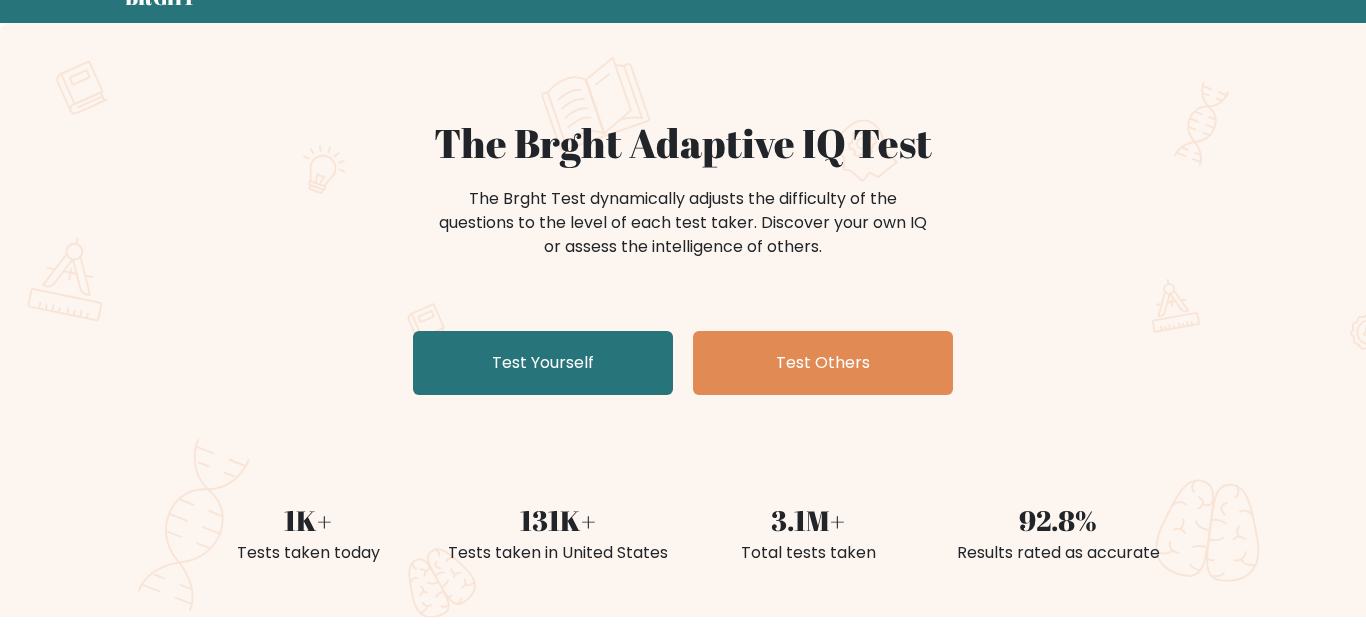 scroll, scrollTop: 92, scrollLeft: 0, axis: vertical 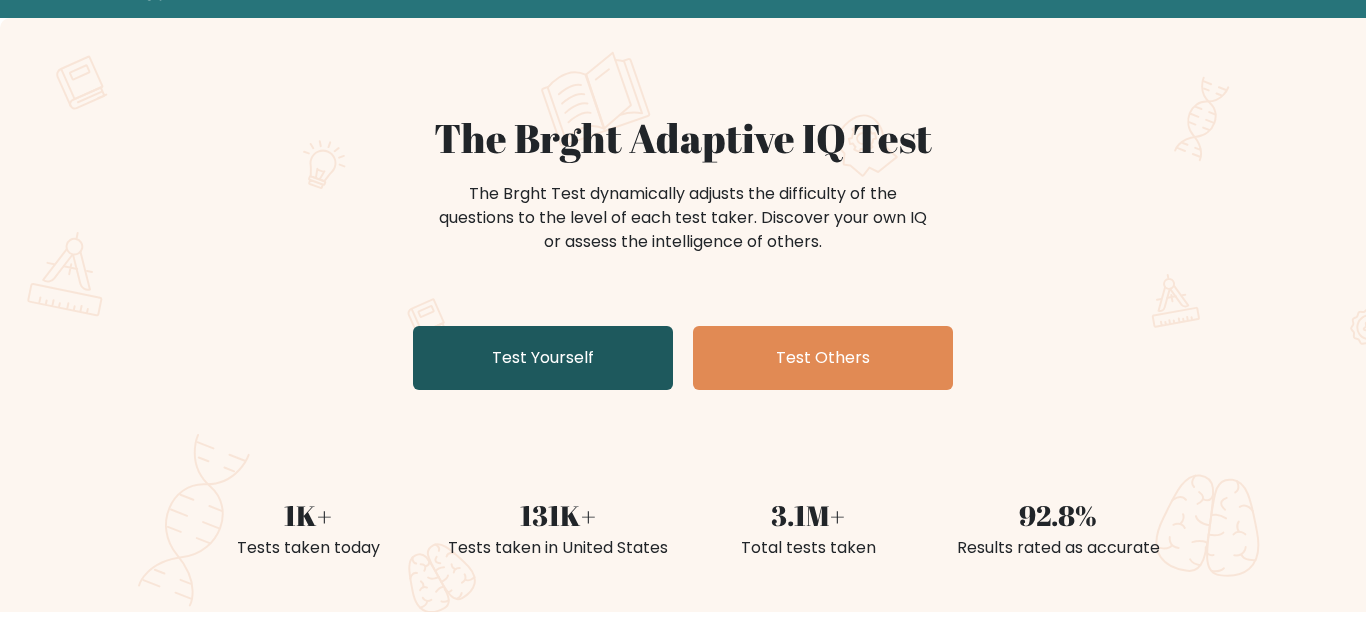 click on "Test Yourself" at bounding box center (543, 358) 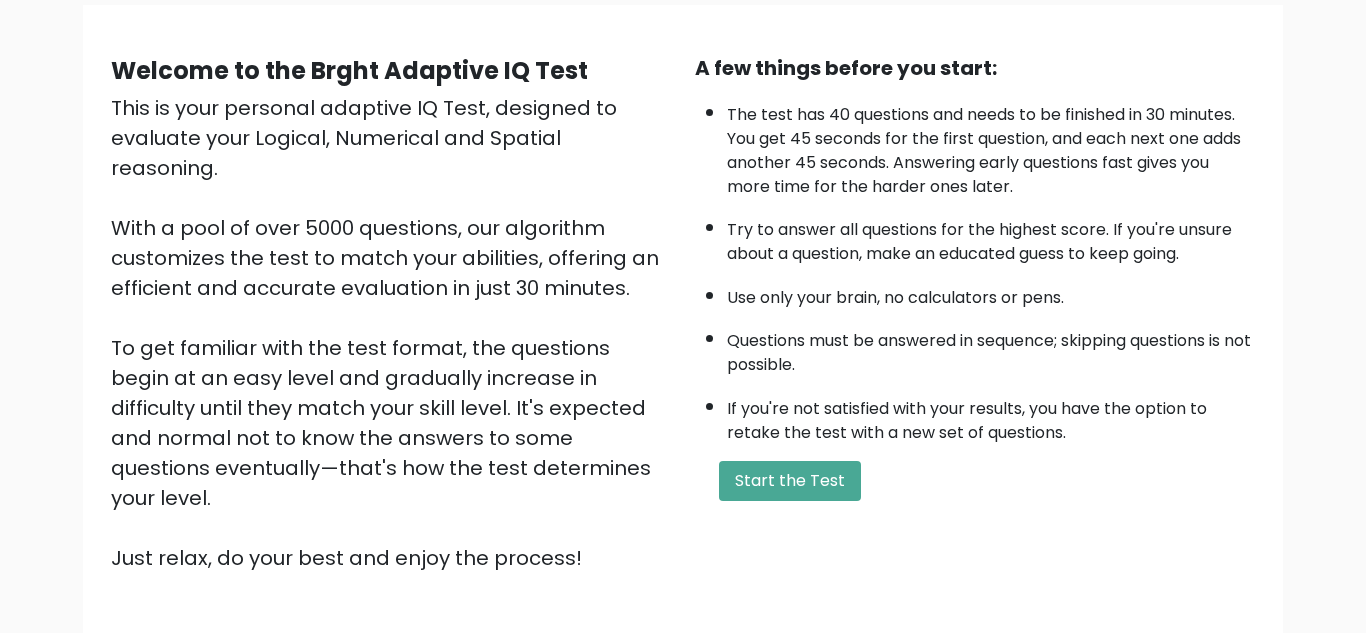 scroll, scrollTop: 207, scrollLeft: 0, axis: vertical 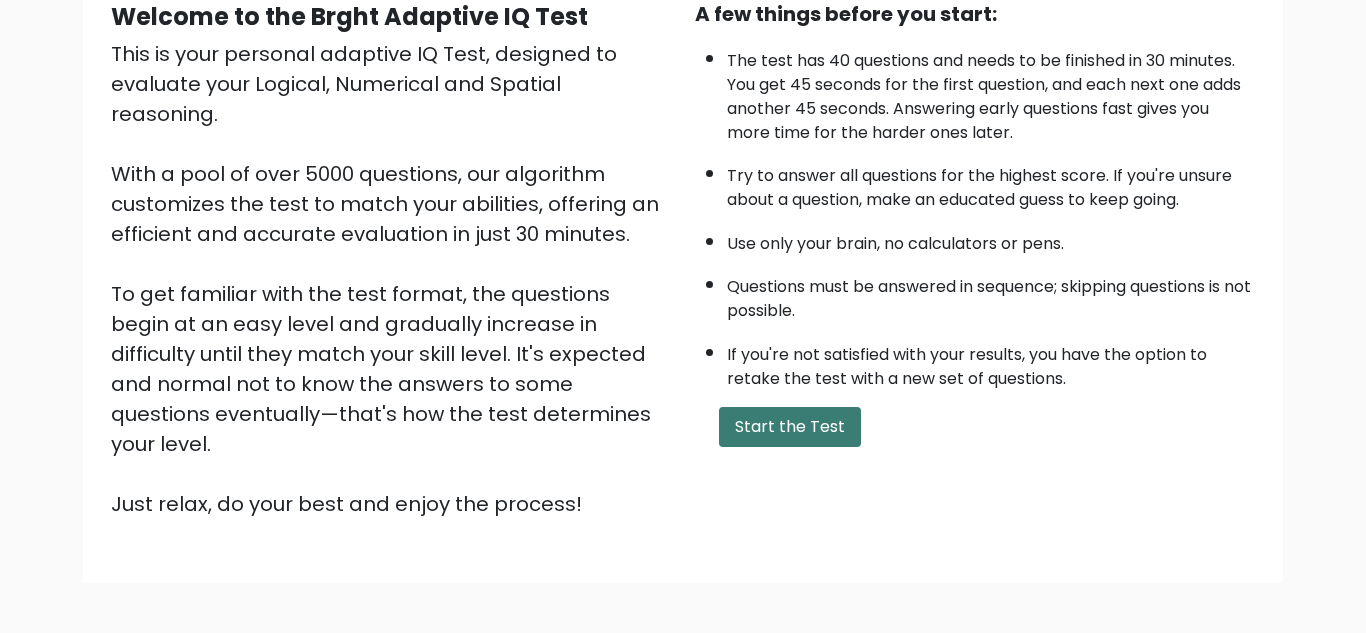 click on "Start the Test" at bounding box center [790, 427] 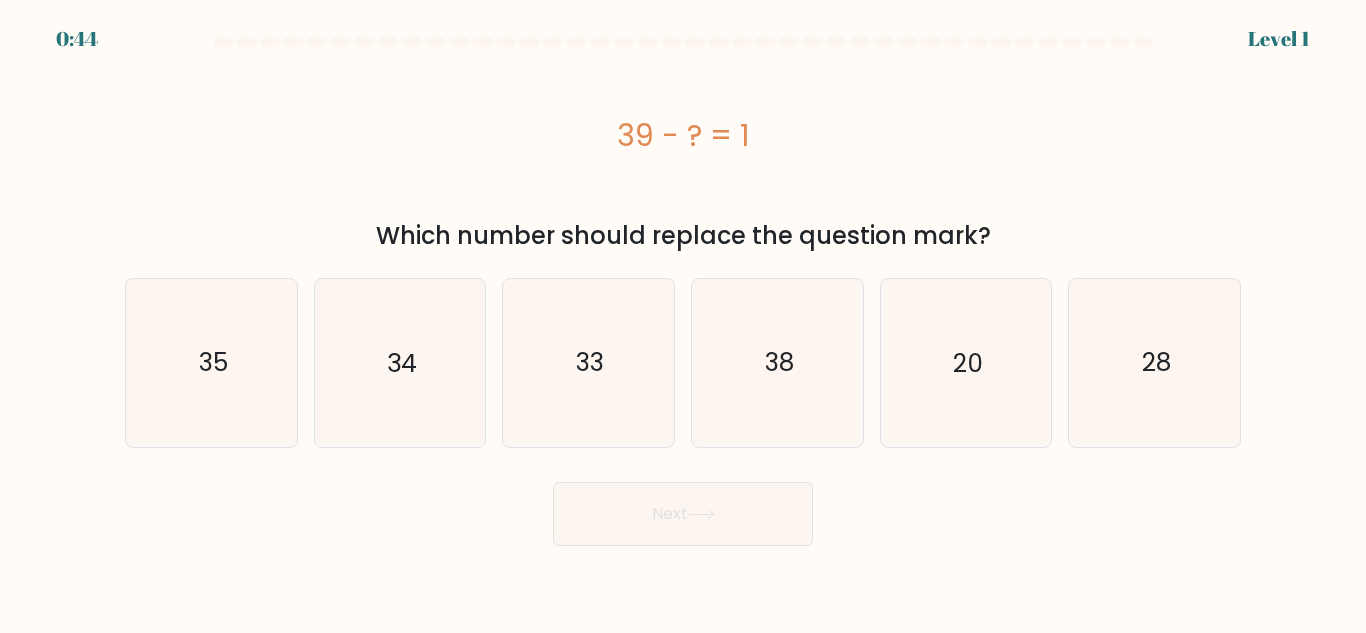 scroll, scrollTop: 0, scrollLeft: 0, axis: both 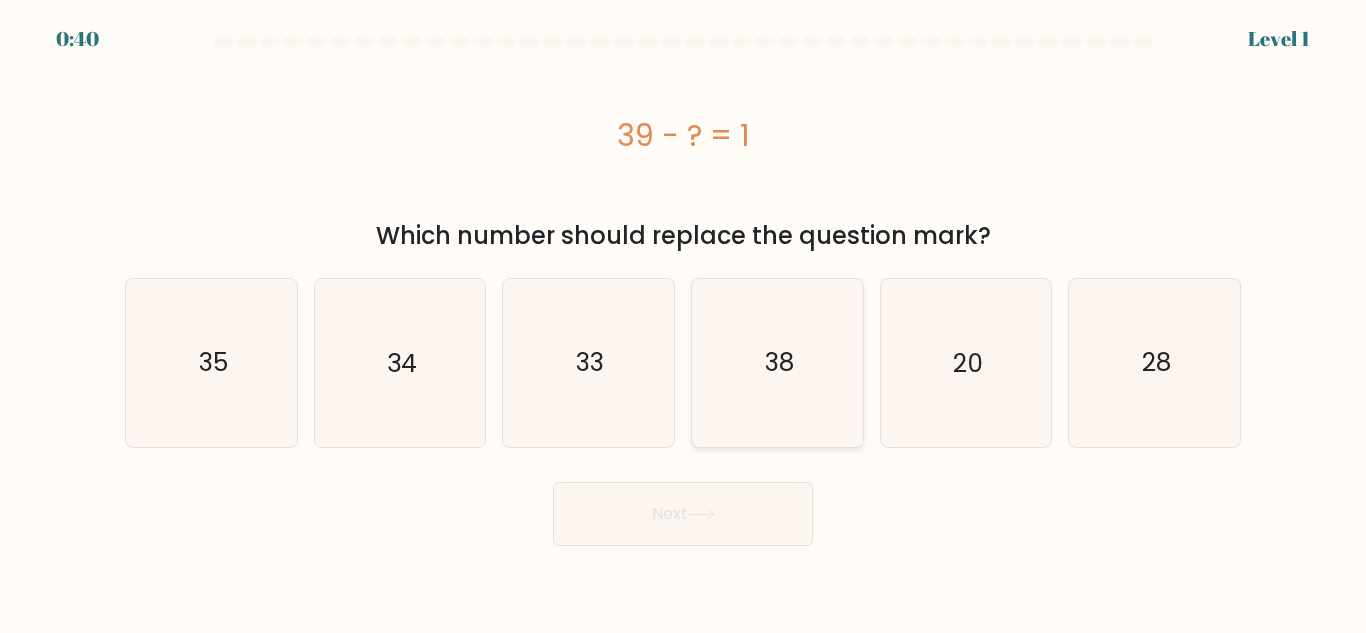 click on "38" at bounding box center [777, 362] 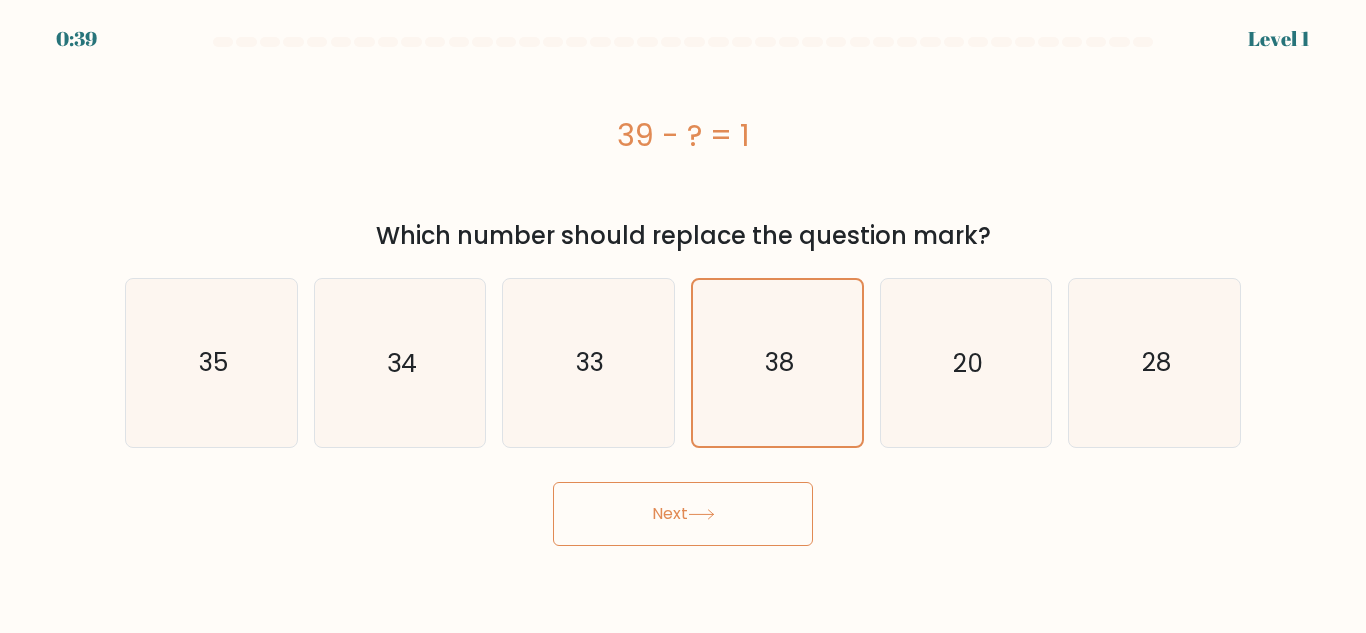 click on "Next" at bounding box center (683, 514) 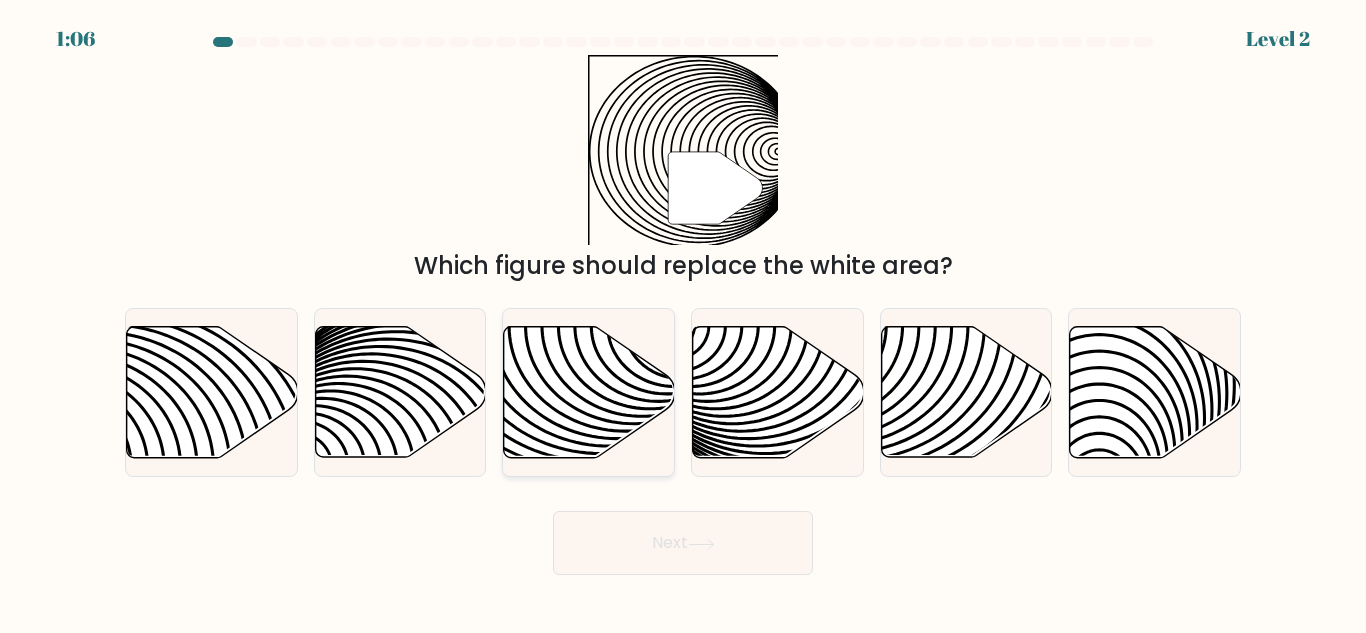click at bounding box center [589, 392] 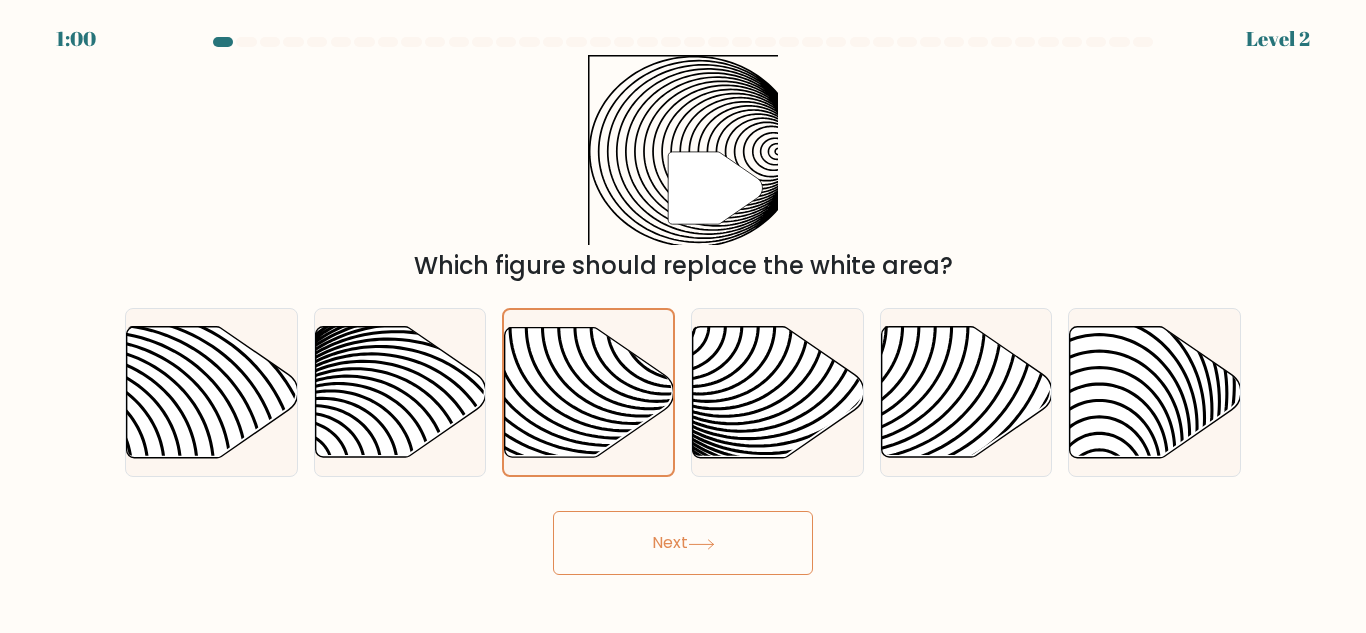 click on "Next" at bounding box center [683, 543] 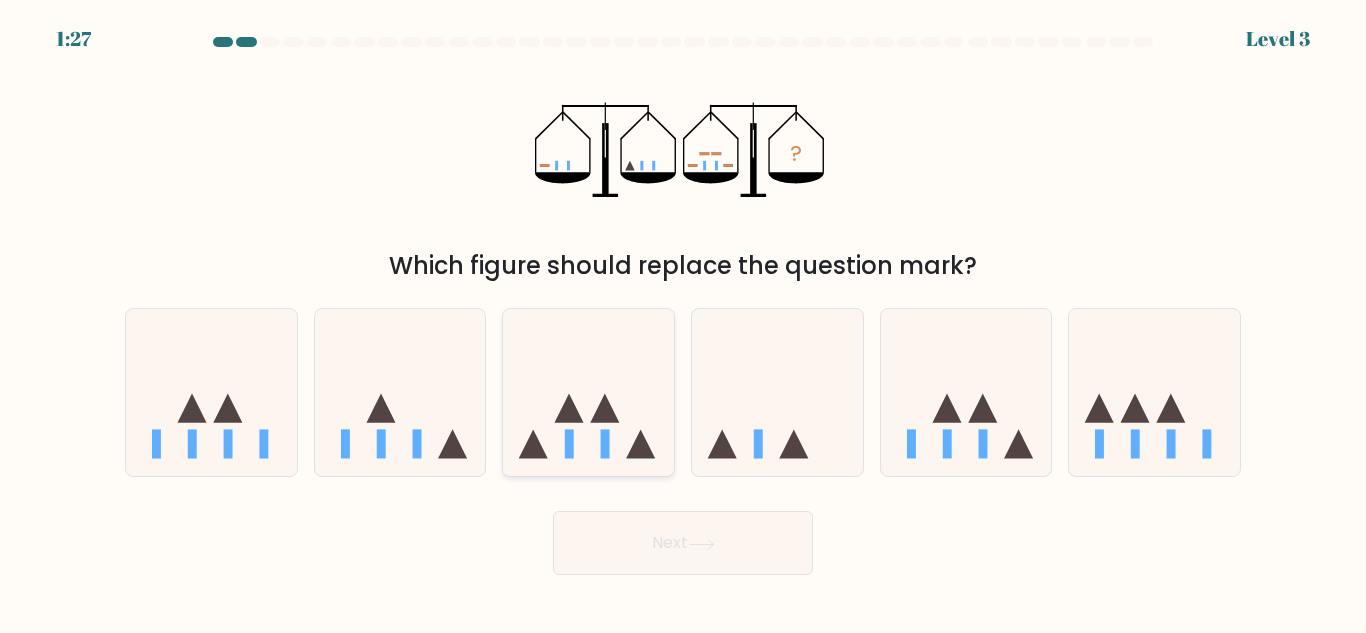 click at bounding box center [588, 392] 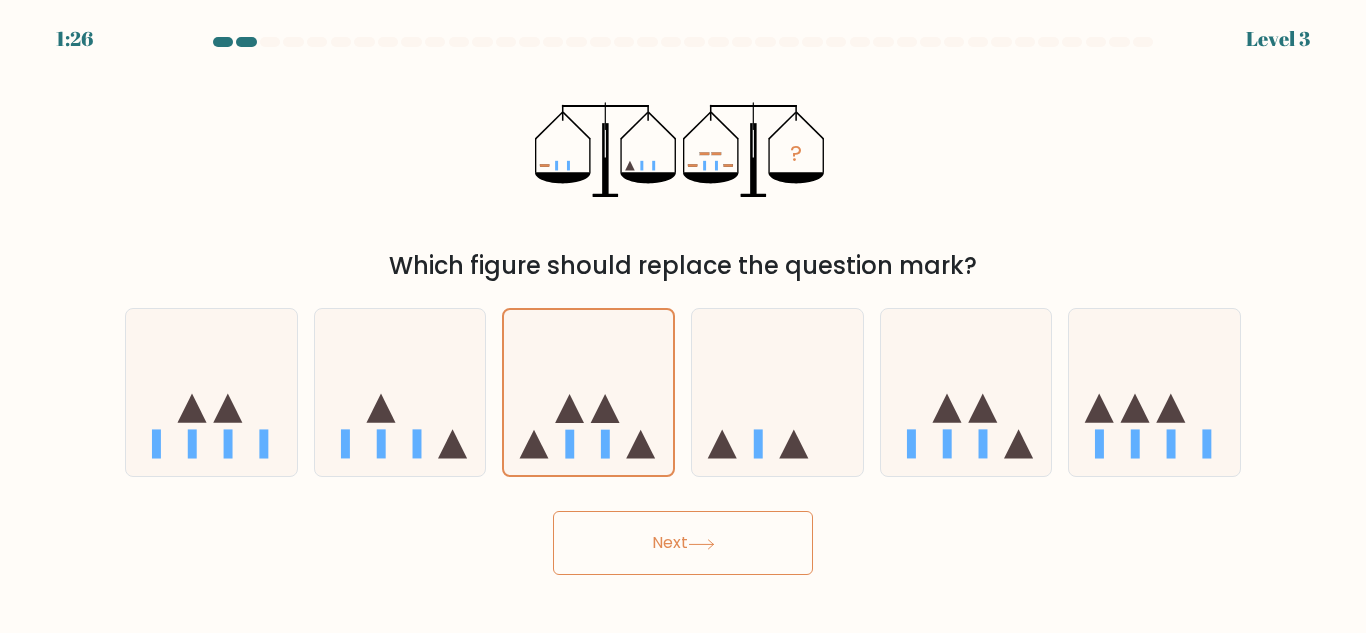 click on "Next" at bounding box center (683, 543) 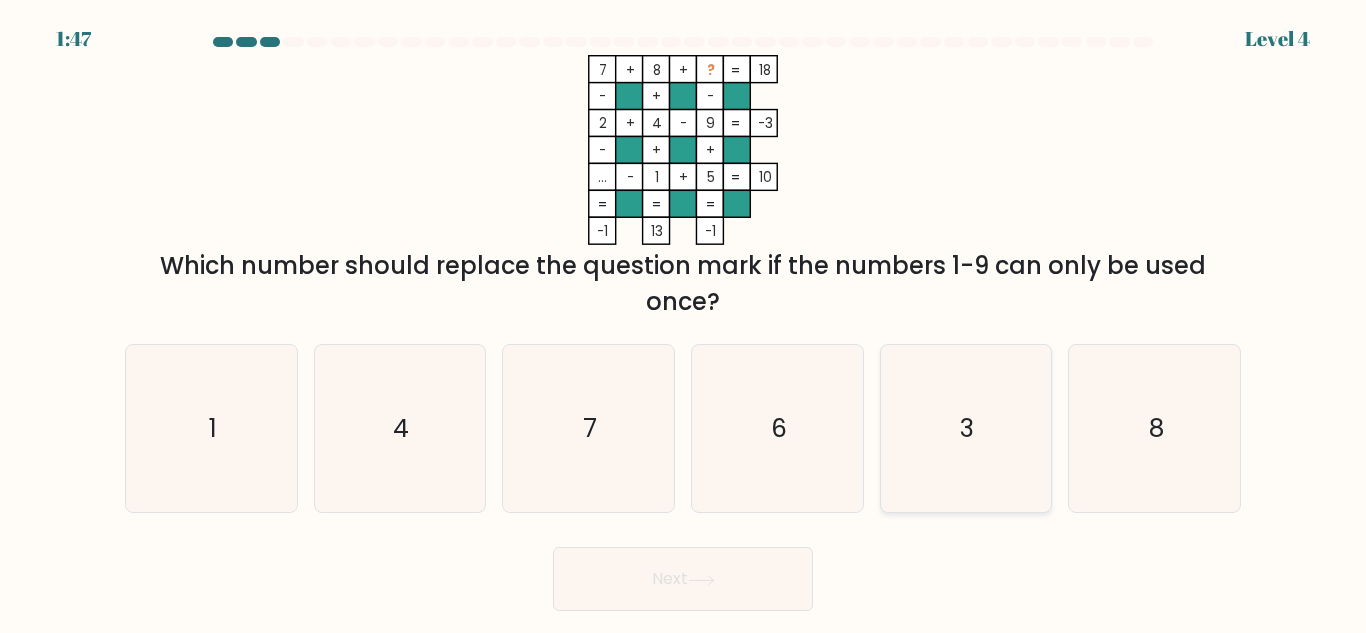 click on "3" at bounding box center [965, 428] 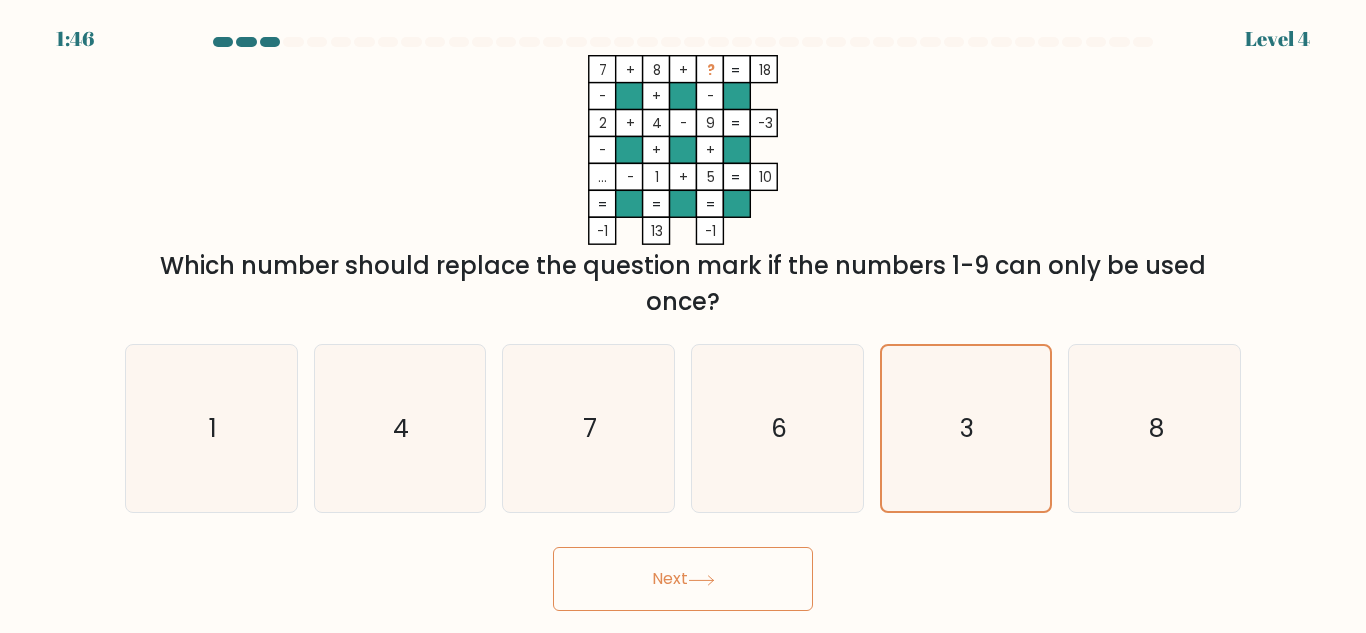 click on "Next" at bounding box center [683, 579] 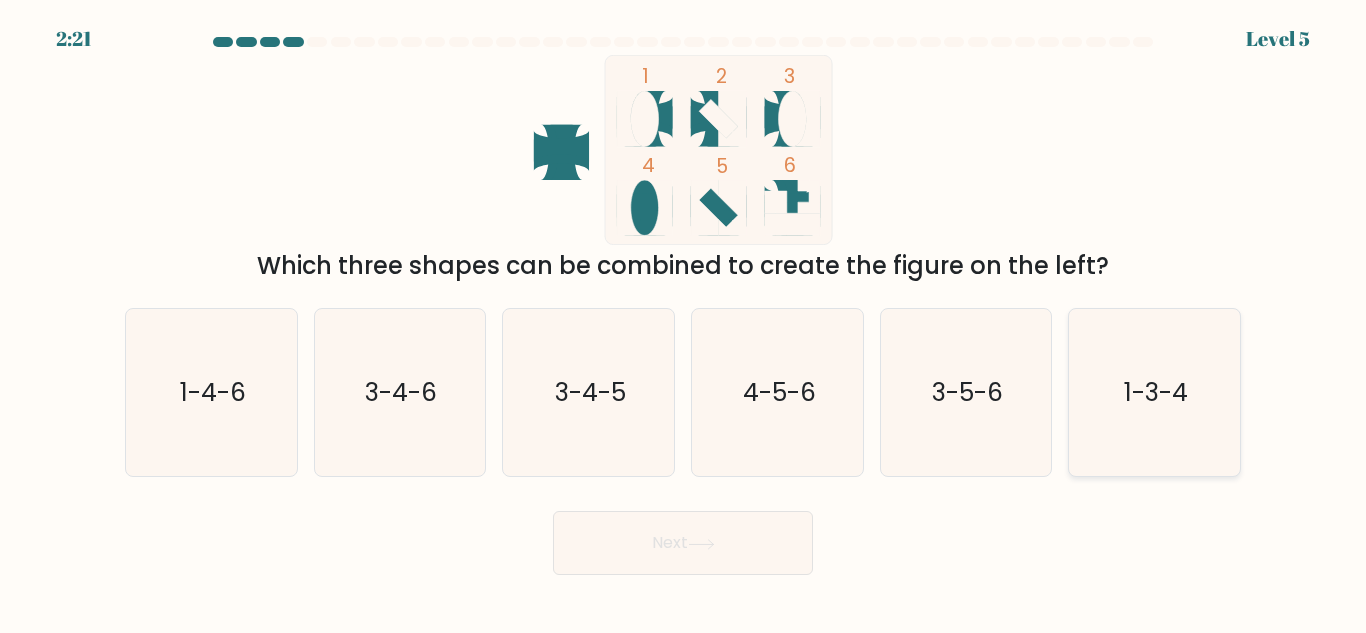 click on "1-3-4" at bounding box center [1154, 392] 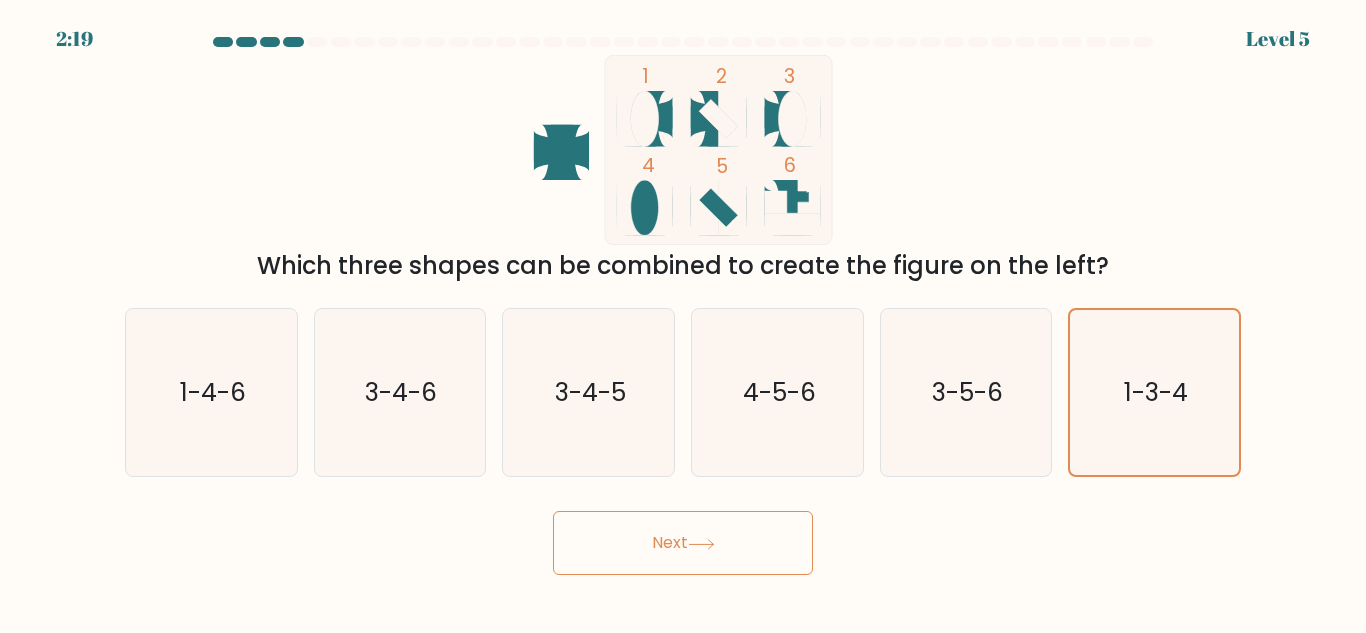 click on "Next" at bounding box center (683, 543) 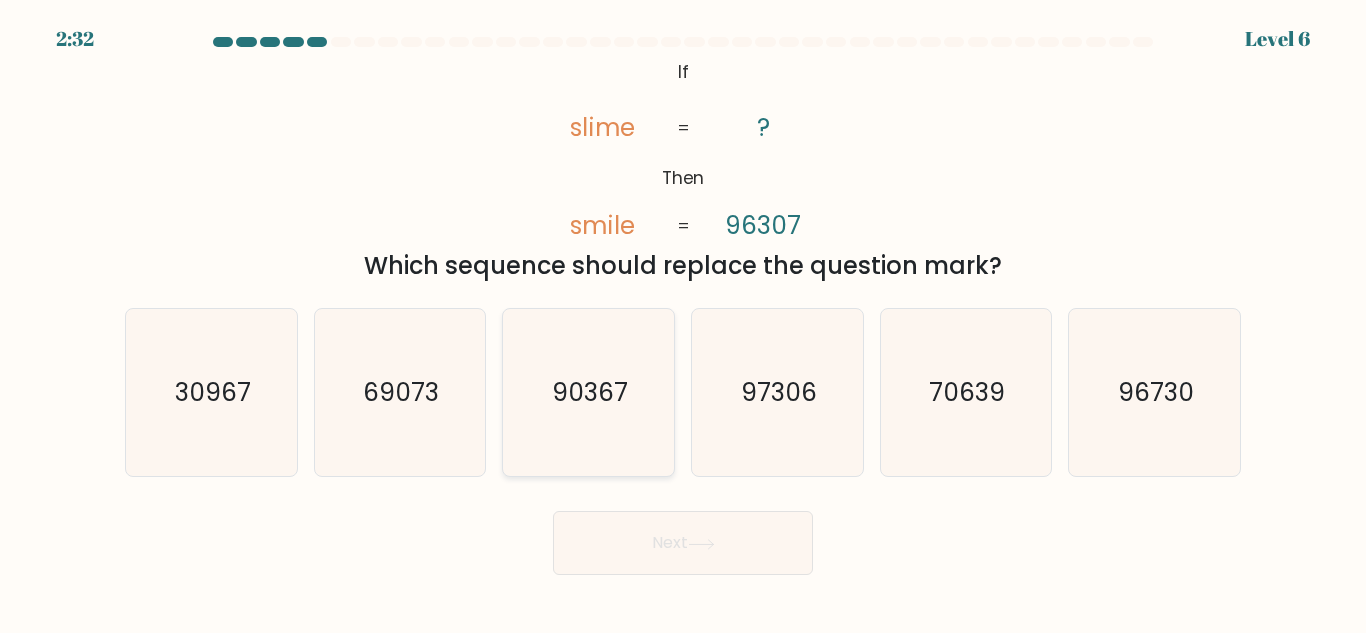 click on "90367" at bounding box center (590, 392) 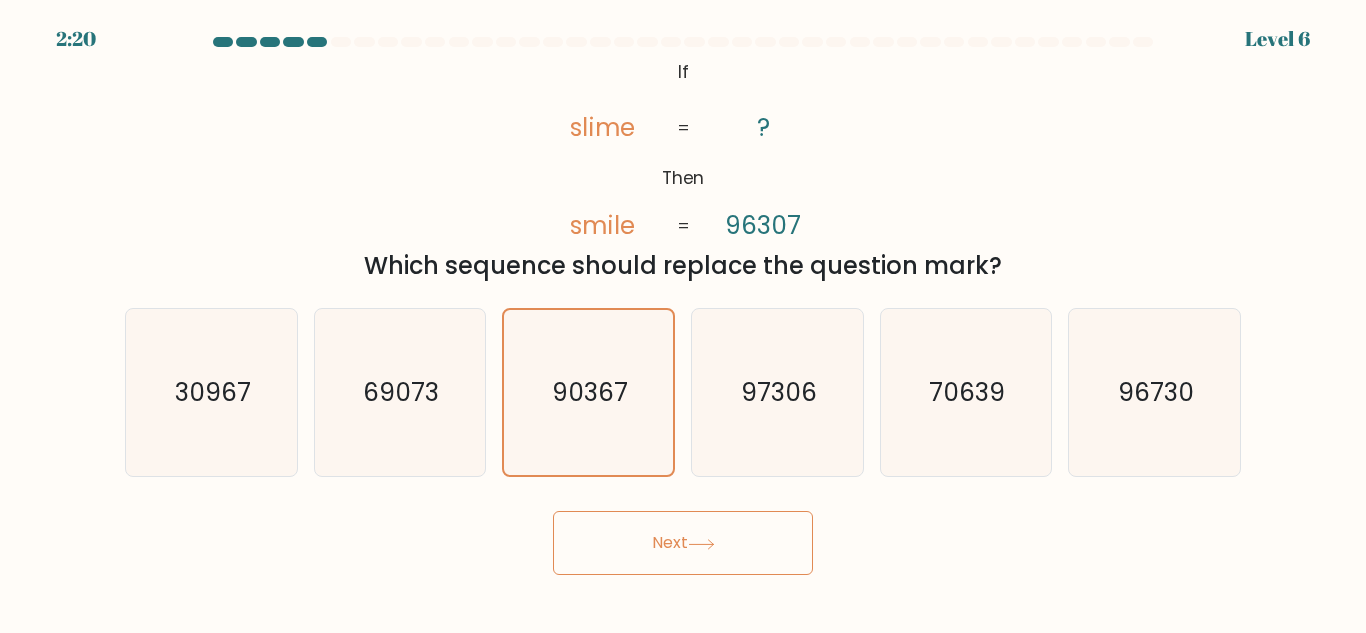 click on "Next" at bounding box center (683, 543) 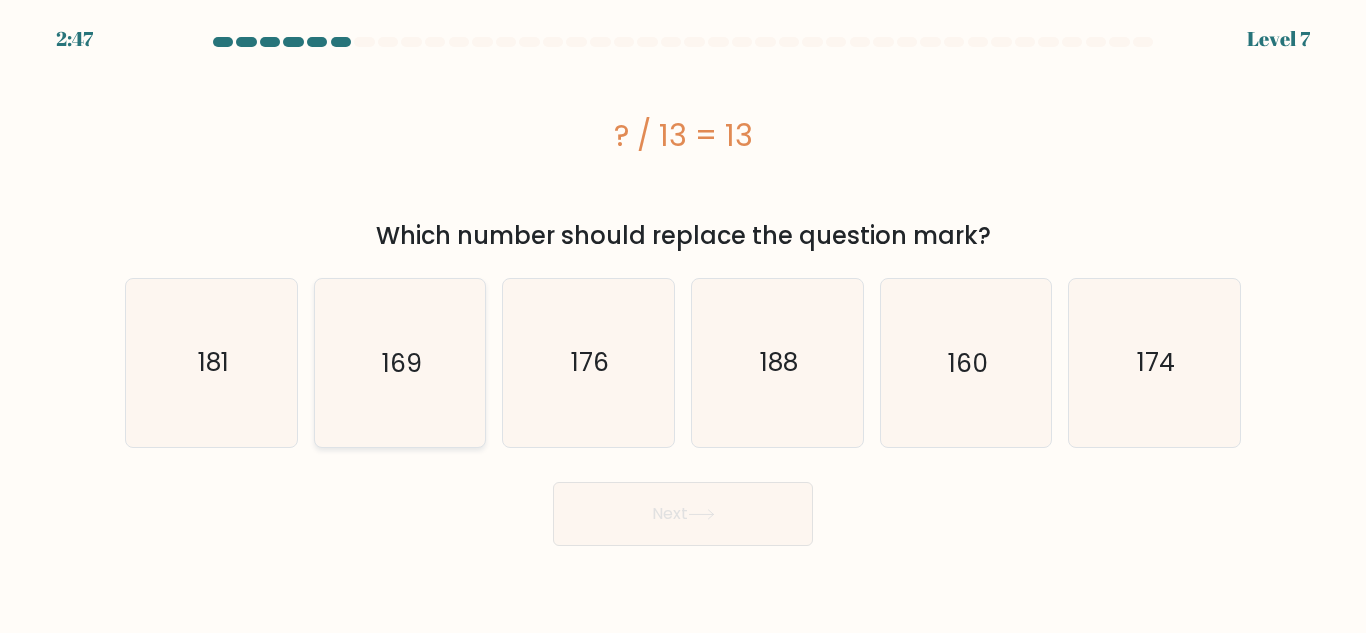 click on "169" at bounding box center (399, 362) 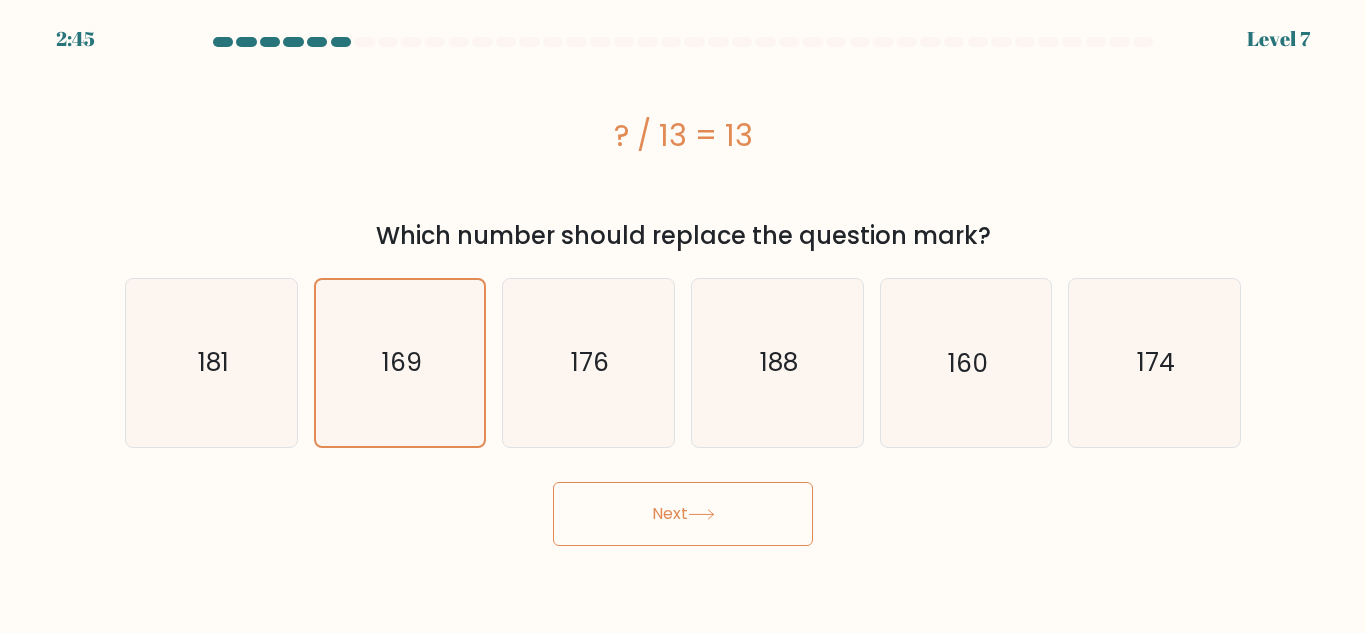 click on "Next" at bounding box center (683, 514) 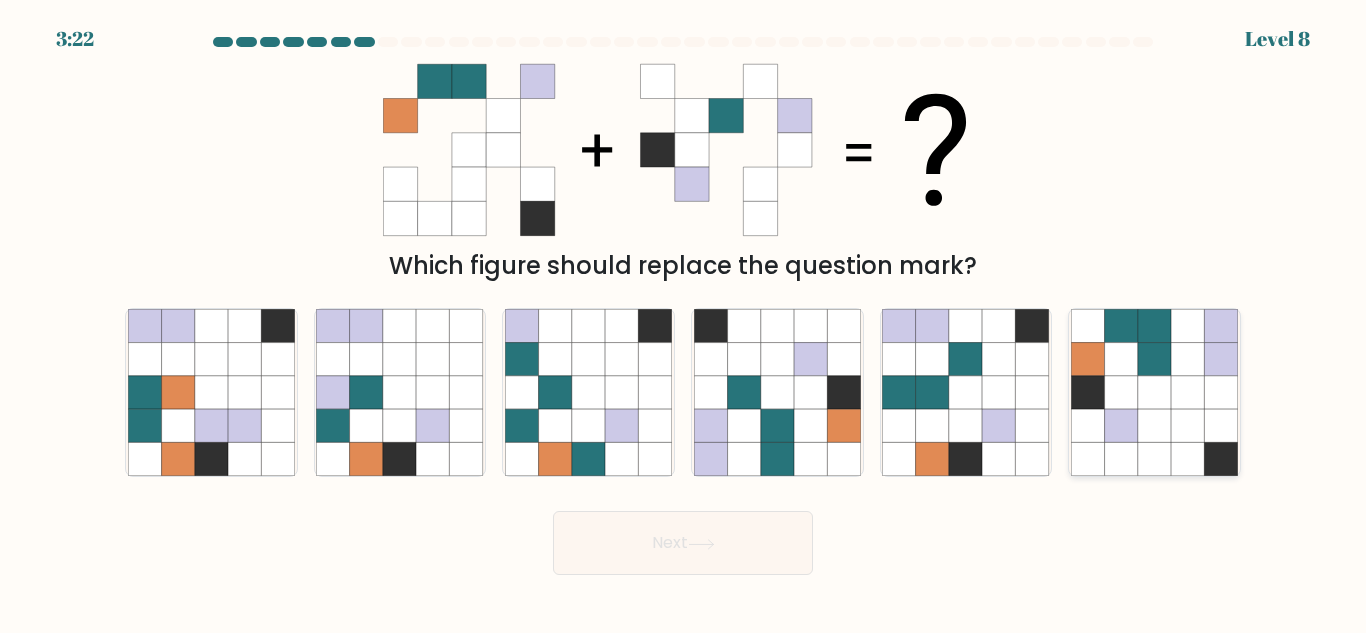 click at bounding box center (1154, 459) 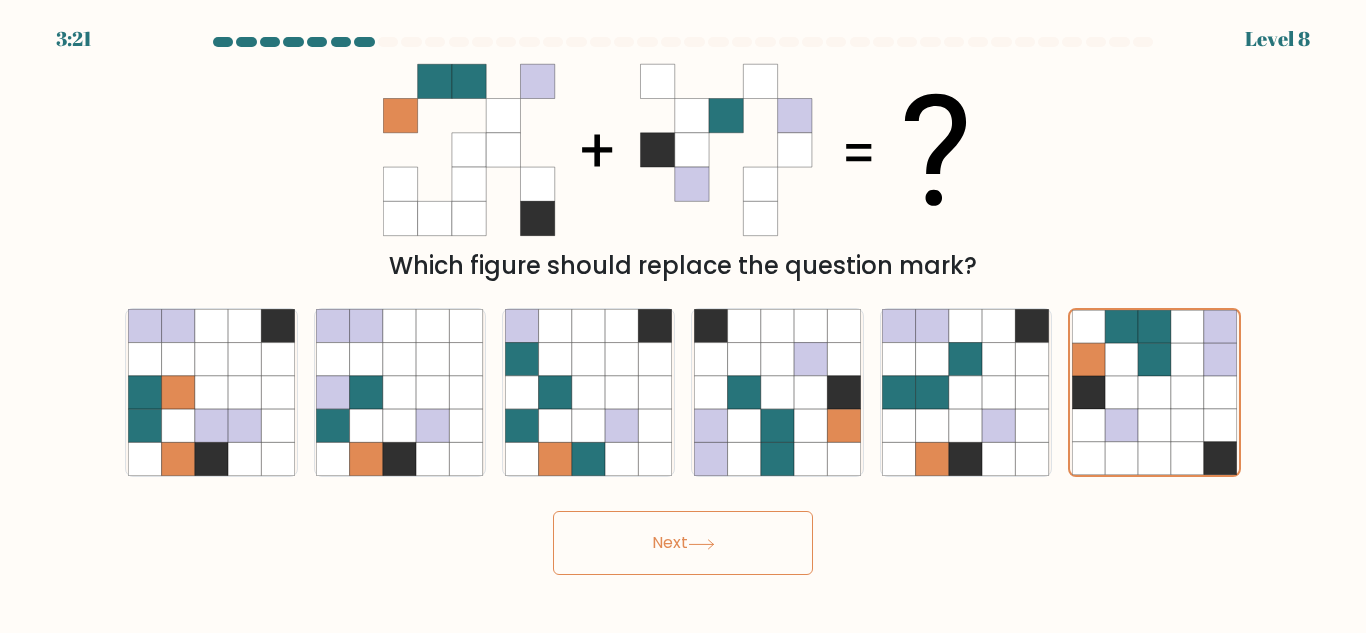 click on "3:21
Level 8" at bounding box center [683, 316] 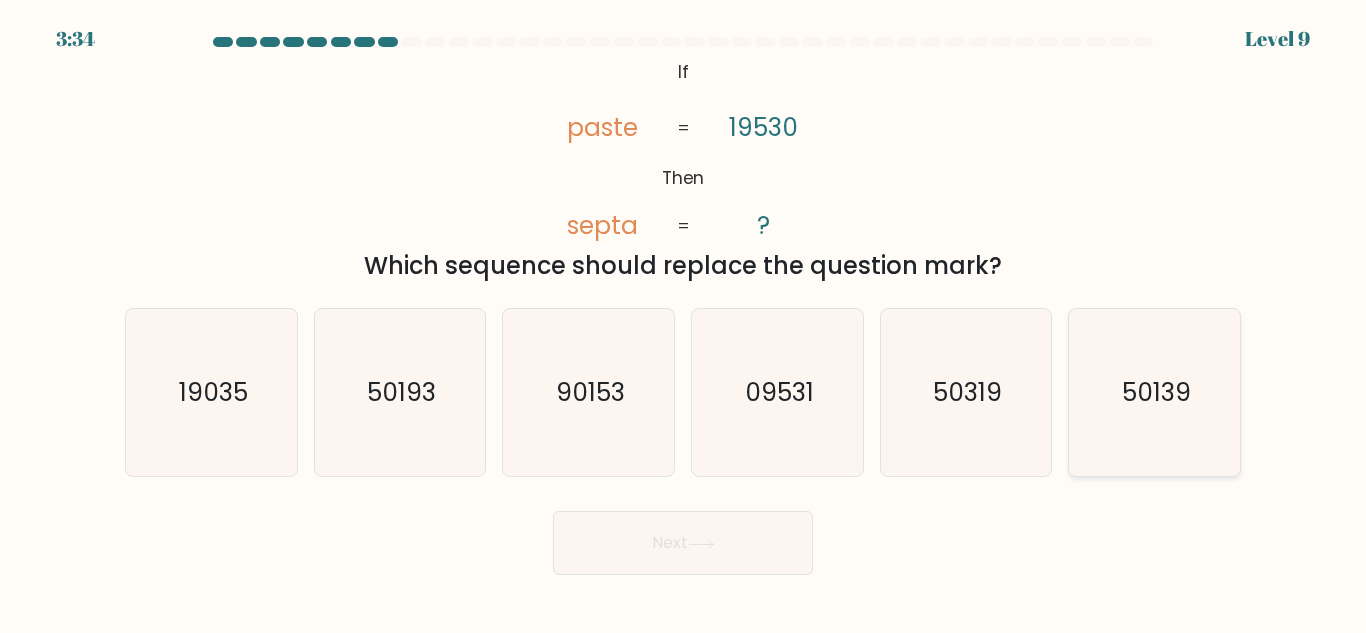 click on "50139" at bounding box center [1156, 392] 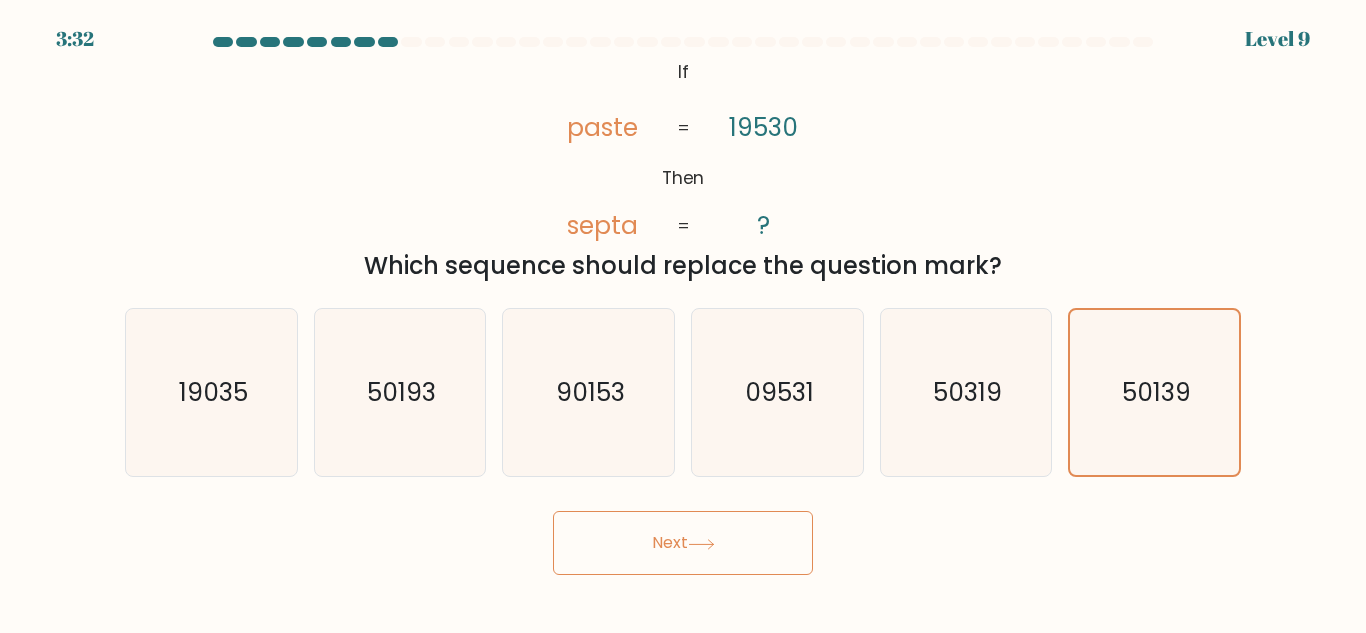 click on "Next" at bounding box center (683, 543) 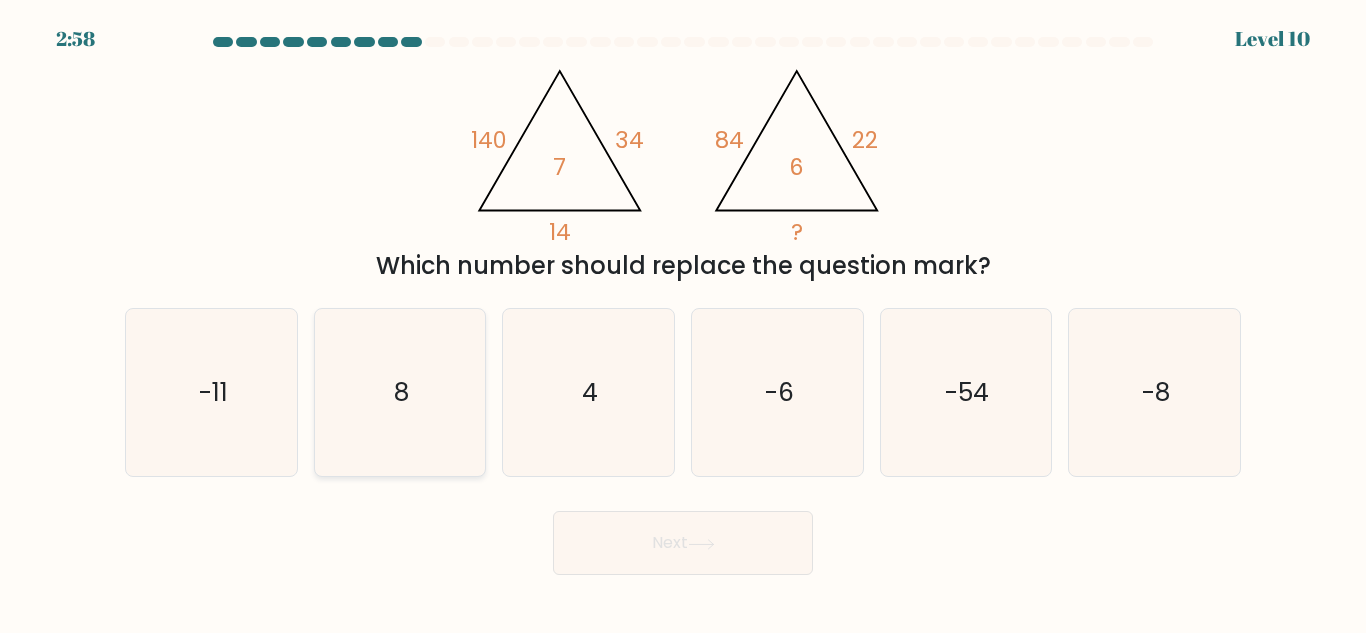 click on "8" at bounding box center (399, 392) 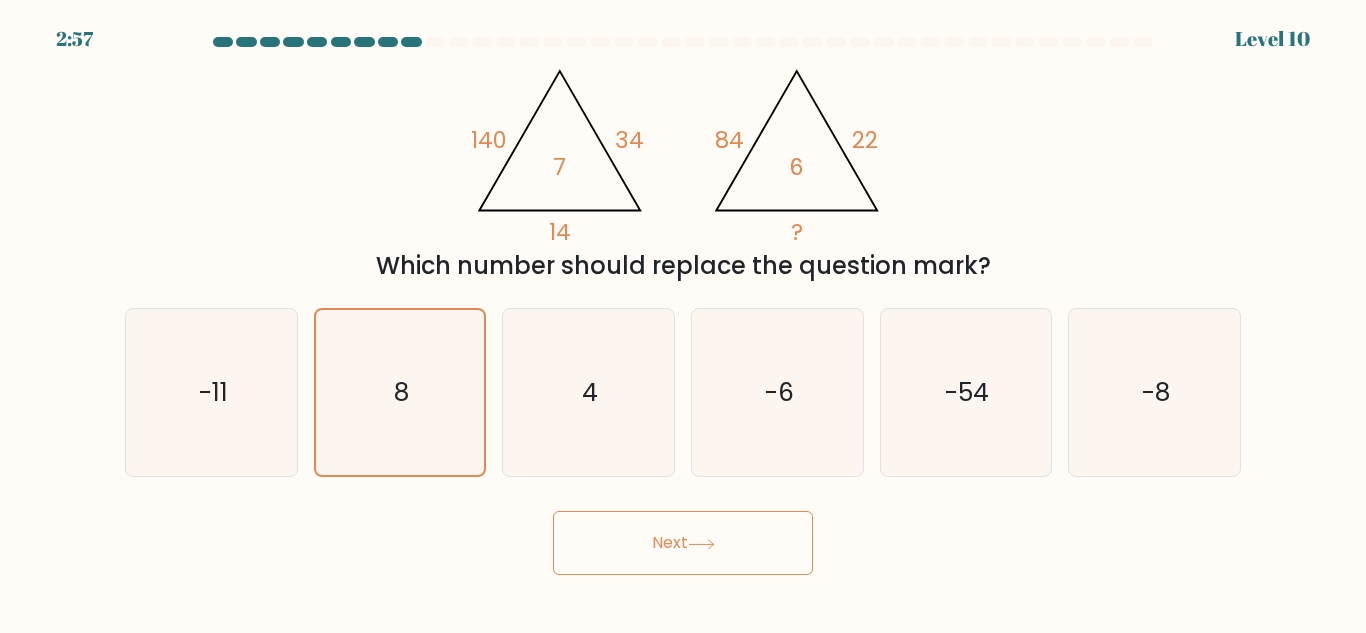 click on "Next" at bounding box center [683, 543] 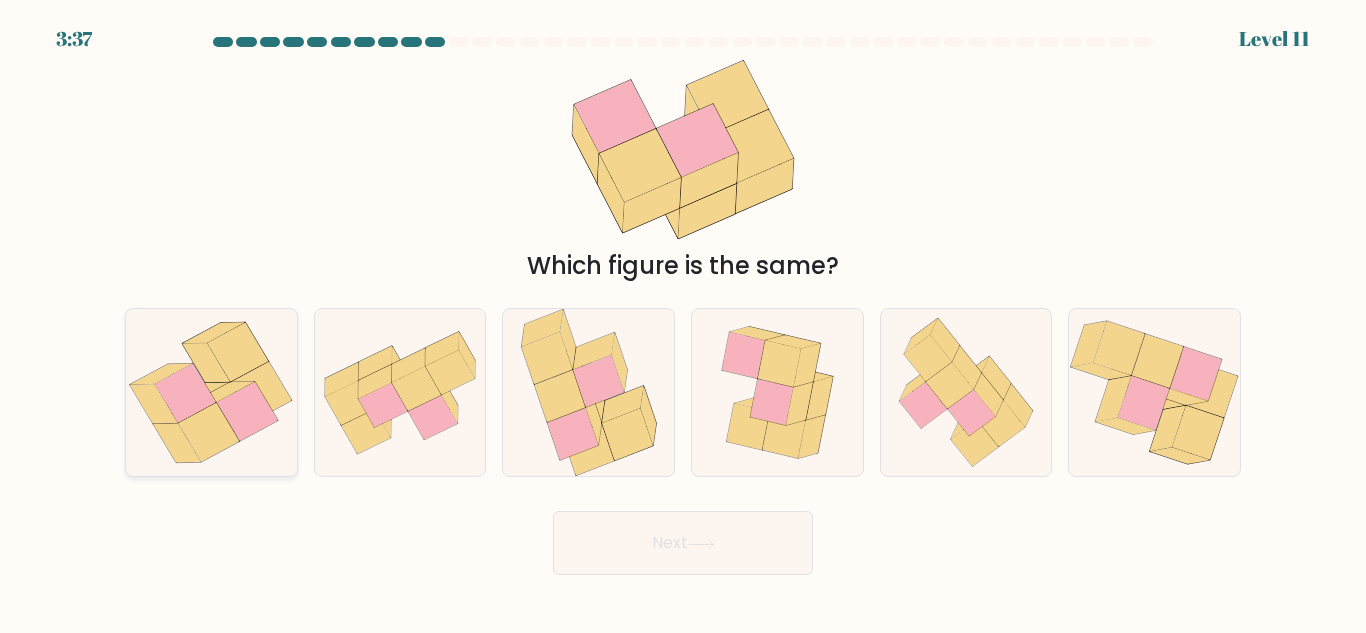 click at bounding box center [207, 362] 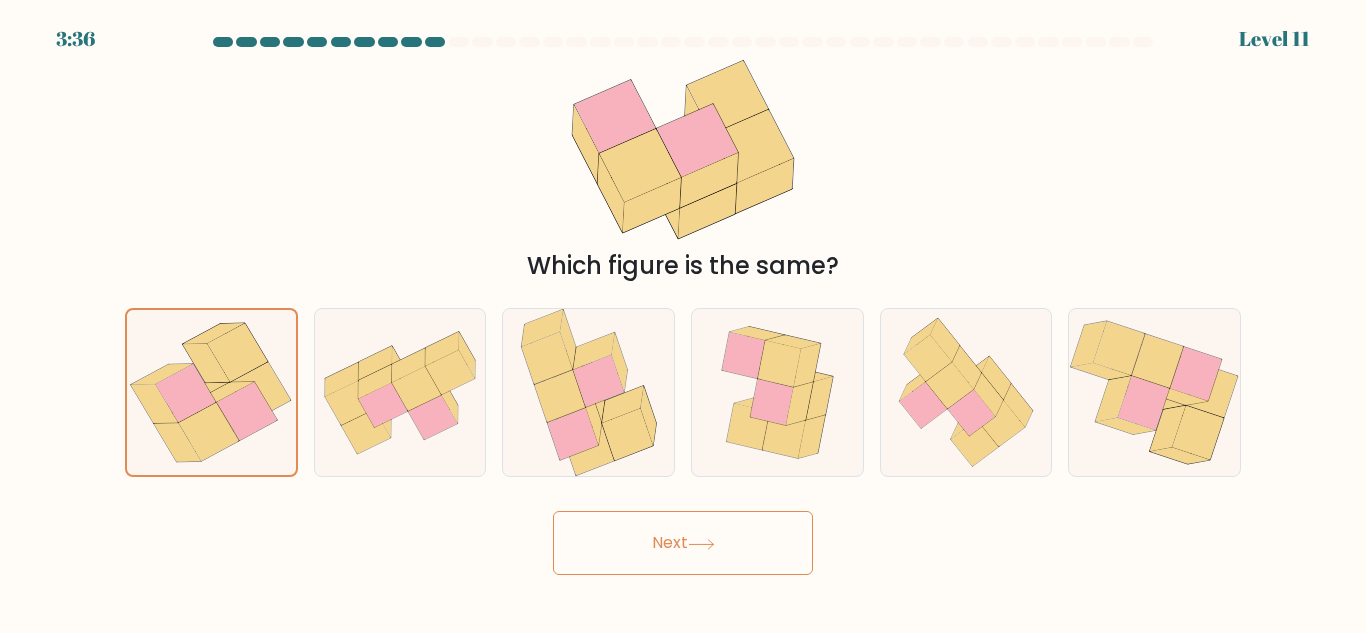 click on "Next" at bounding box center [683, 543] 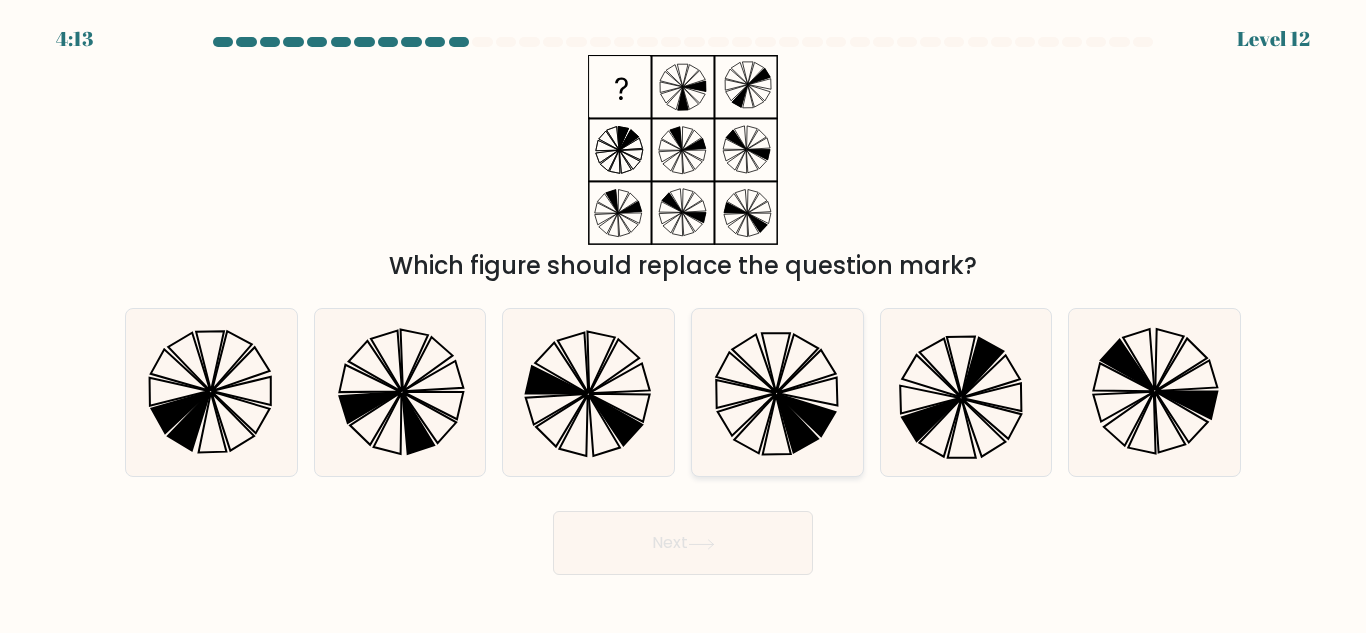 click at bounding box center [754, 424] 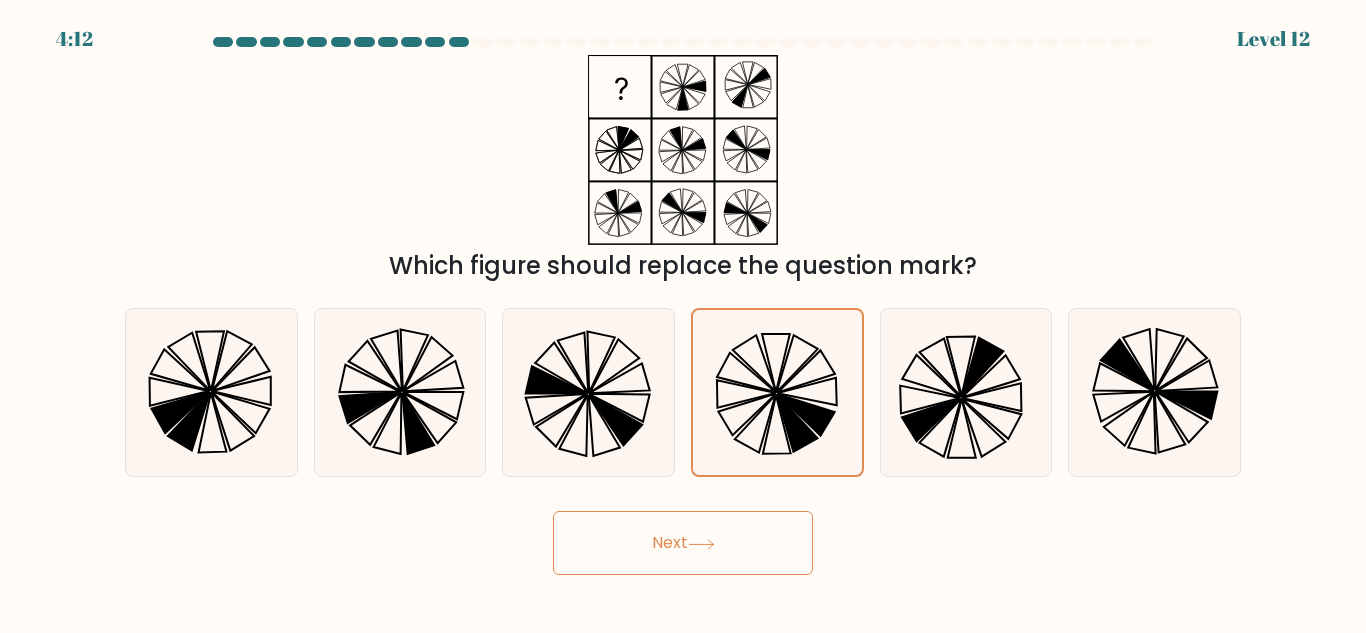 click on "Next" at bounding box center (683, 543) 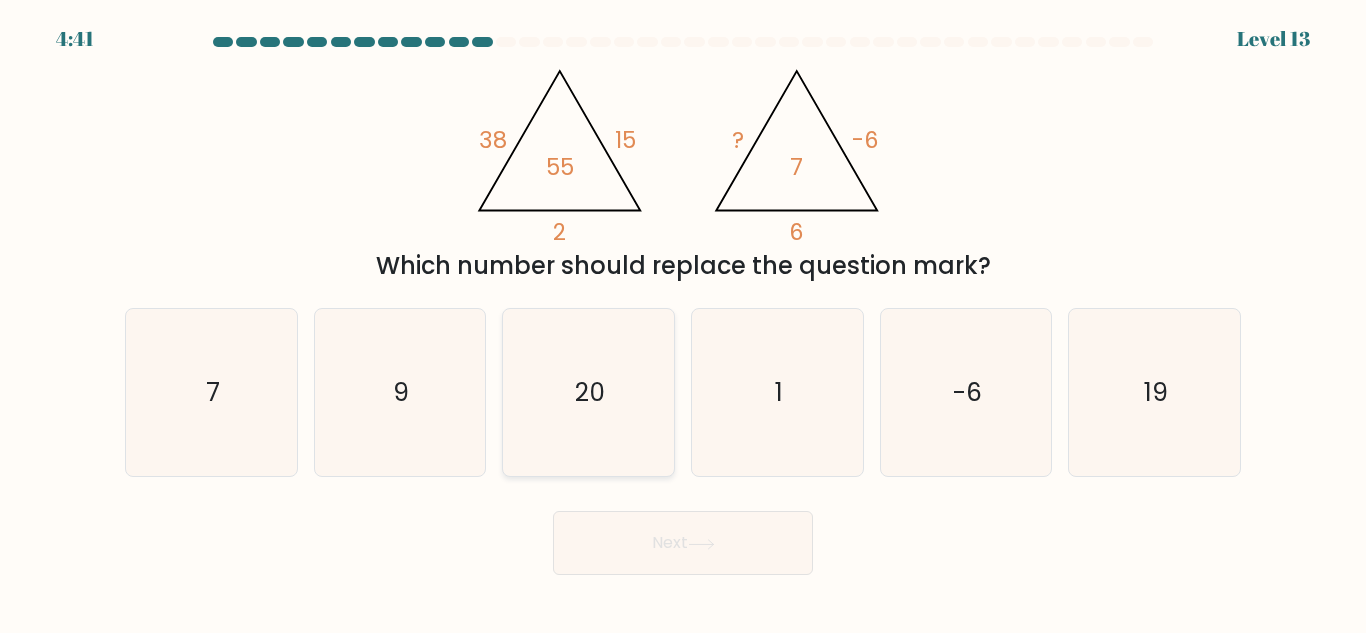 click on "20" at bounding box center (588, 392) 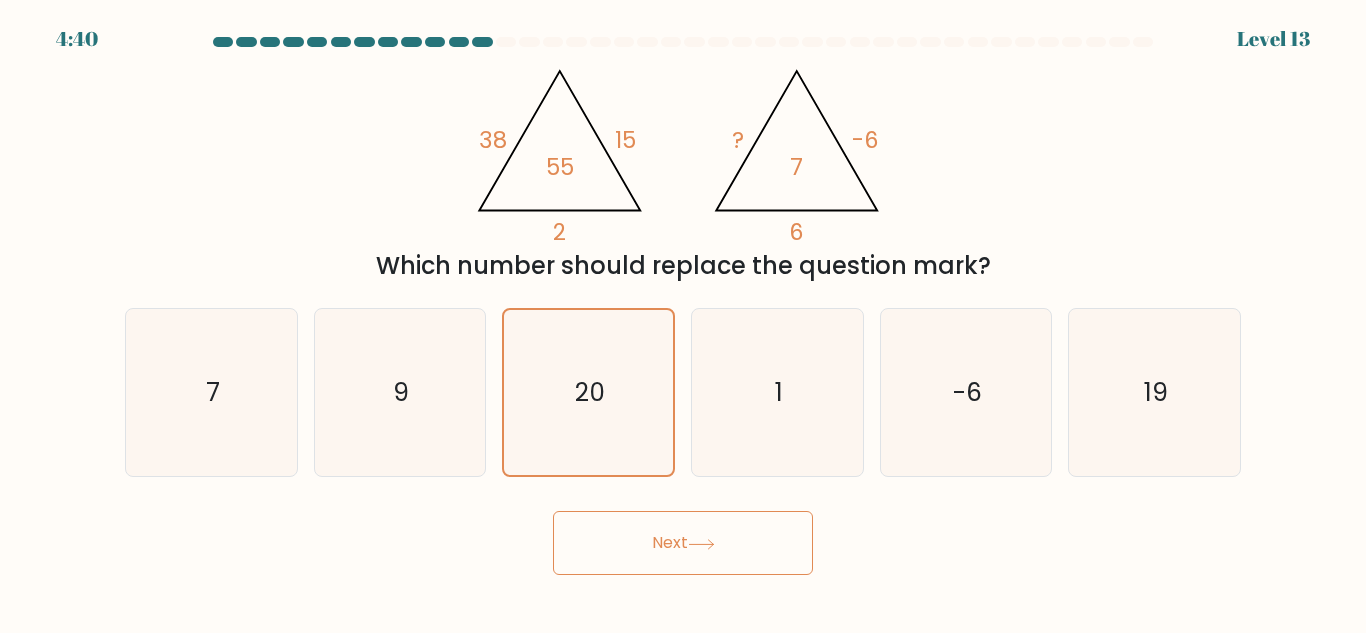 click on "Next" at bounding box center [683, 543] 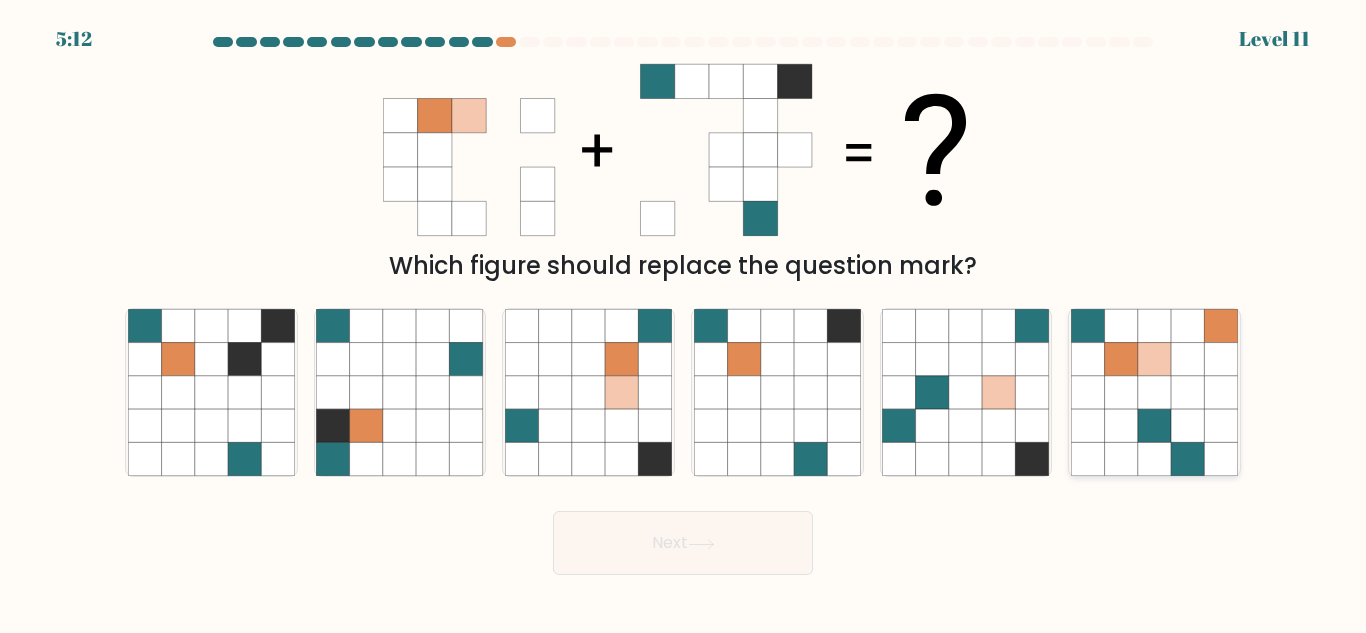click at bounding box center [1154, 392] 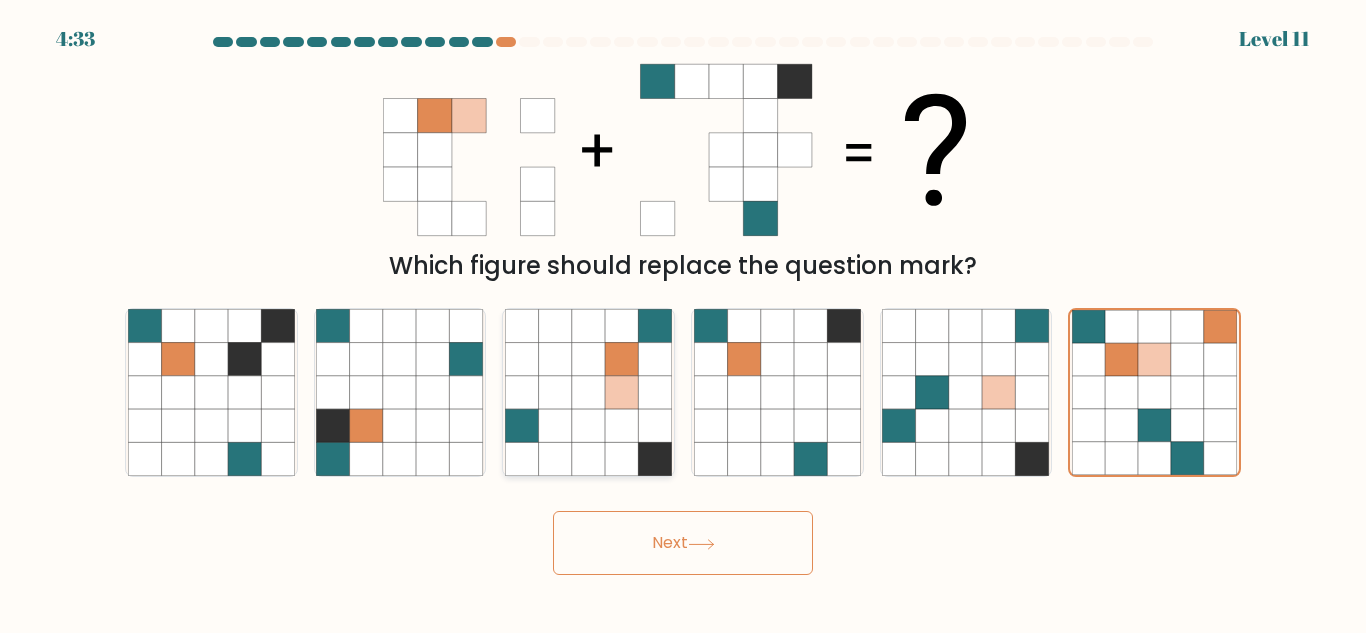 click at bounding box center [655, 392] 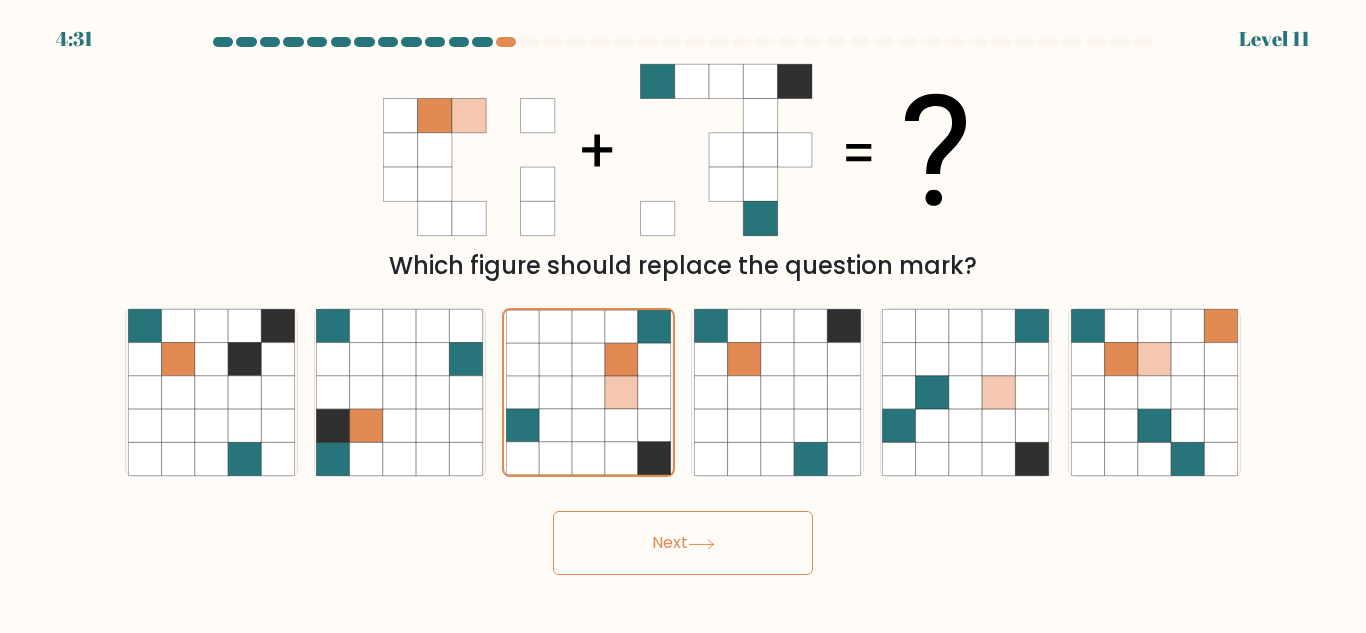 click on "Next" at bounding box center [683, 543] 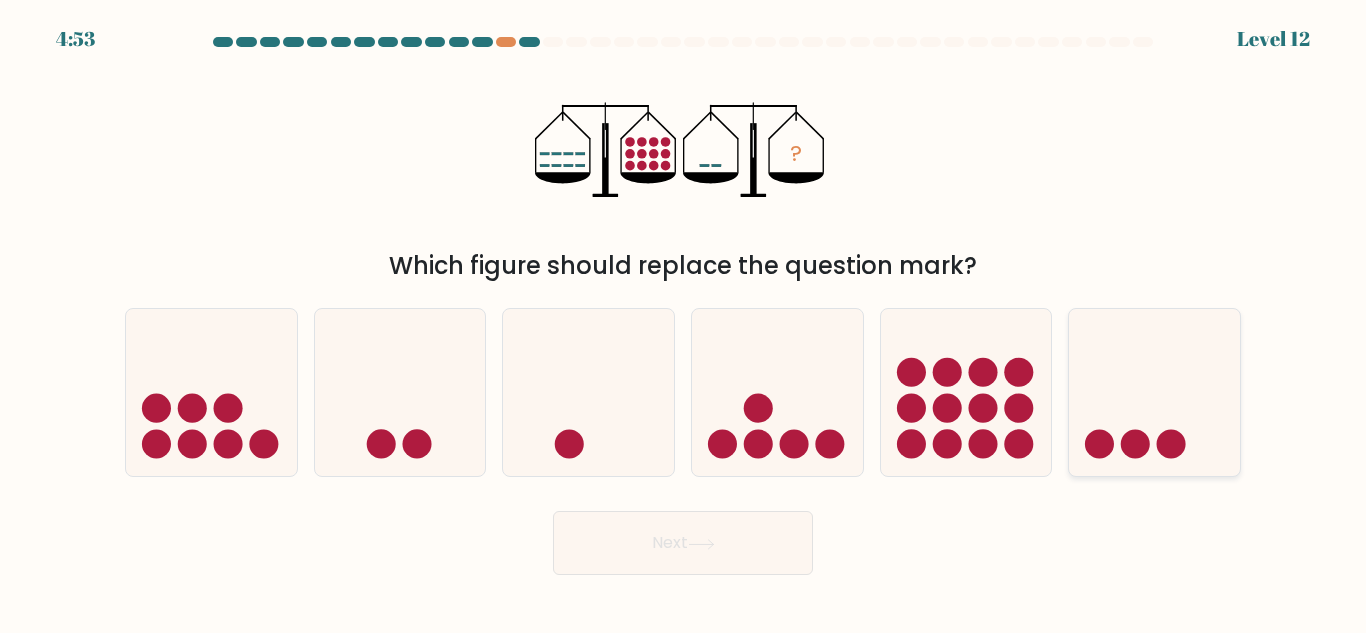 click at bounding box center [1154, 392] 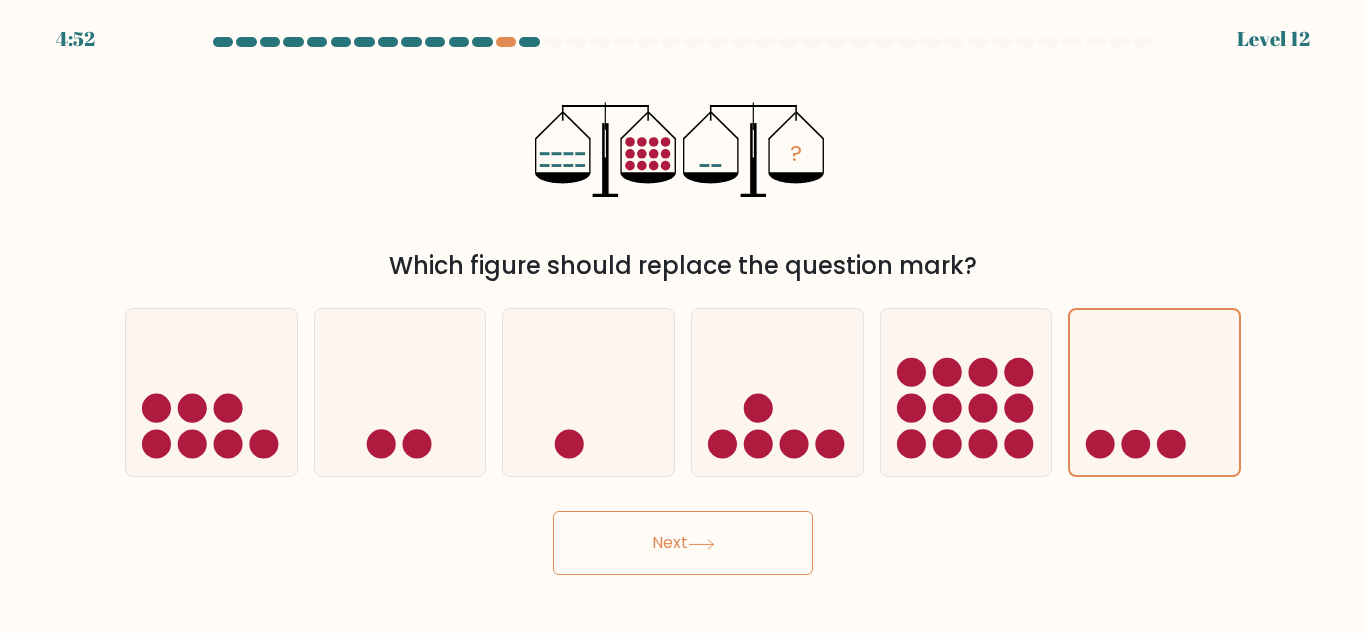 click on "Next" at bounding box center (683, 543) 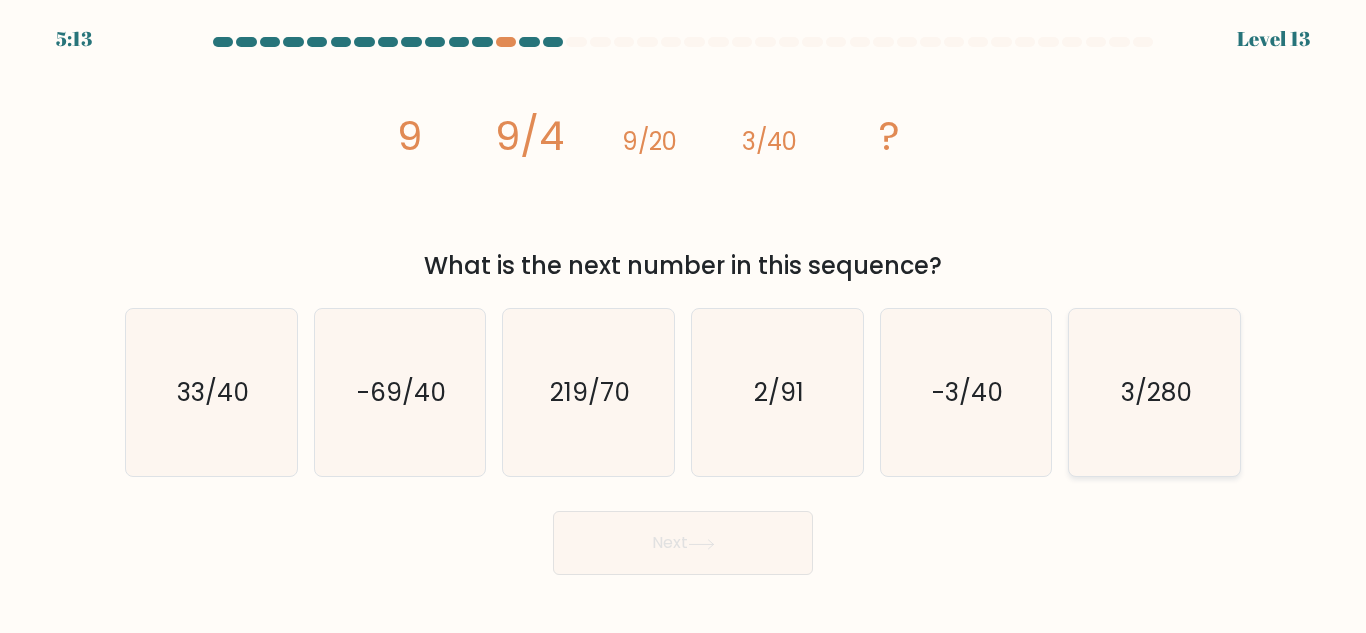 click on "3/280" at bounding box center [1154, 392] 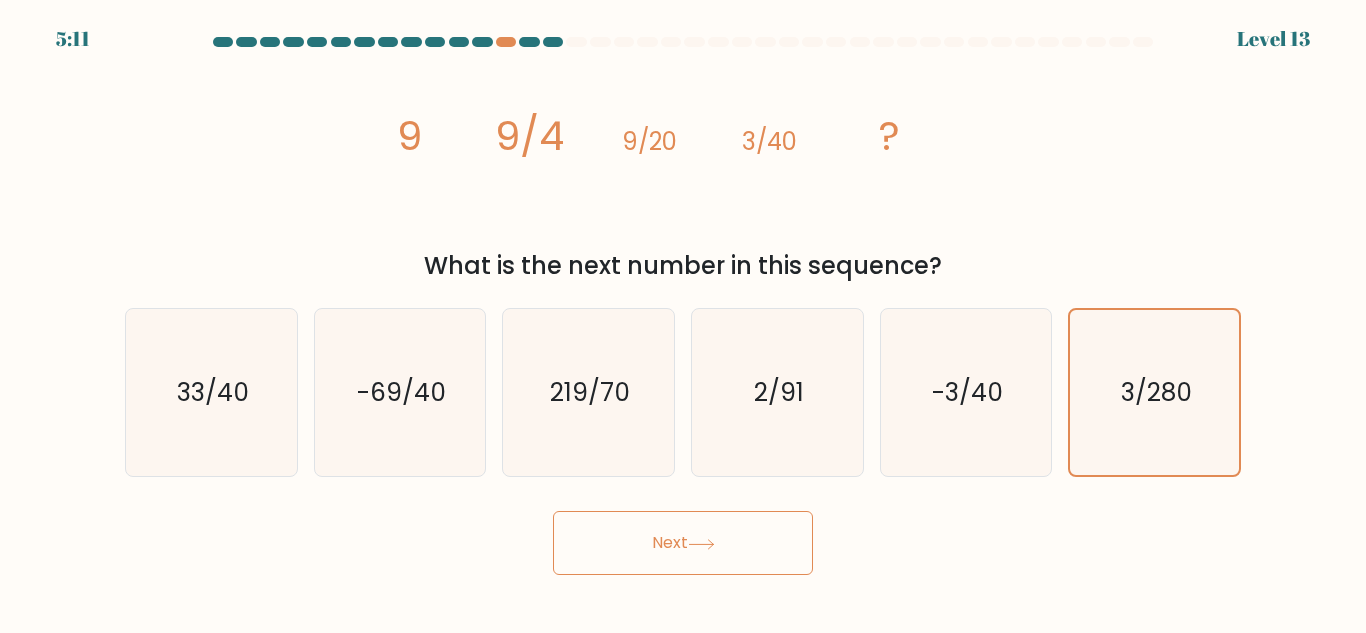click on "Next" at bounding box center [683, 543] 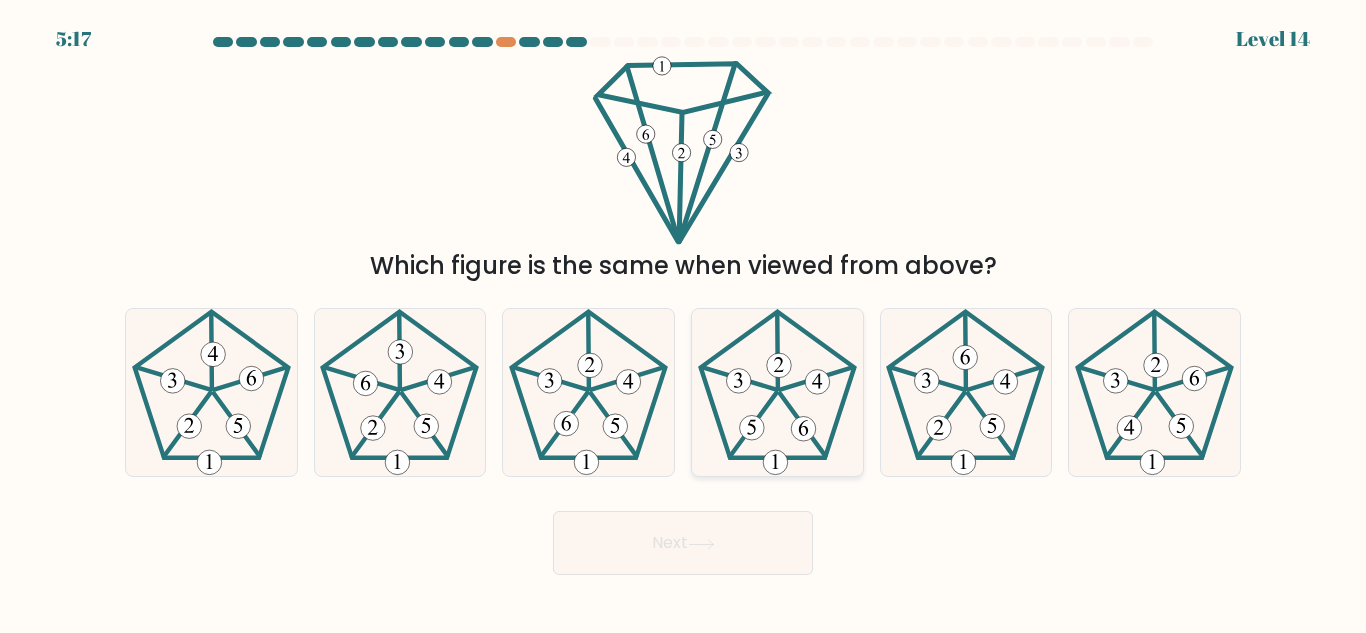 click at bounding box center (802, 425) 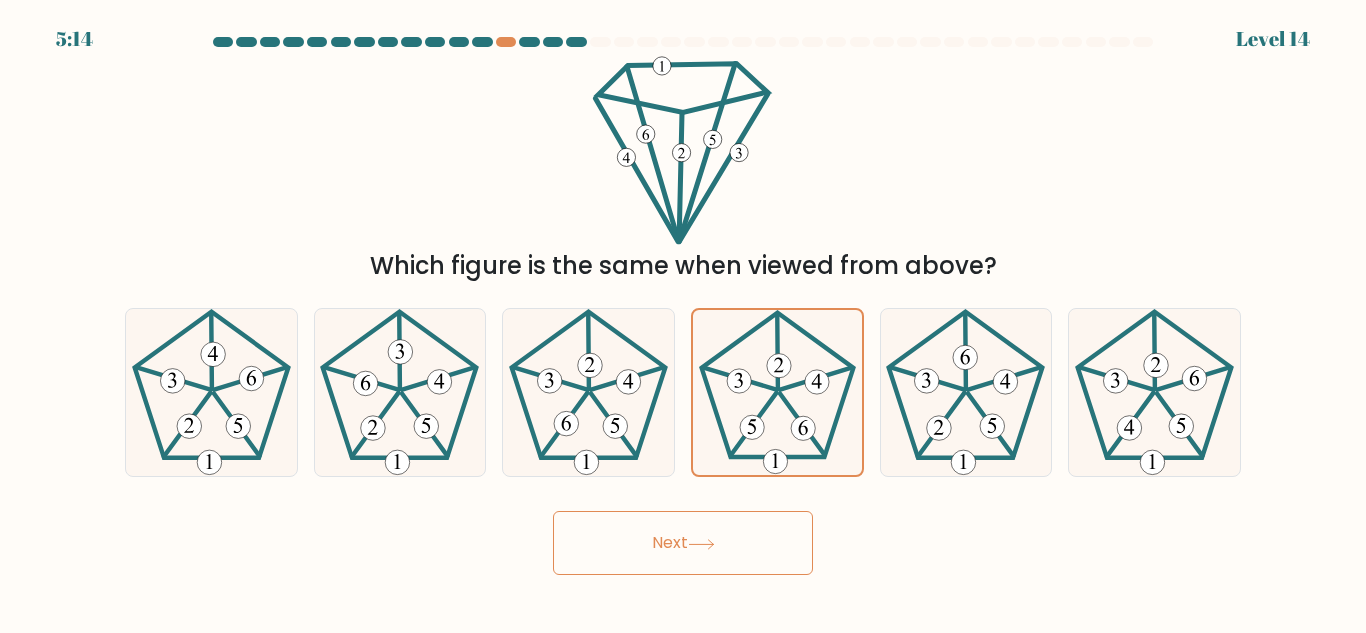 click on "Next" at bounding box center (683, 543) 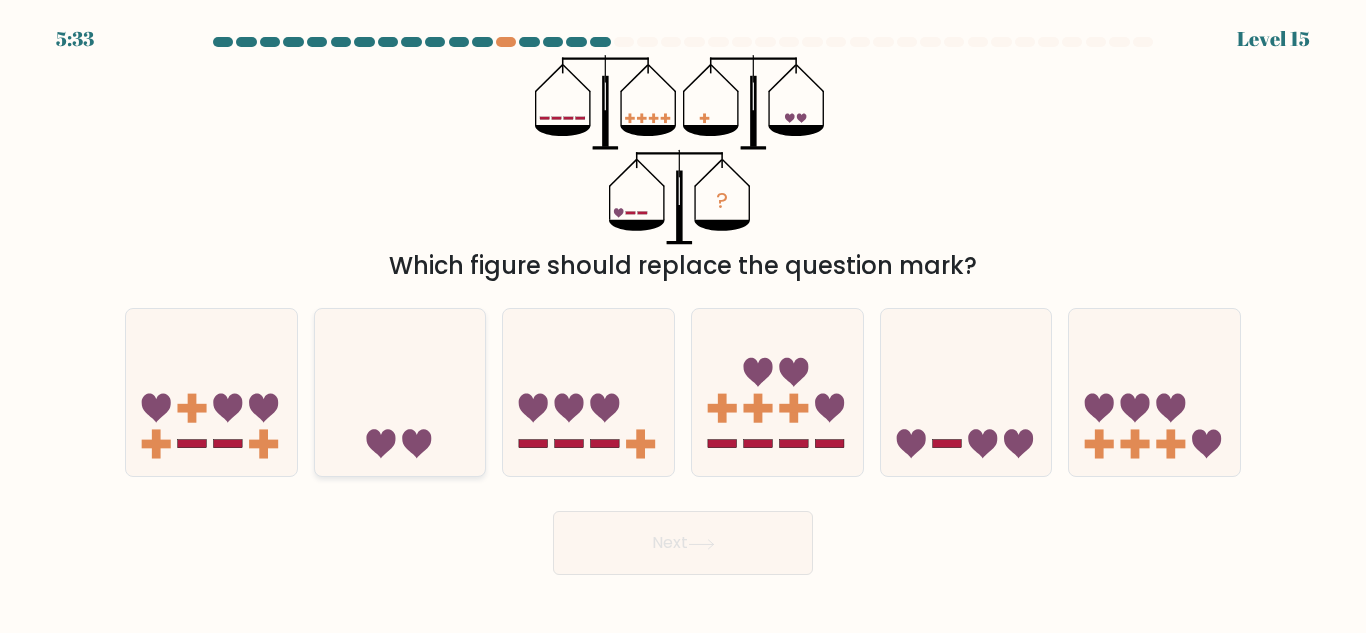 click at bounding box center (400, 392) 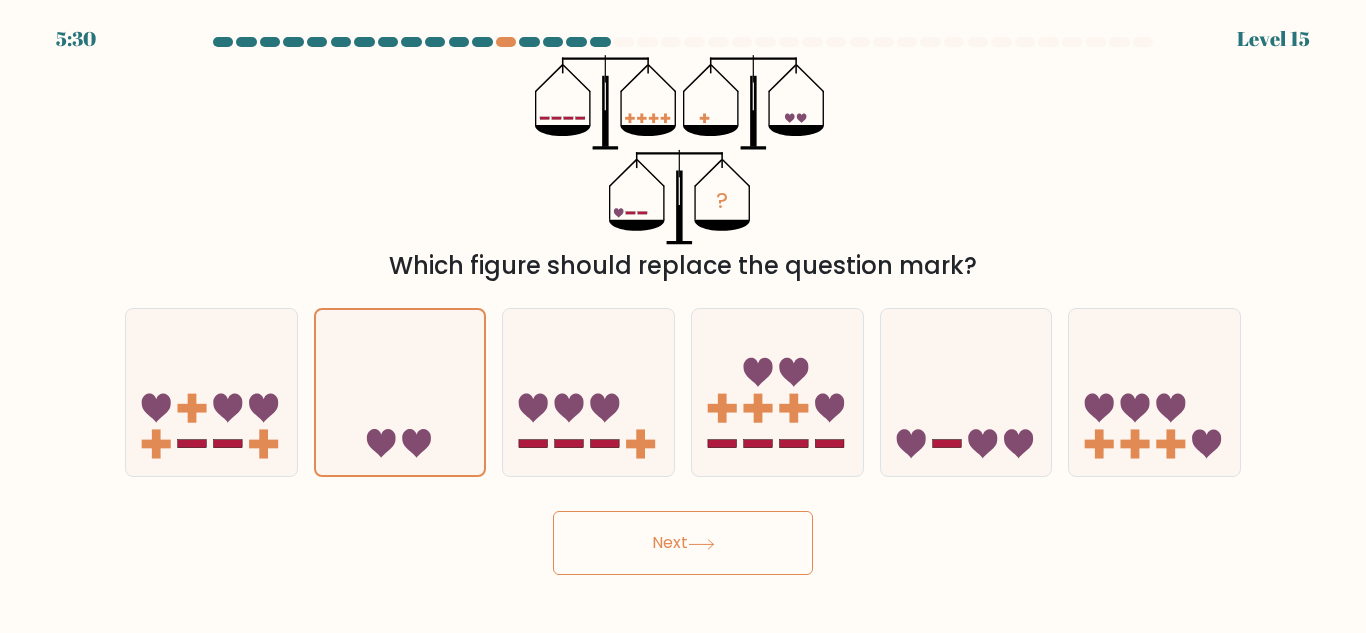 click on "Next" at bounding box center (683, 543) 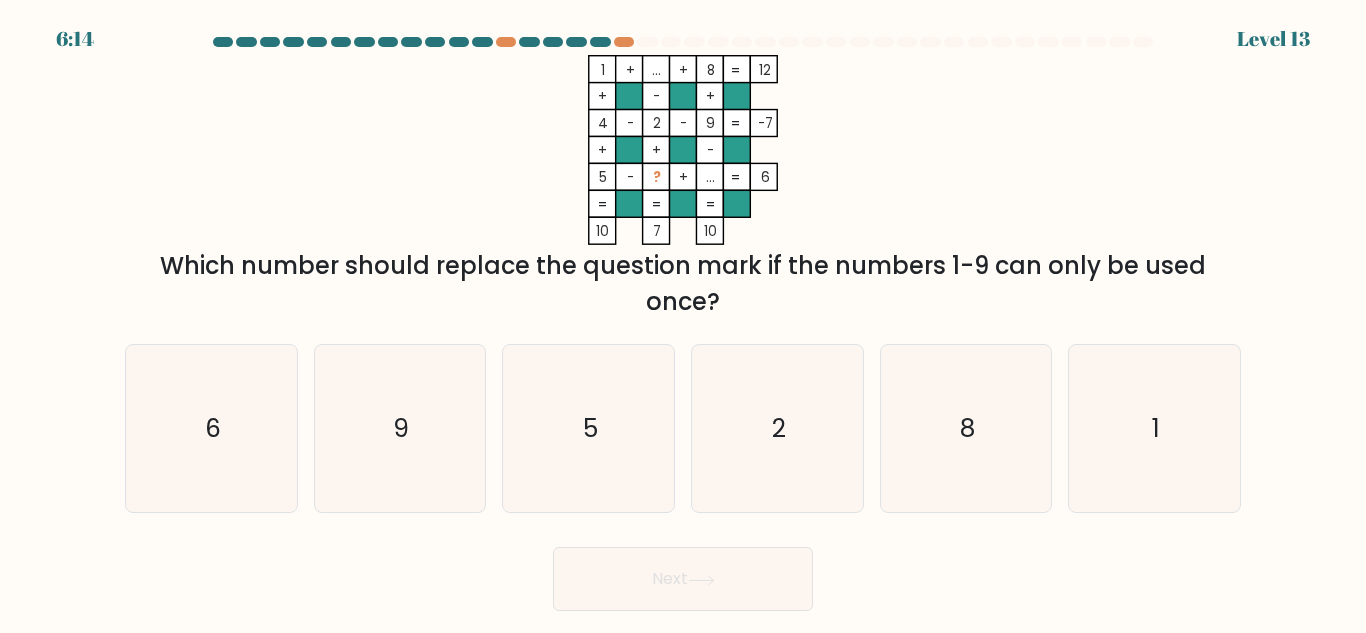 click at bounding box center [683, 324] 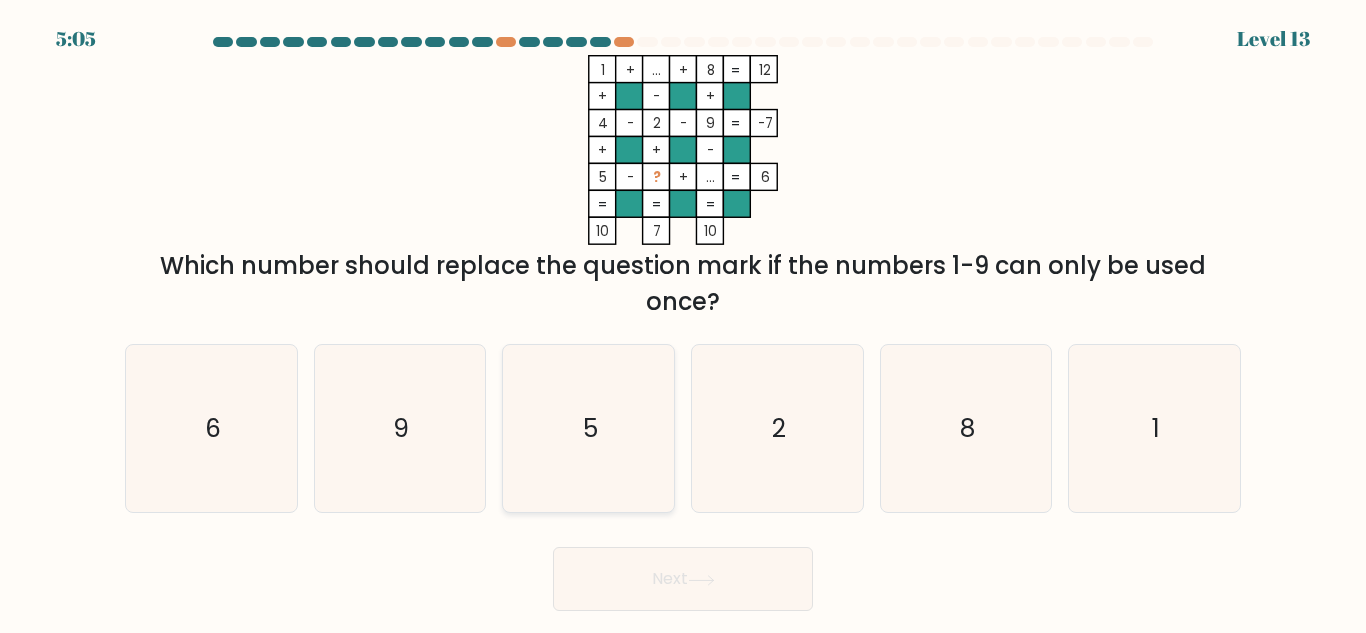 click on "5" at bounding box center [588, 428] 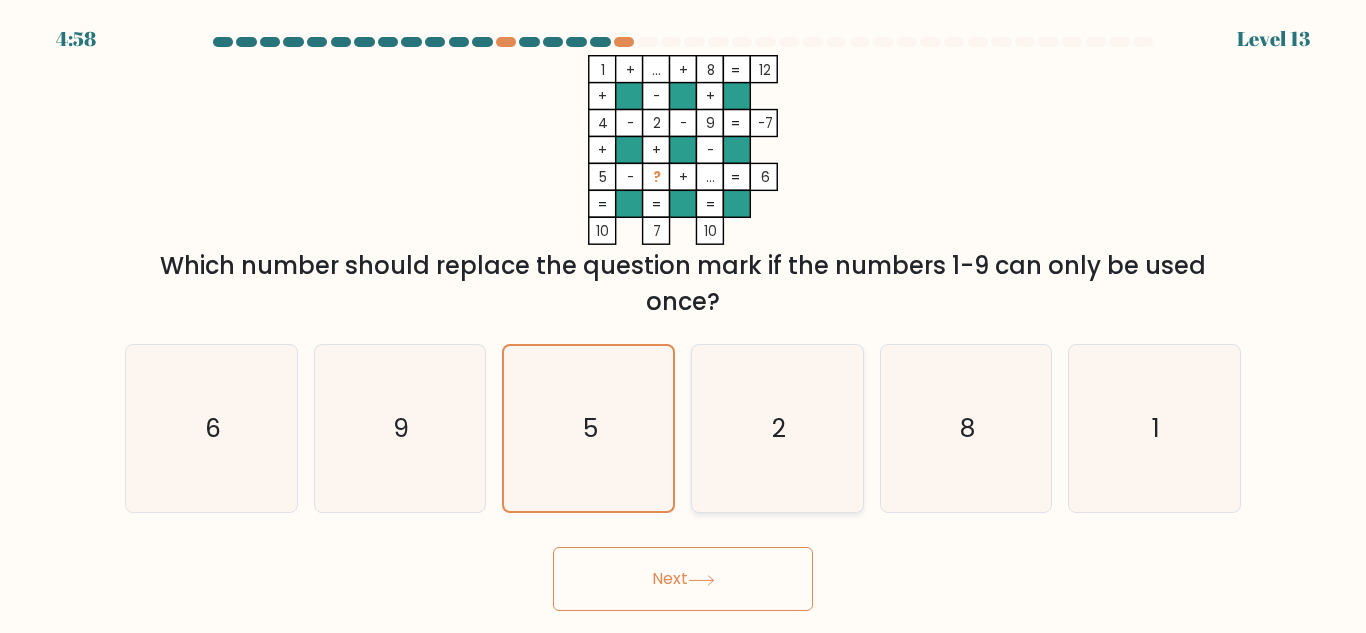 click on "2" at bounding box center (777, 428) 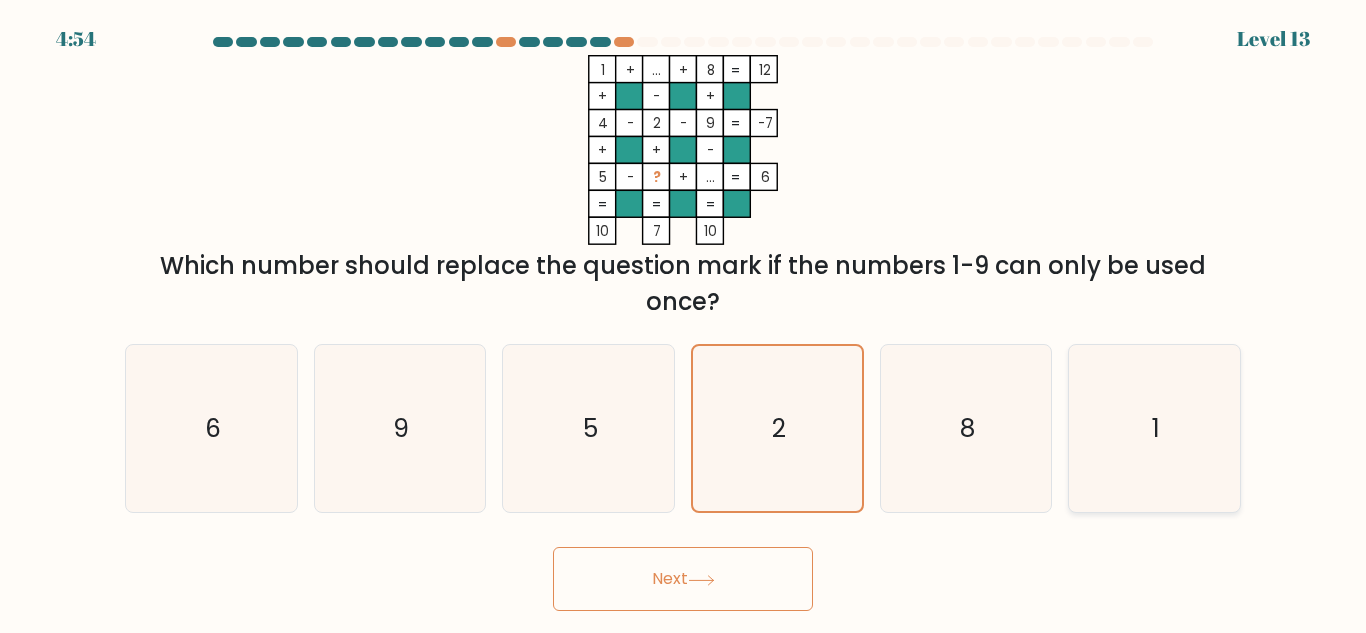 click on "1" at bounding box center (1154, 428) 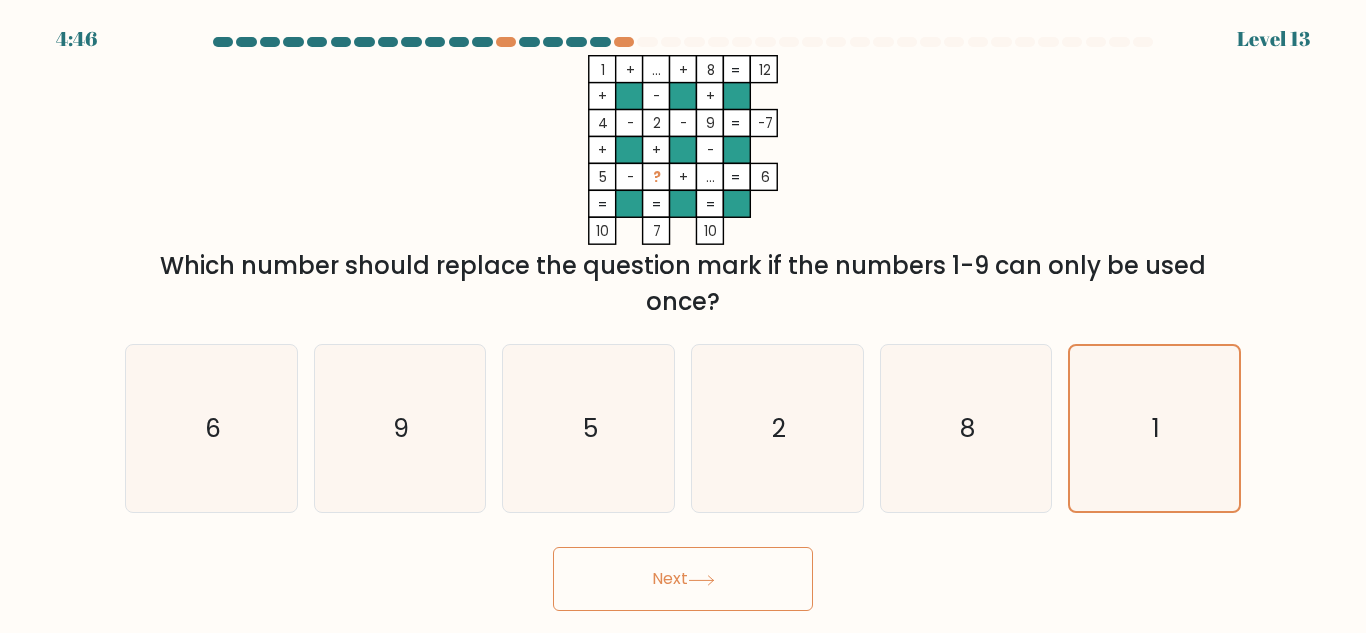 click on "Next" at bounding box center (683, 579) 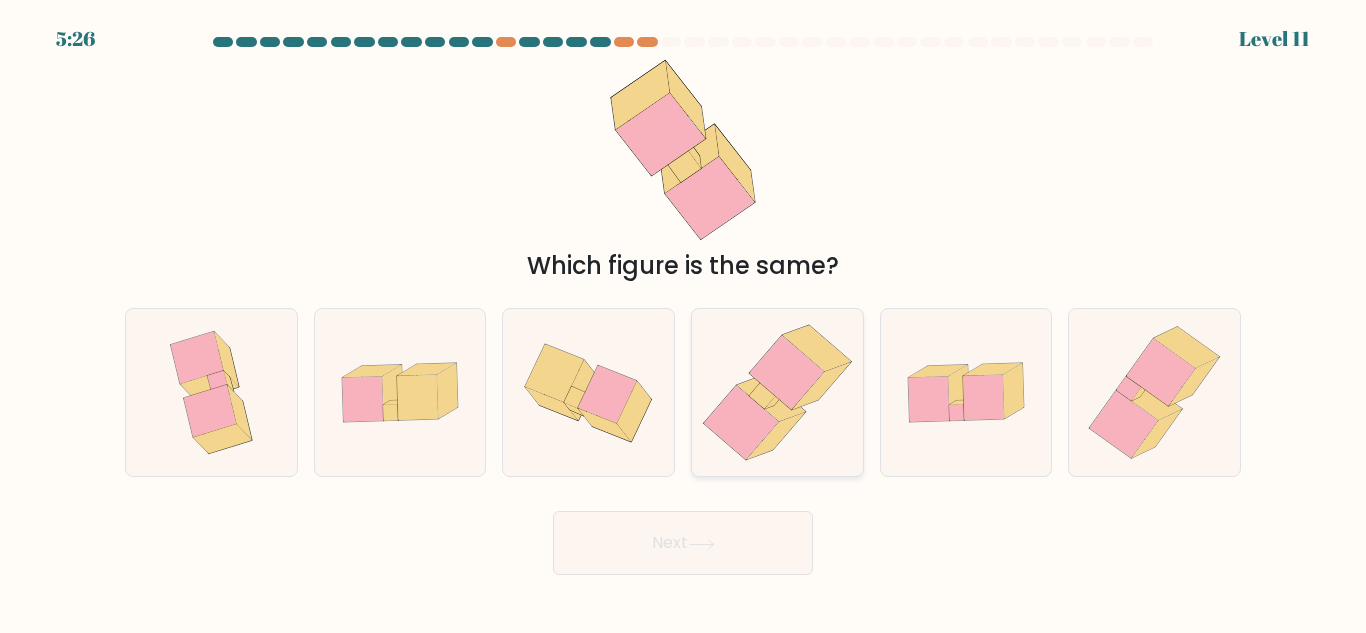 click at bounding box center [786, 373] 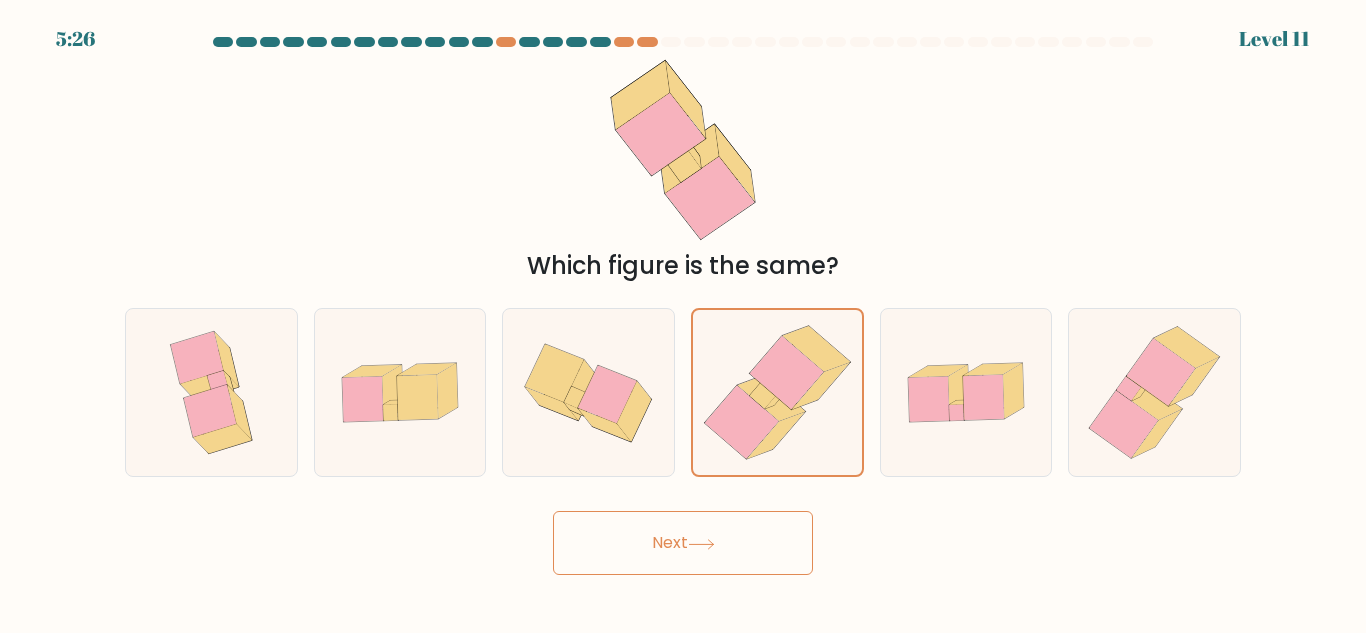 click on "Next" at bounding box center [683, 543] 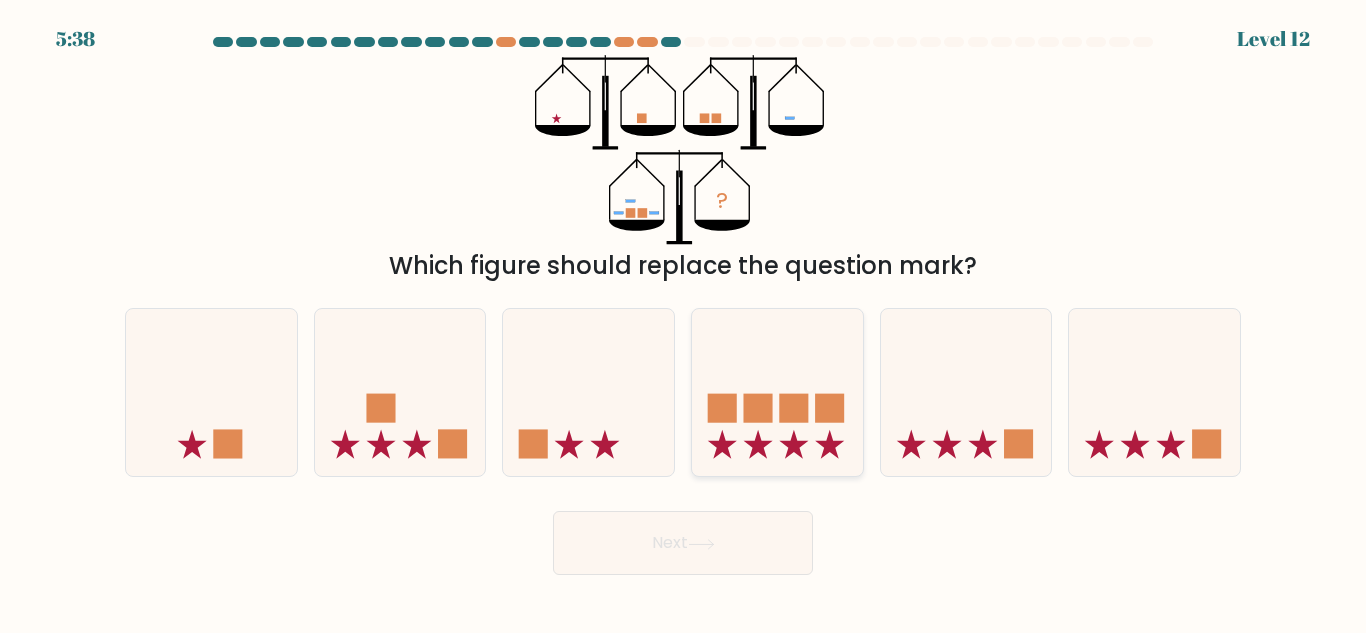 click at bounding box center [758, 408] 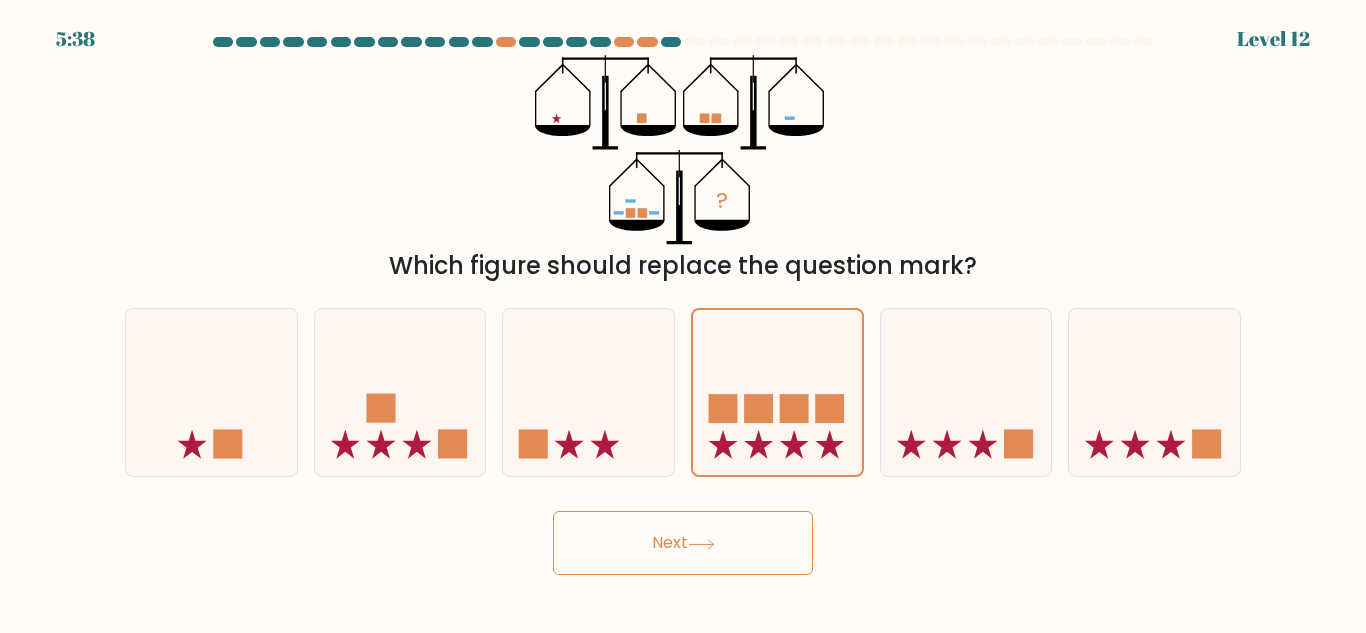 click on "Next" at bounding box center [683, 543] 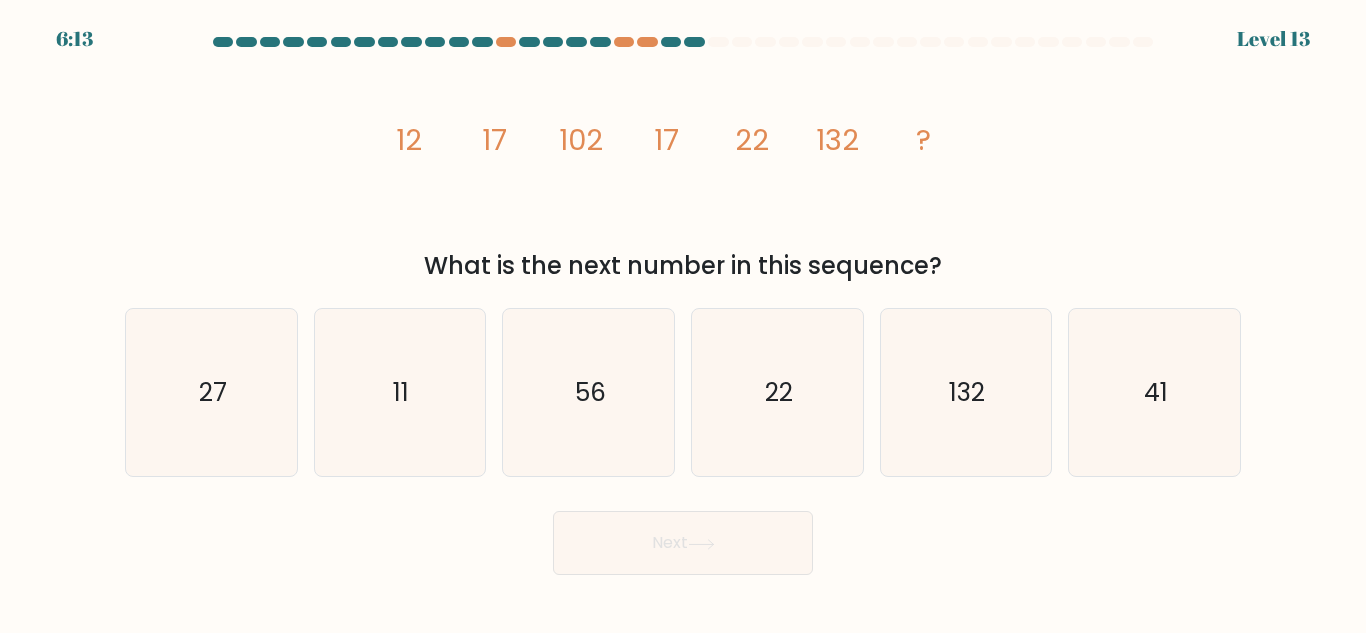 click on "a.
27
b.
11
c." at bounding box center (683, 384) 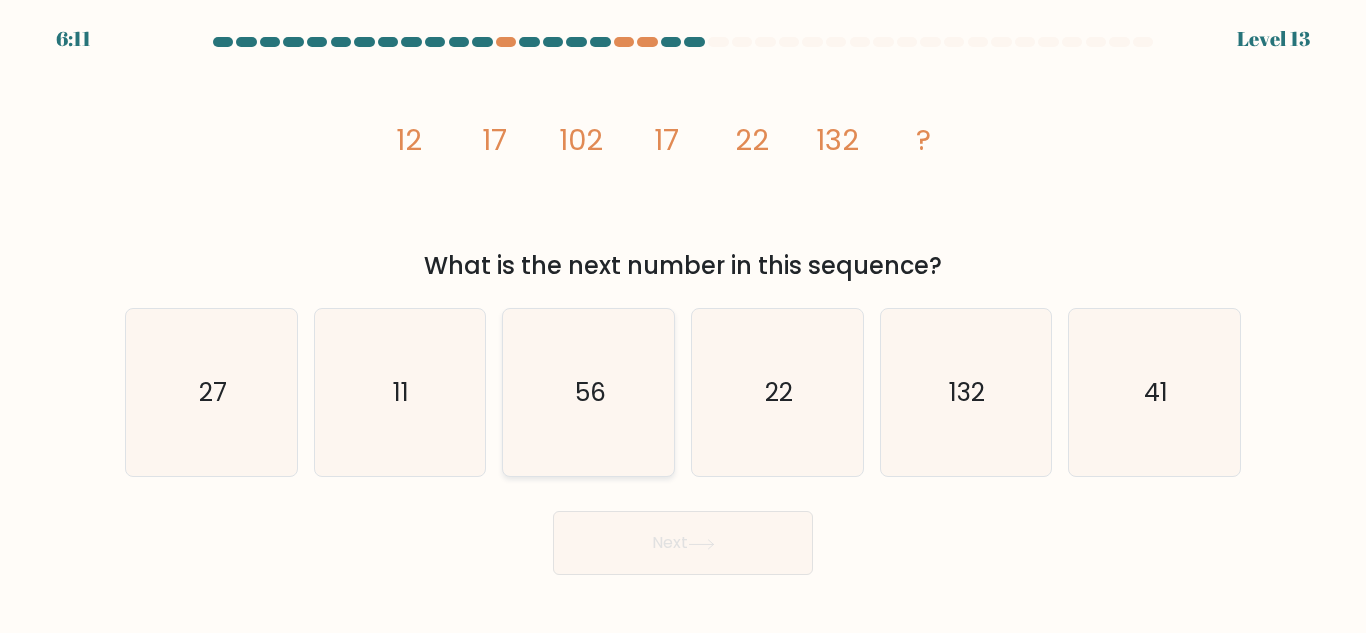 click on "56" at bounding box center [588, 392] 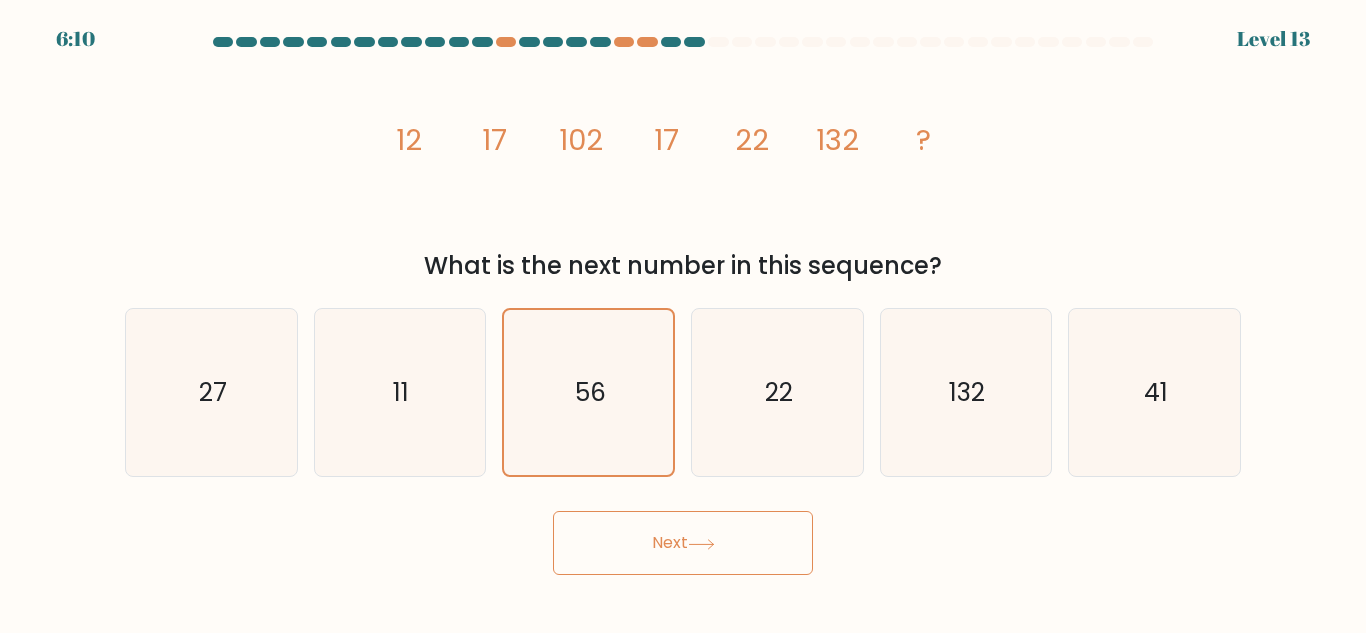 click on "Next" at bounding box center [683, 543] 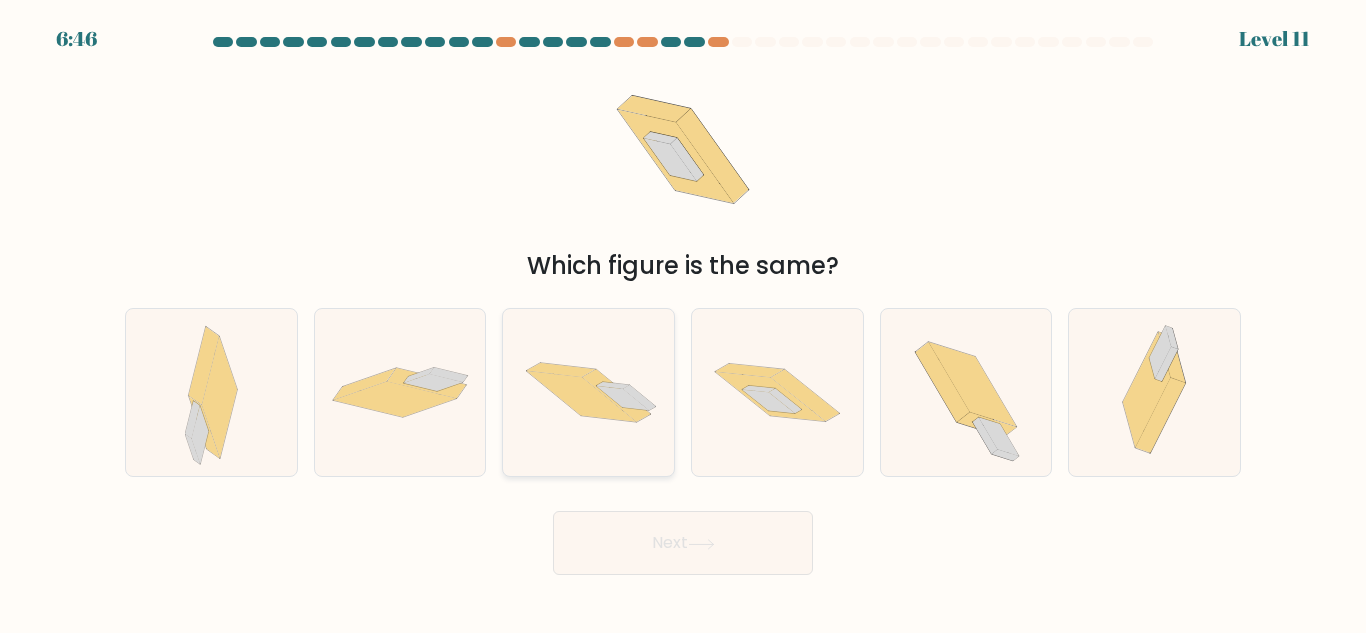 click at bounding box center [588, 392] 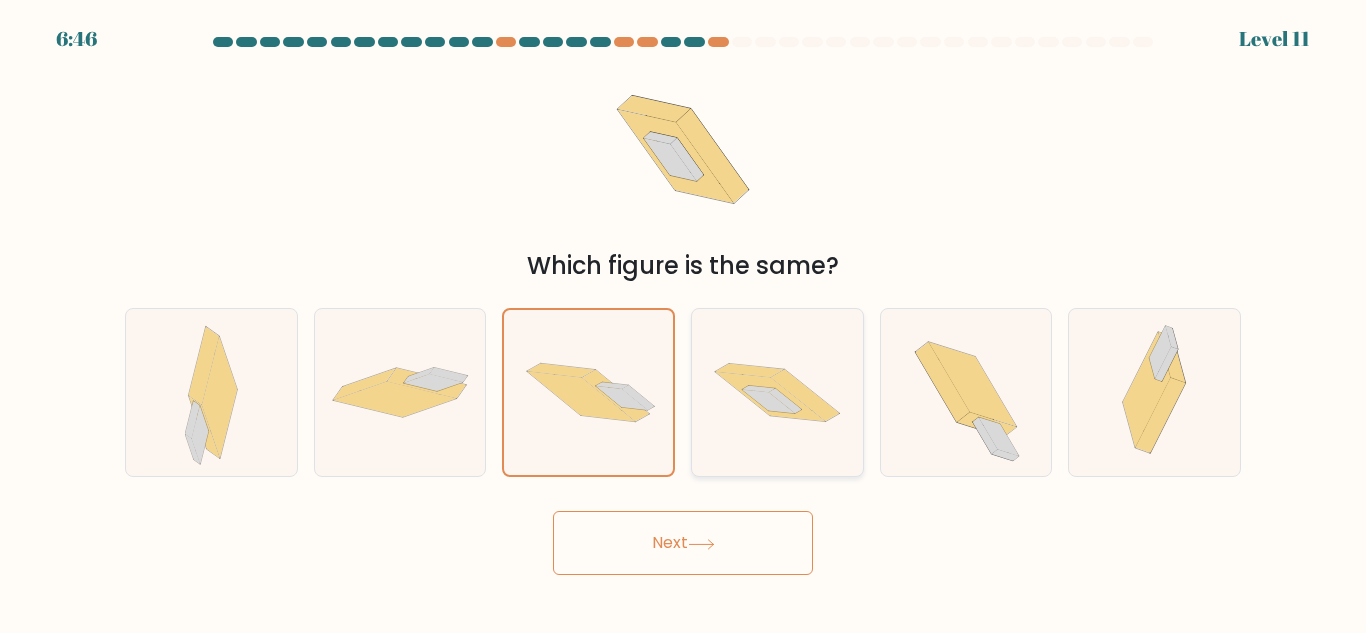 click at bounding box center (777, 392) 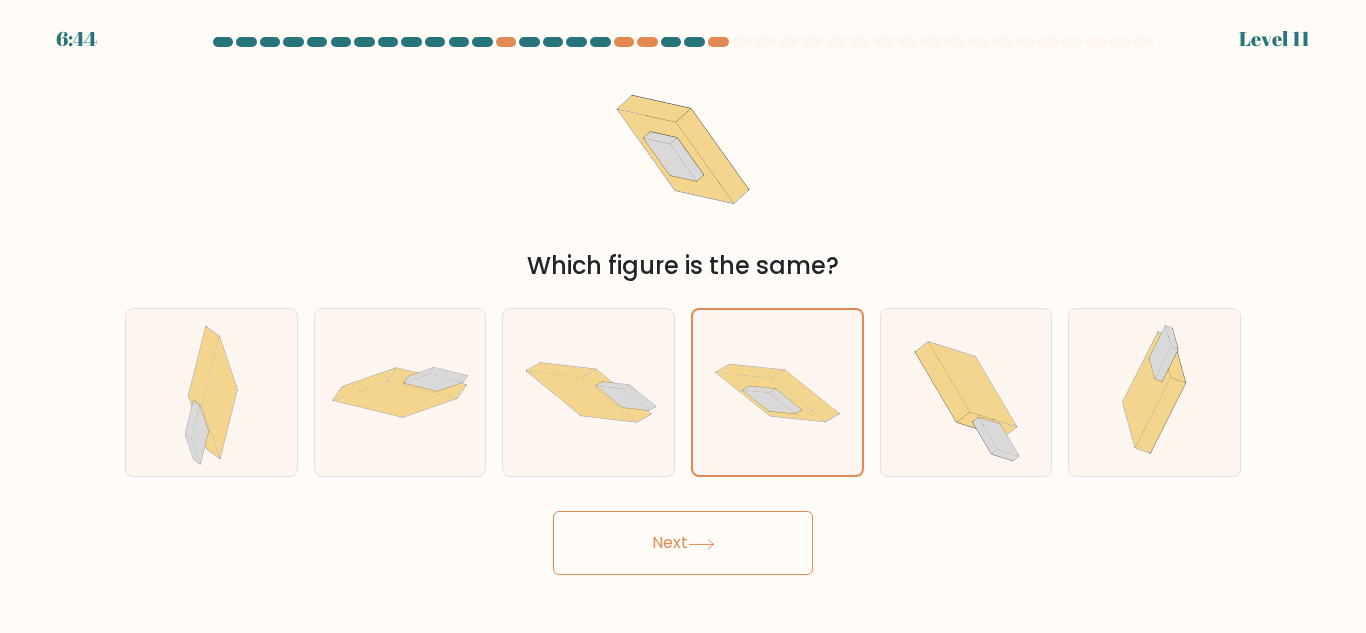 click on "Next" at bounding box center [683, 543] 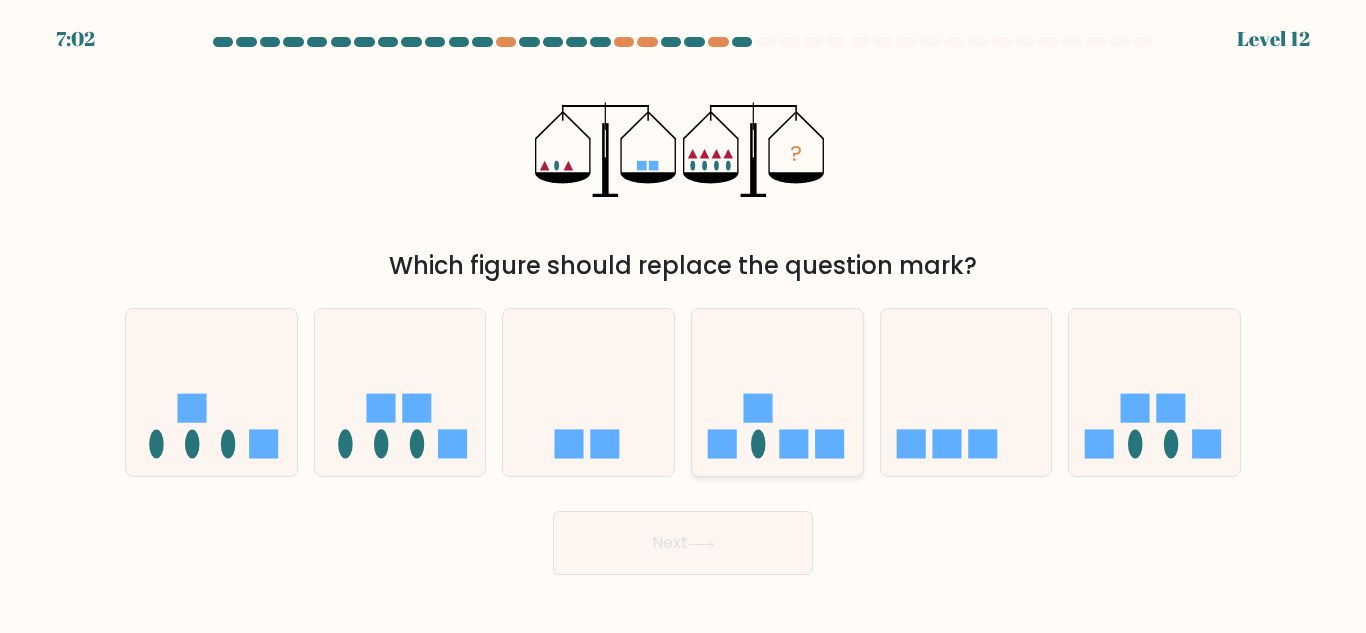 click at bounding box center (777, 392) 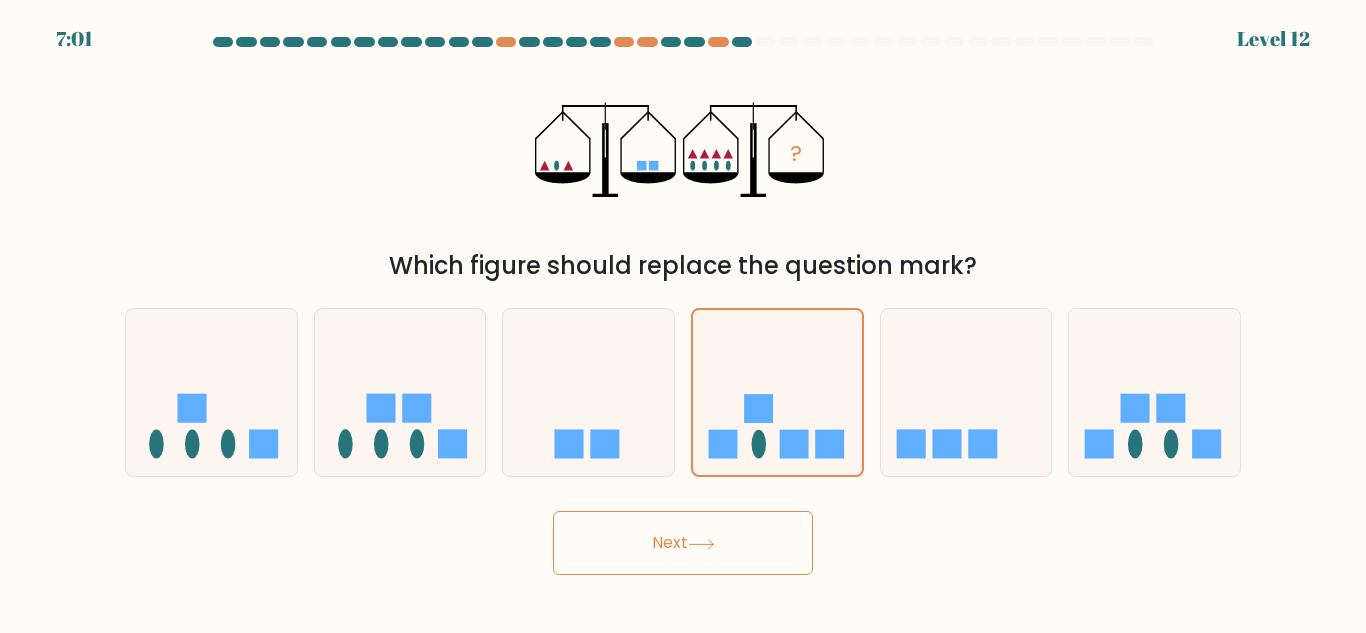 click on "7:01
Level 12" at bounding box center (683, 316) 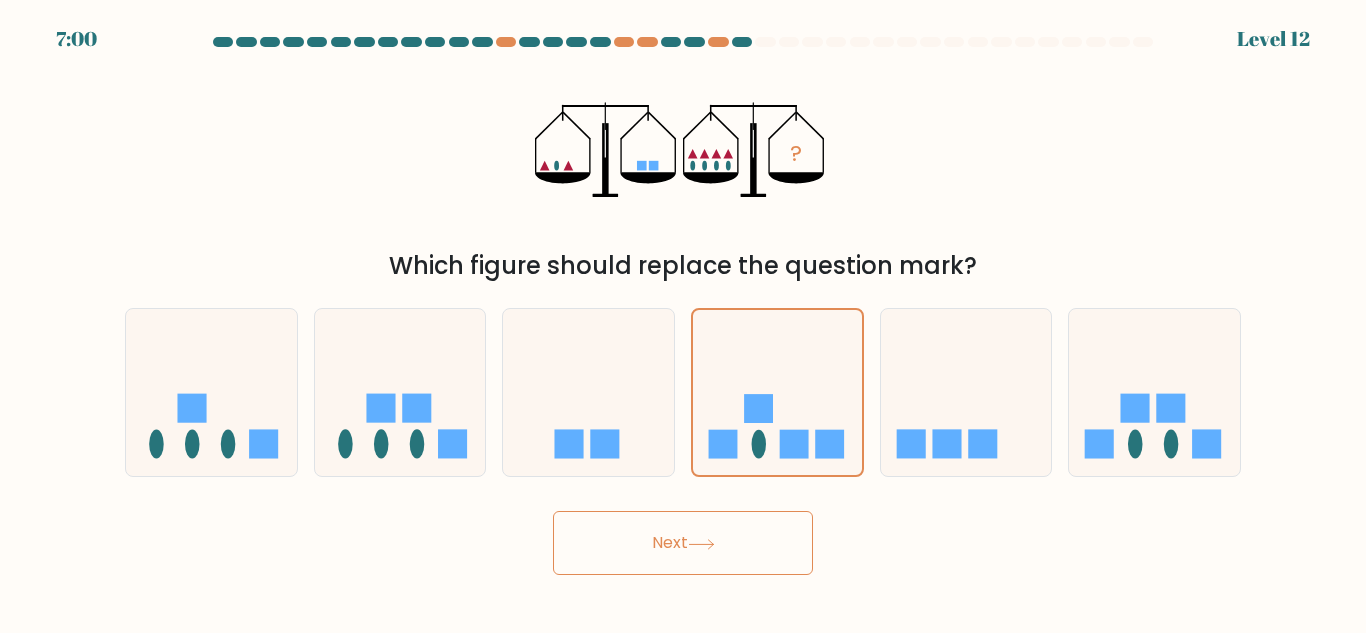 click on "Next" at bounding box center (683, 543) 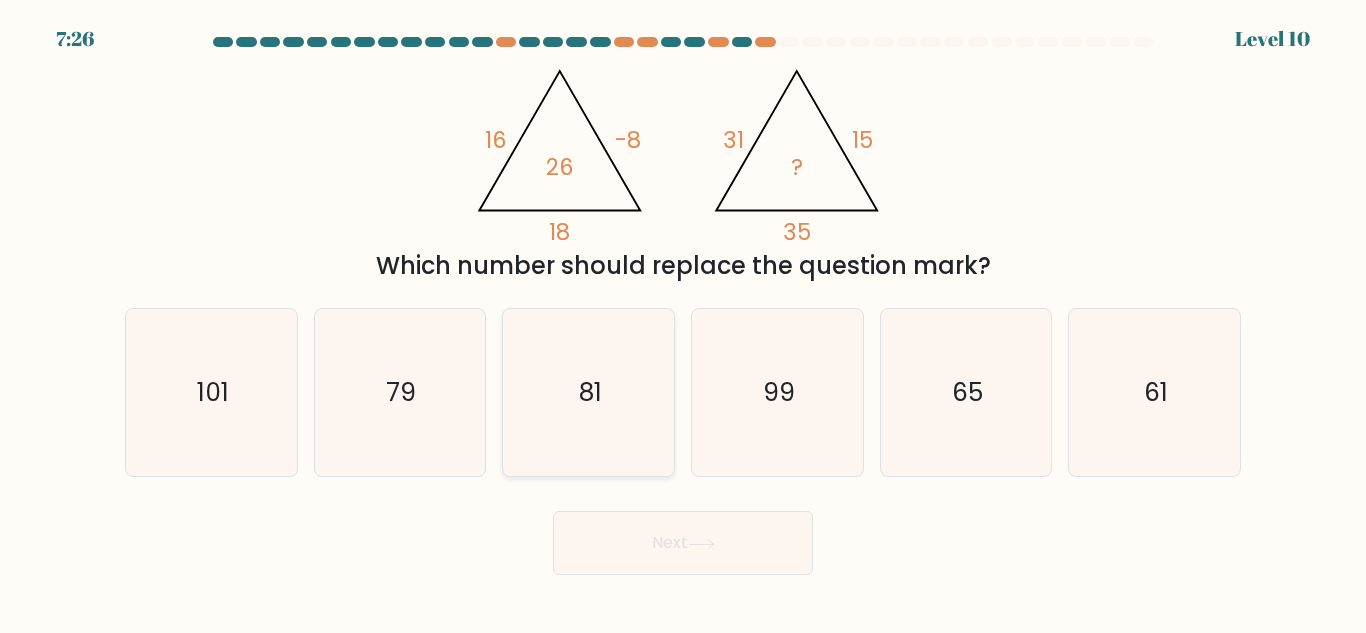 click on "81" at bounding box center (588, 392) 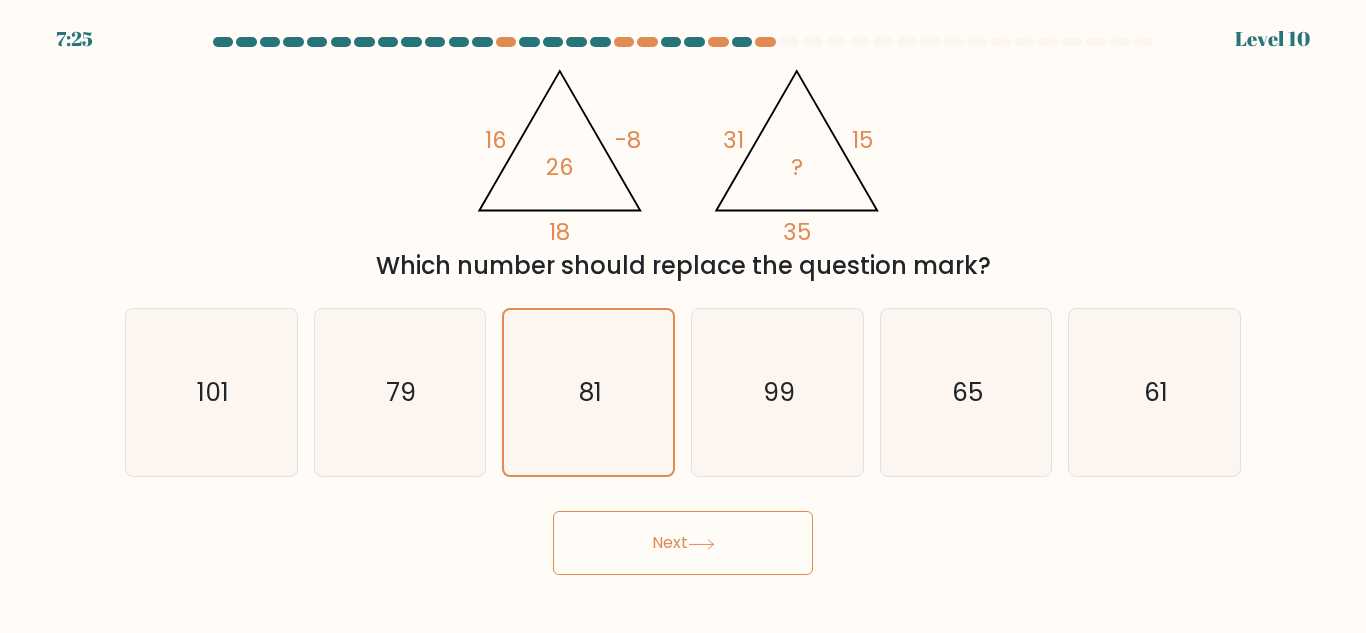 click on "Next" at bounding box center (683, 543) 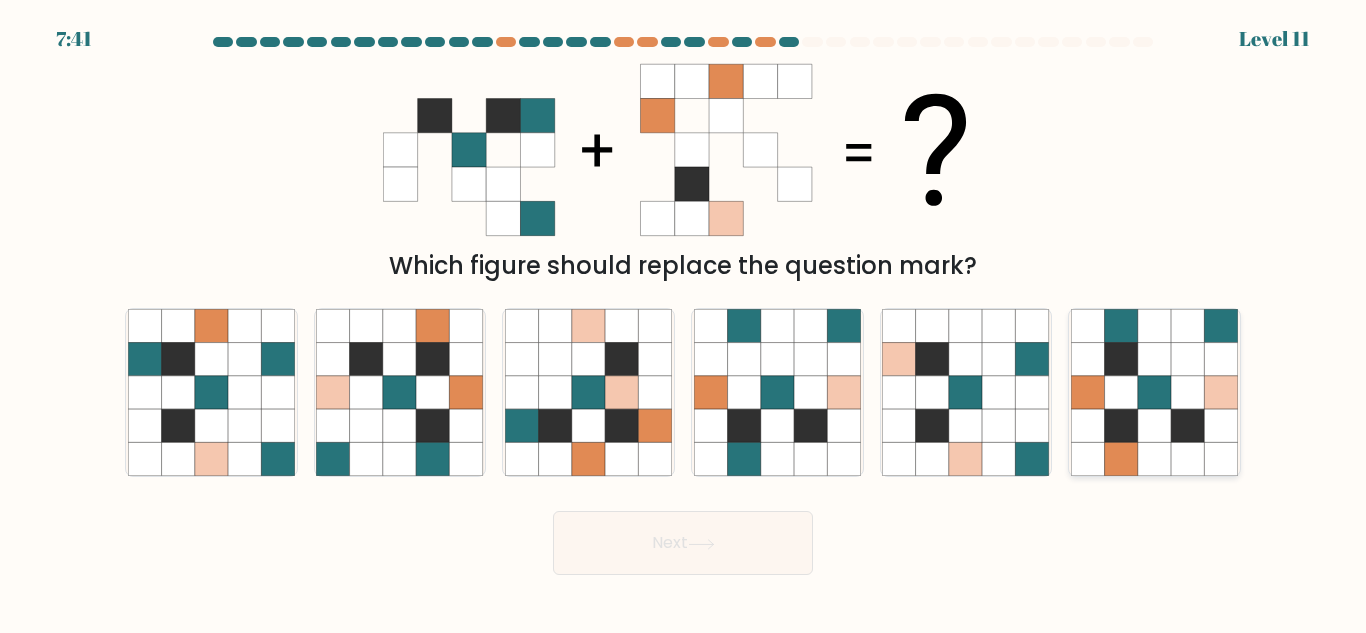 click at bounding box center (1121, 359) 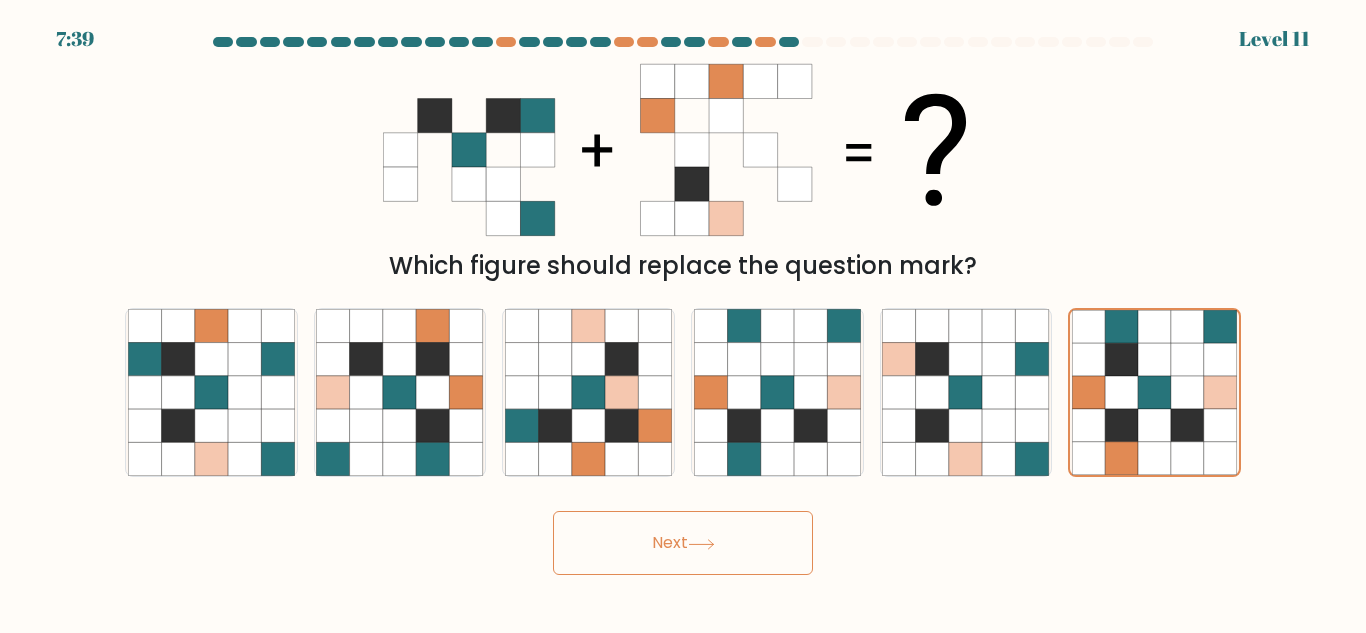 click on "Next" at bounding box center (683, 543) 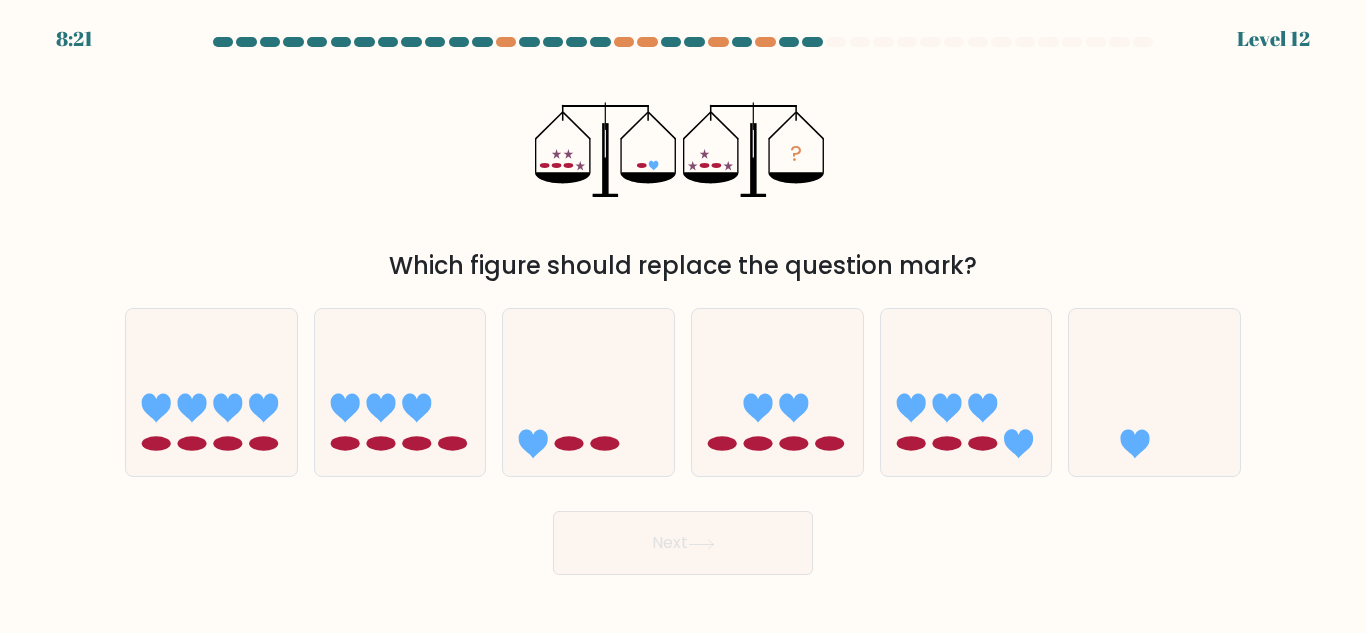 click on "?
Which figure should replace the question mark?" at bounding box center (683, 169) 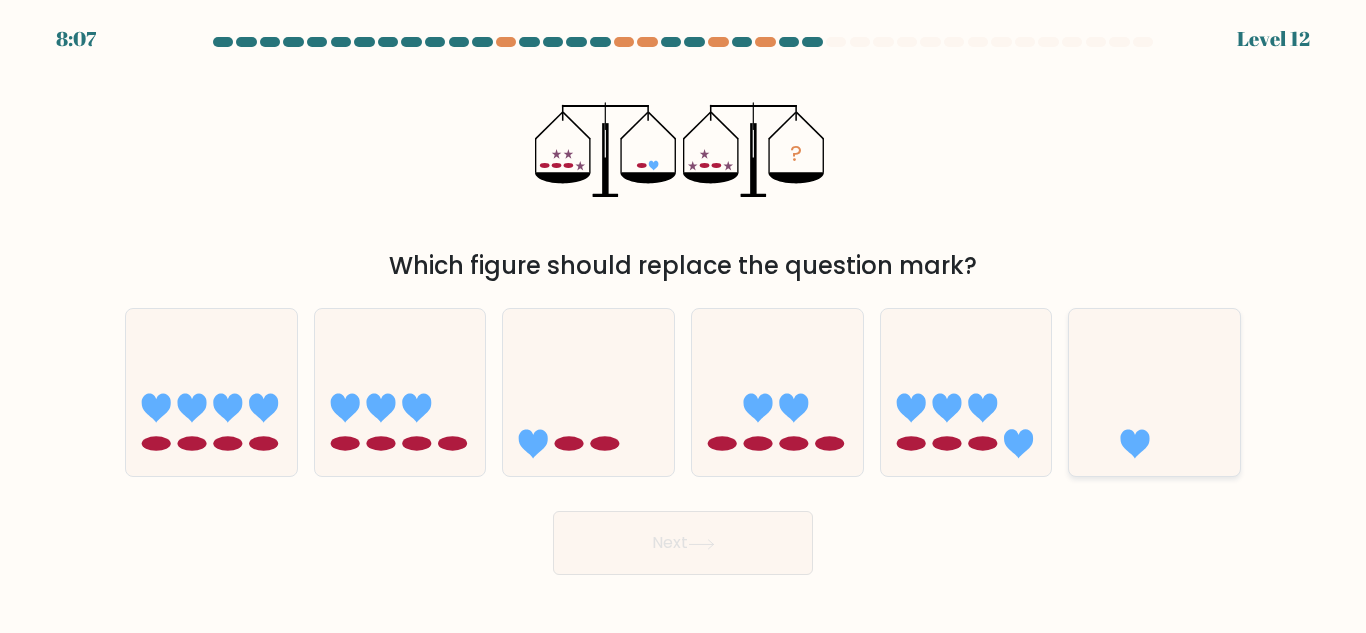 click at bounding box center (1154, 392) 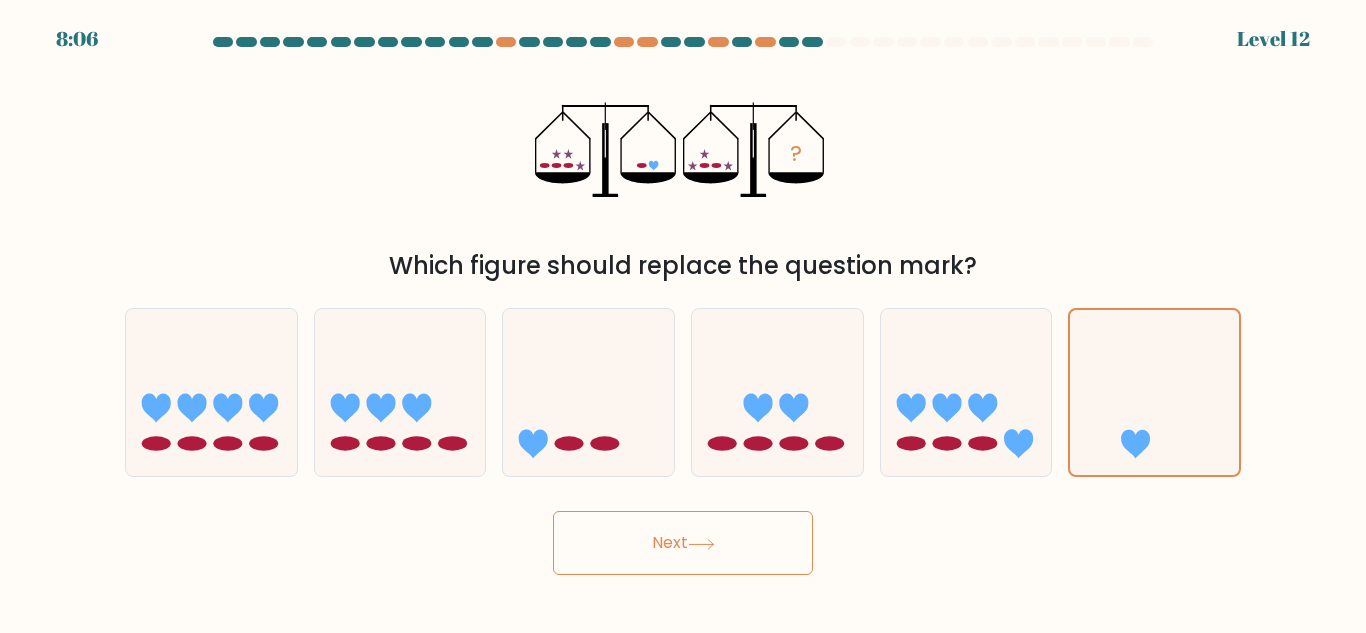click on "Next" at bounding box center [683, 543] 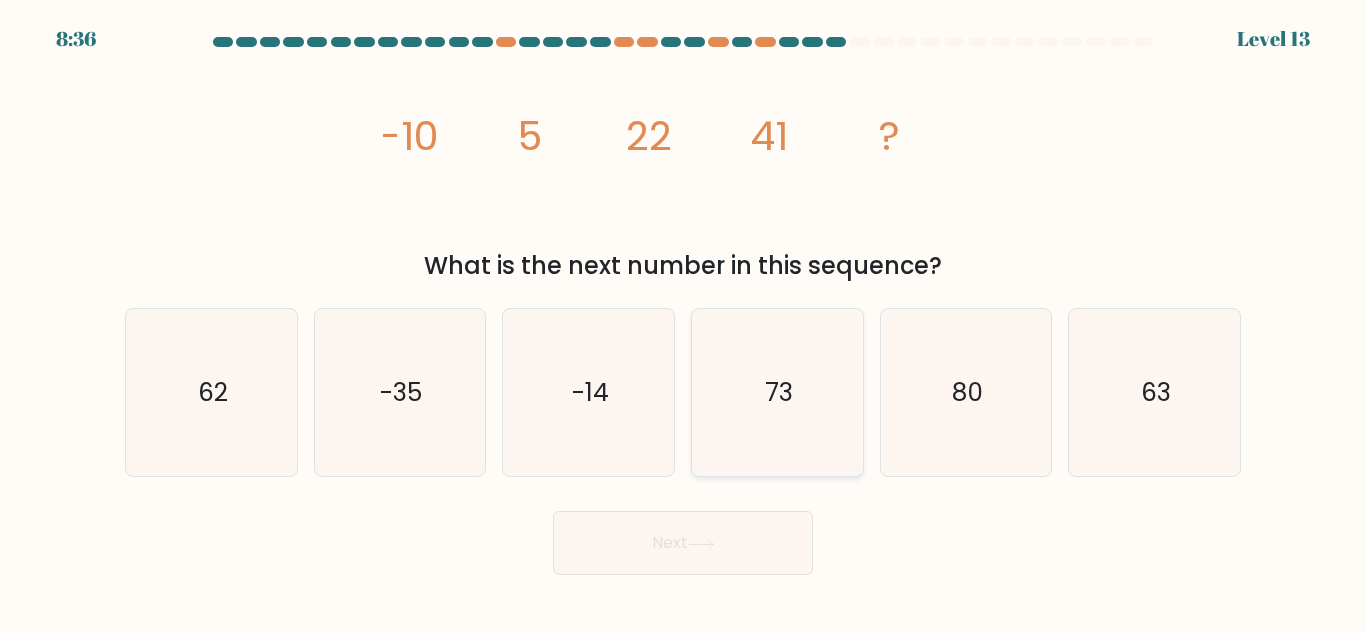 click on "73" at bounding box center (777, 392) 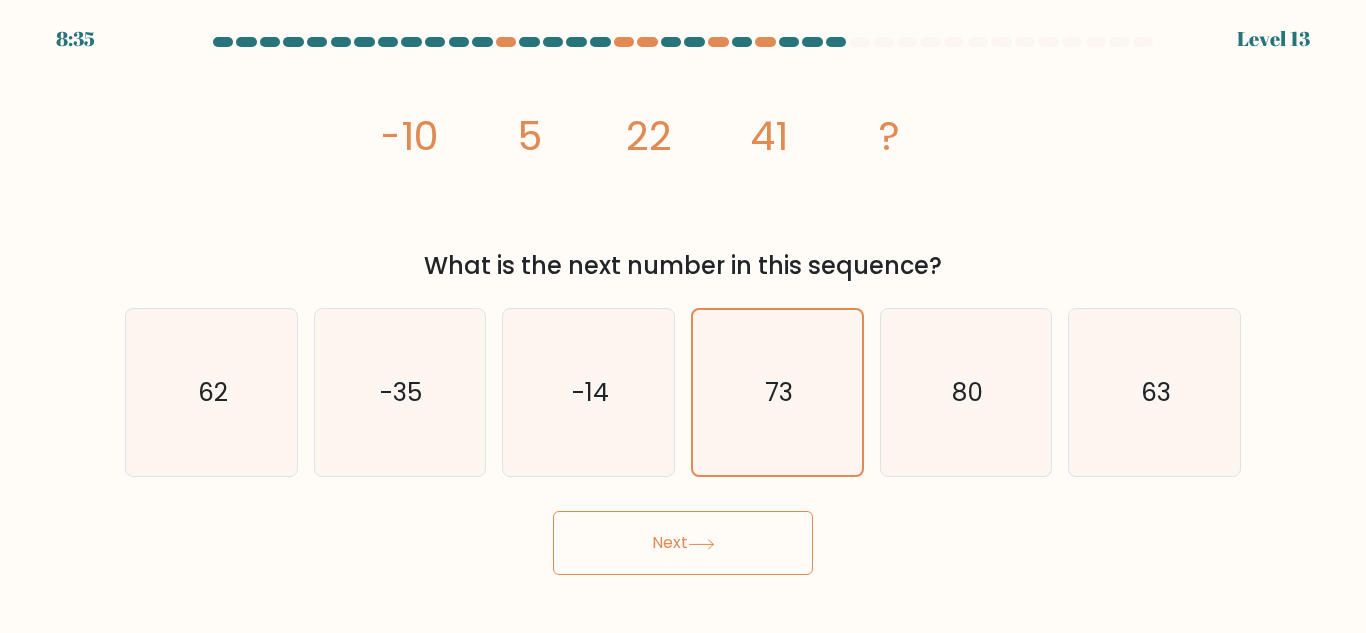 click on "Next" at bounding box center [683, 543] 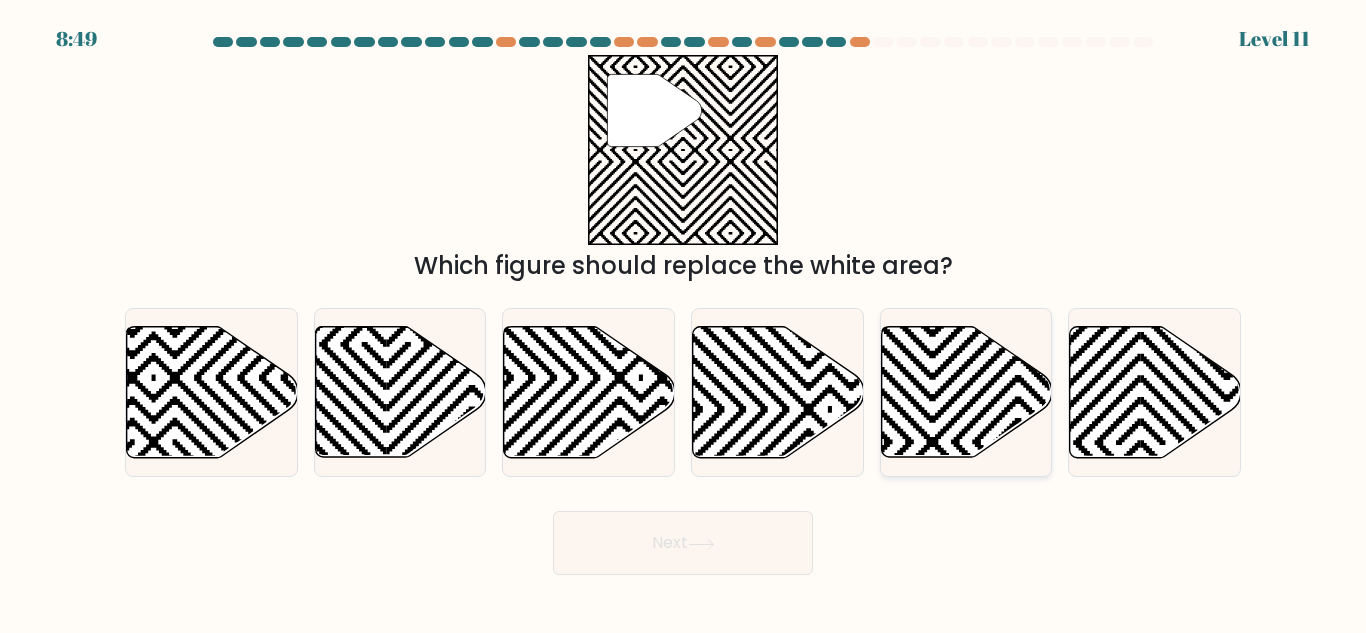 click at bounding box center [966, 392] 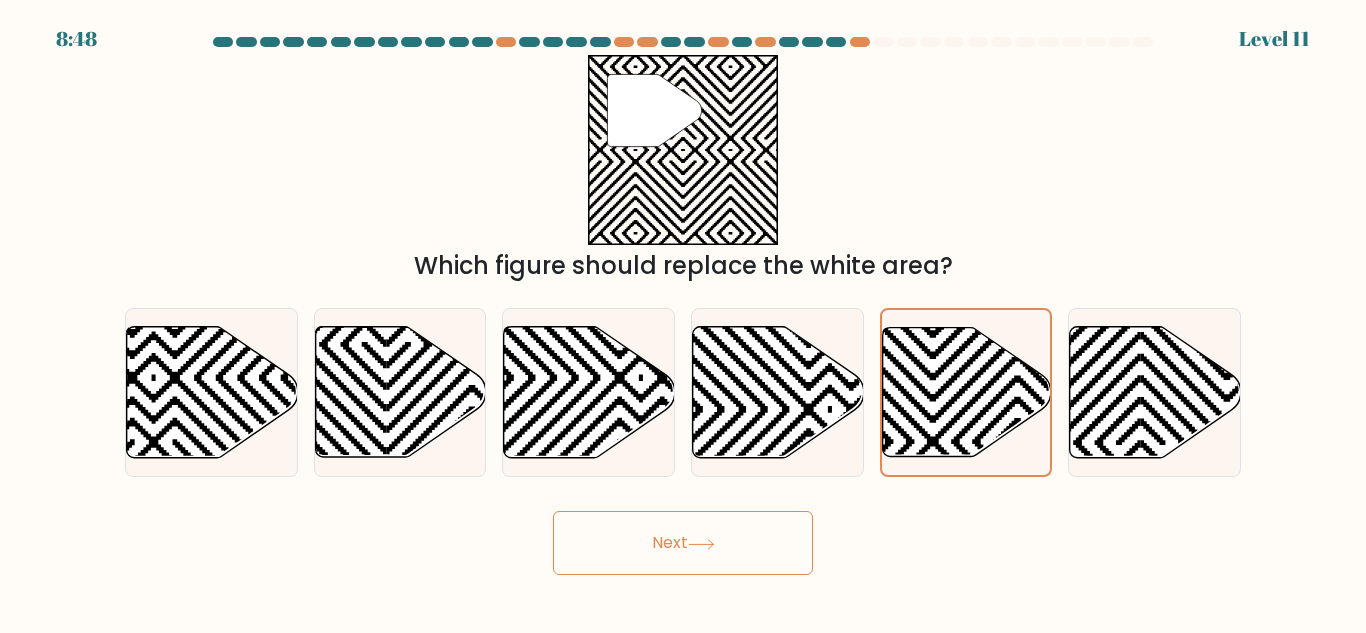 click on "Next" at bounding box center (683, 543) 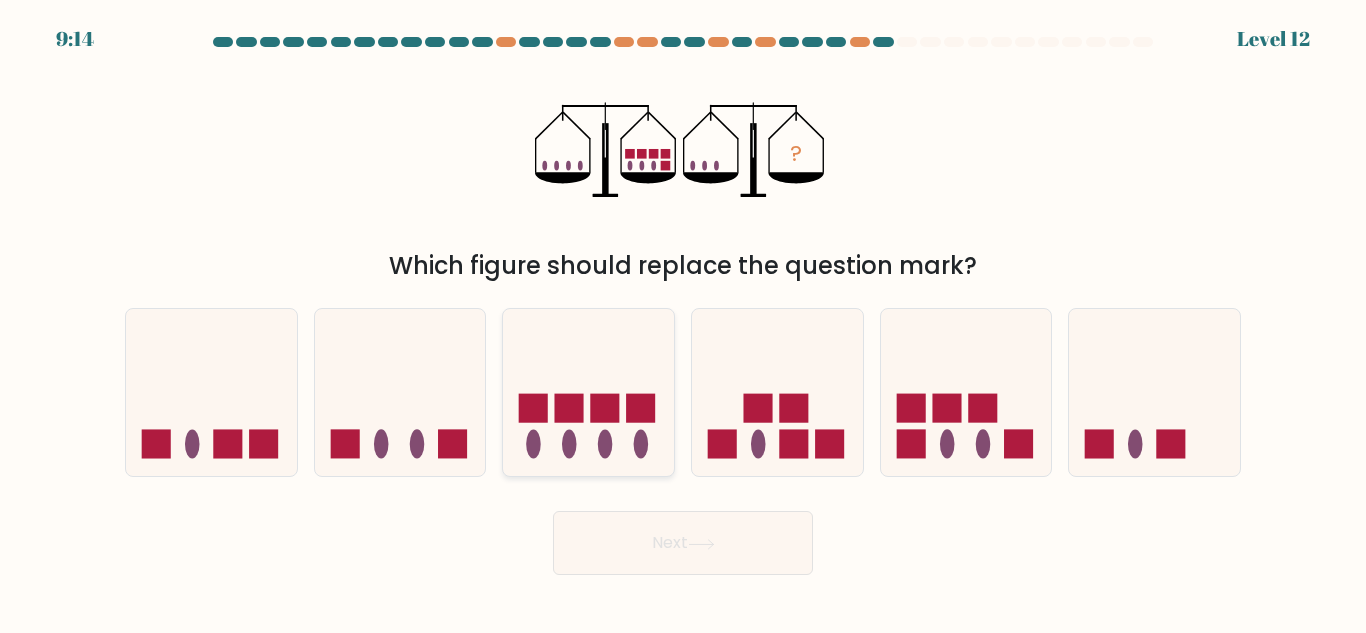 click at bounding box center (588, 392) 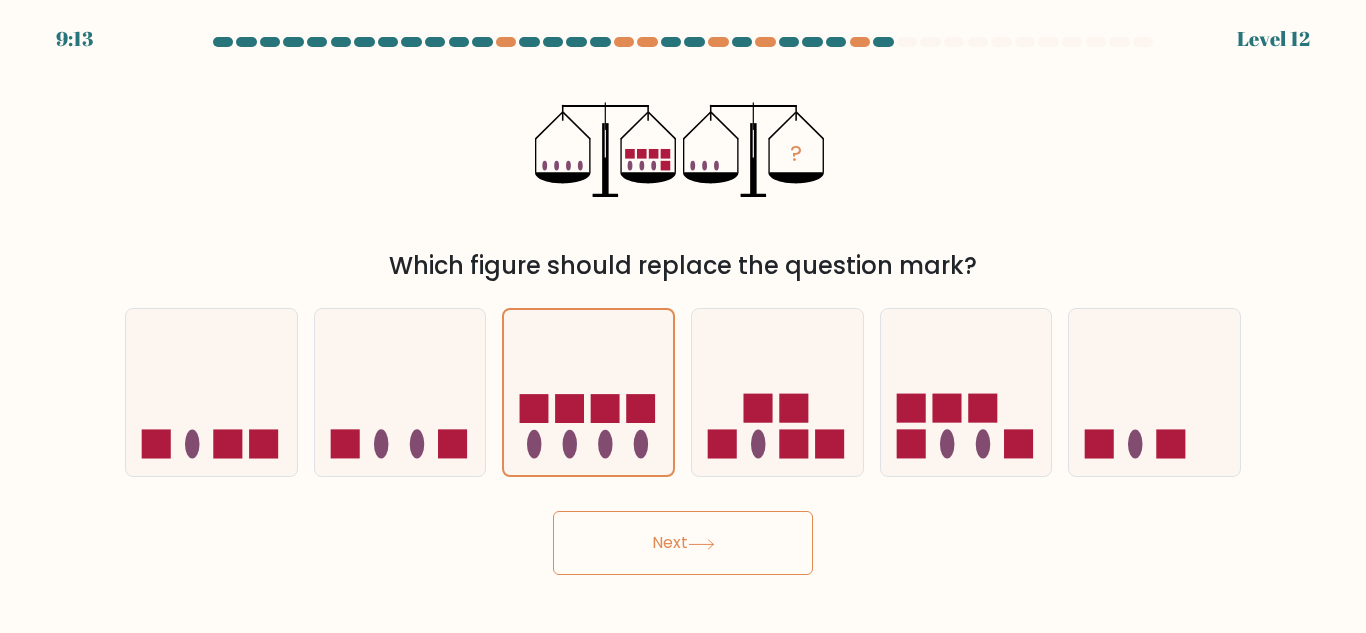 click on "Next" at bounding box center (683, 543) 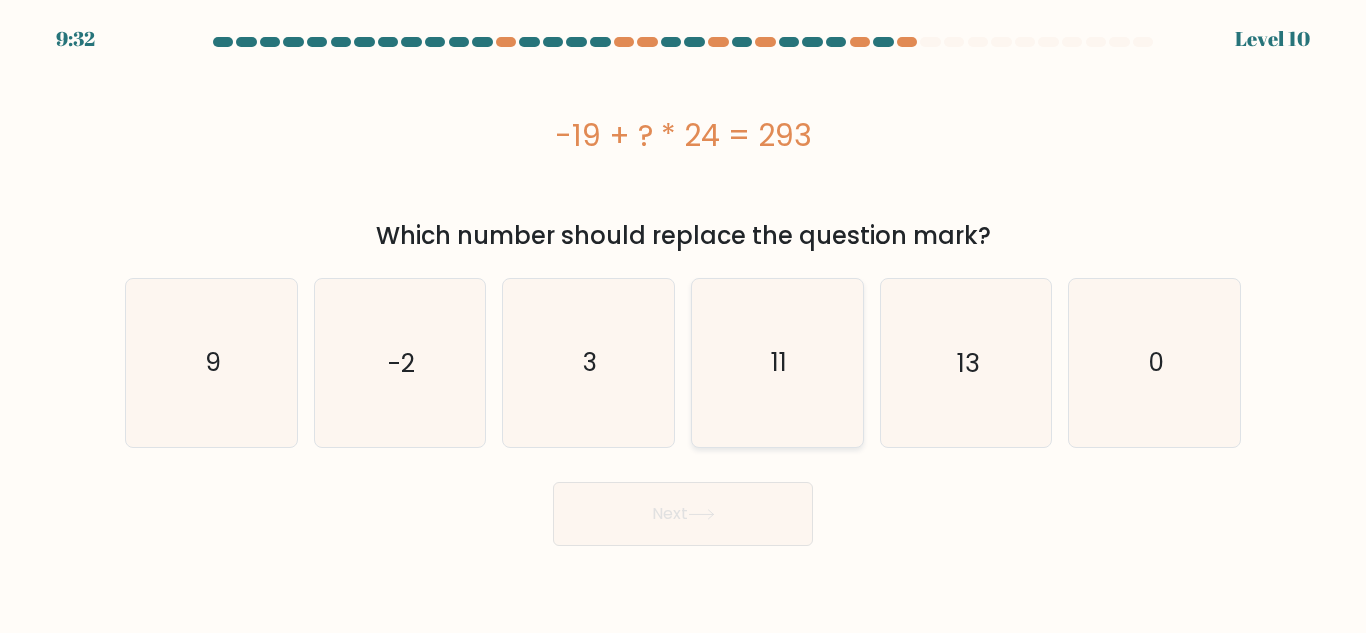 click on "11" at bounding box center [777, 362] 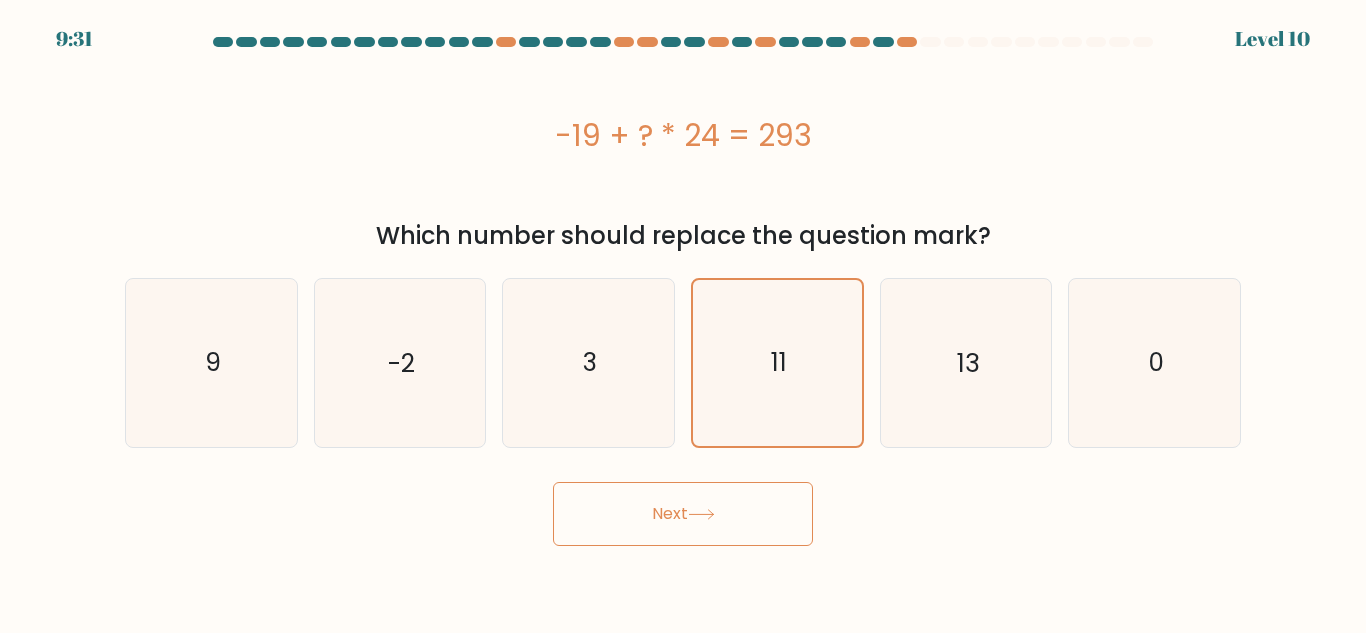 click on "Next" at bounding box center (683, 514) 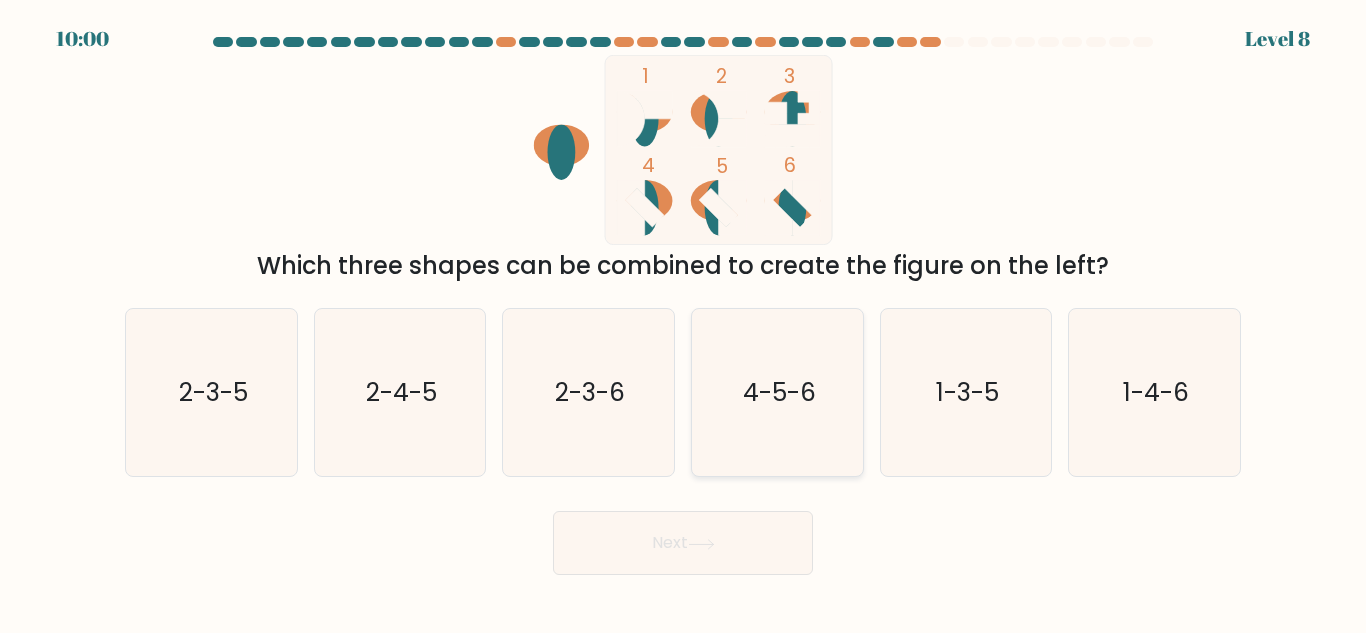 click on "4-5-6" at bounding box center (777, 392) 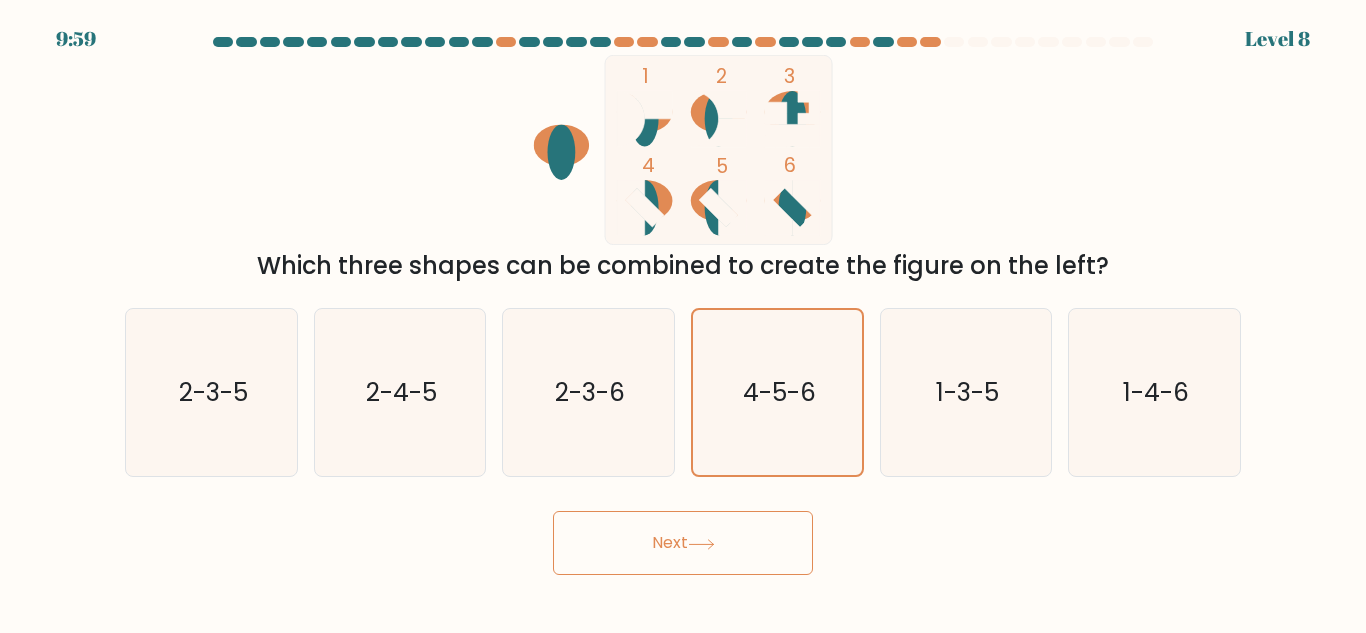 click on "Next" at bounding box center [683, 543] 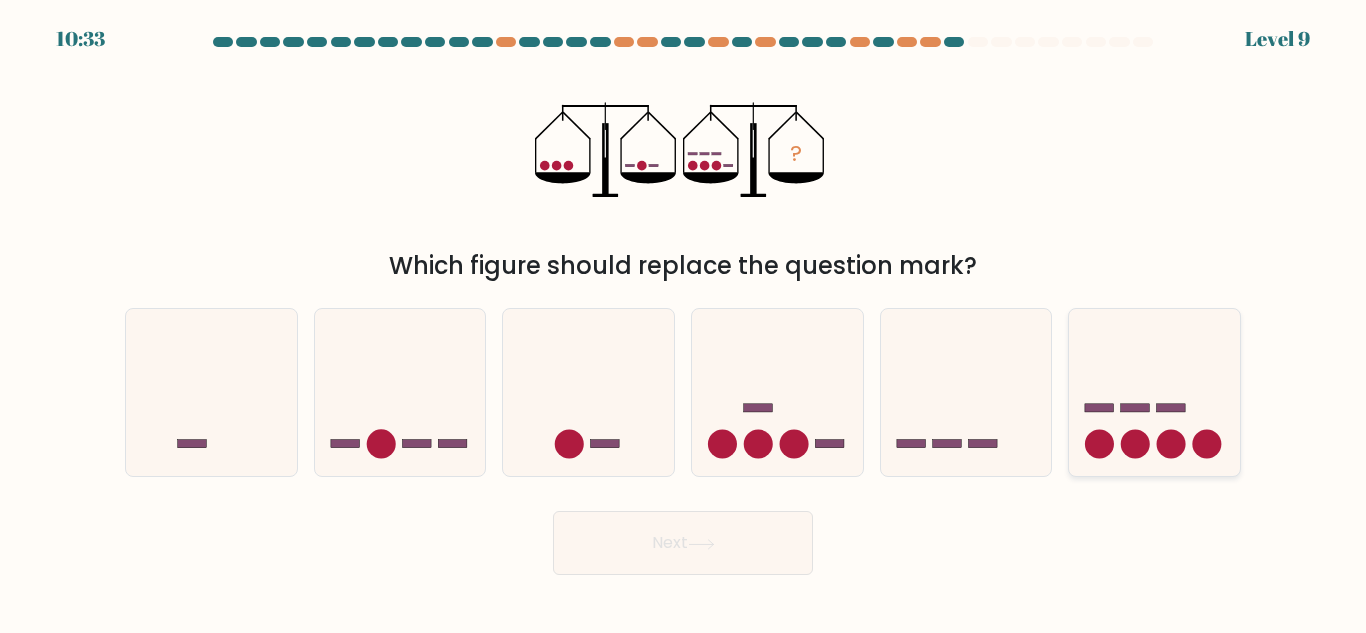 click at bounding box center (1135, 408) 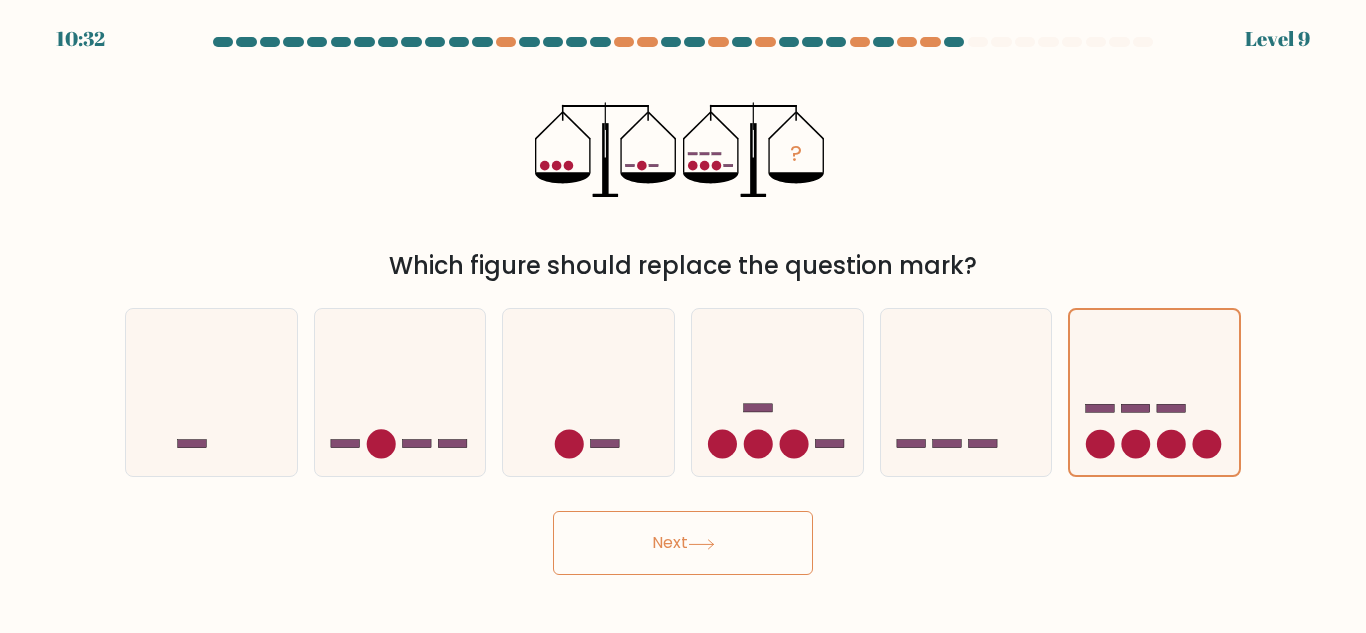 click on "Next" at bounding box center (683, 543) 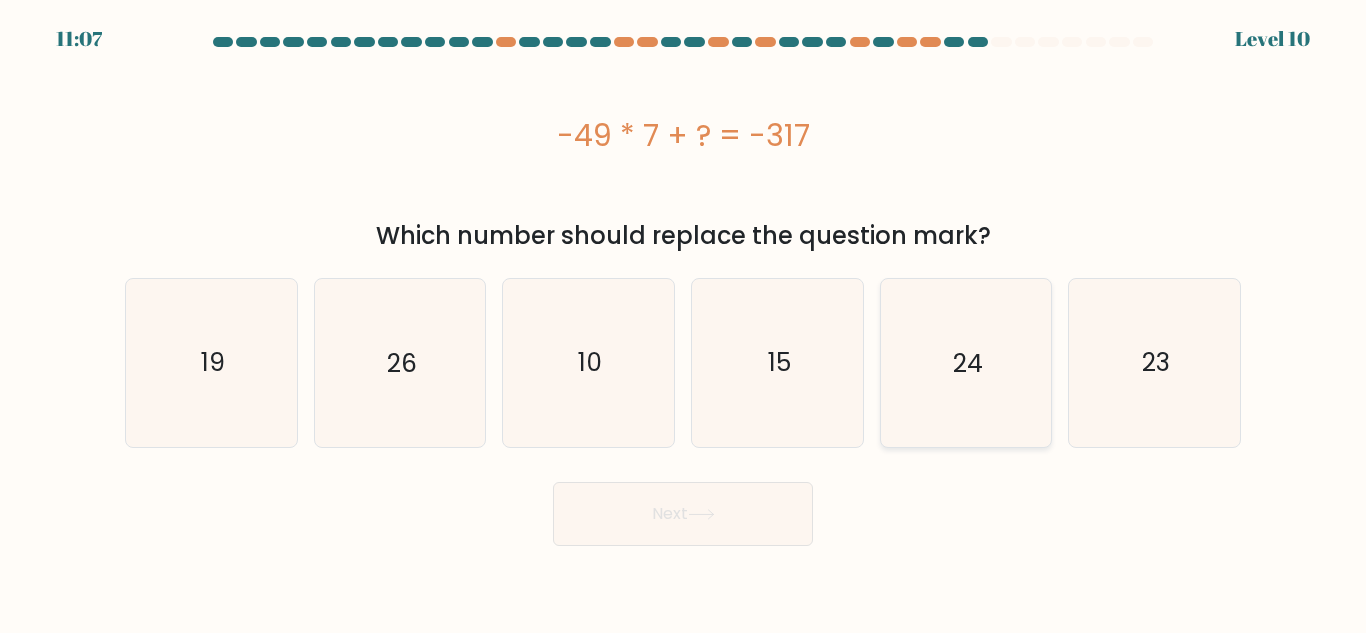 click on "24" at bounding box center [965, 362] 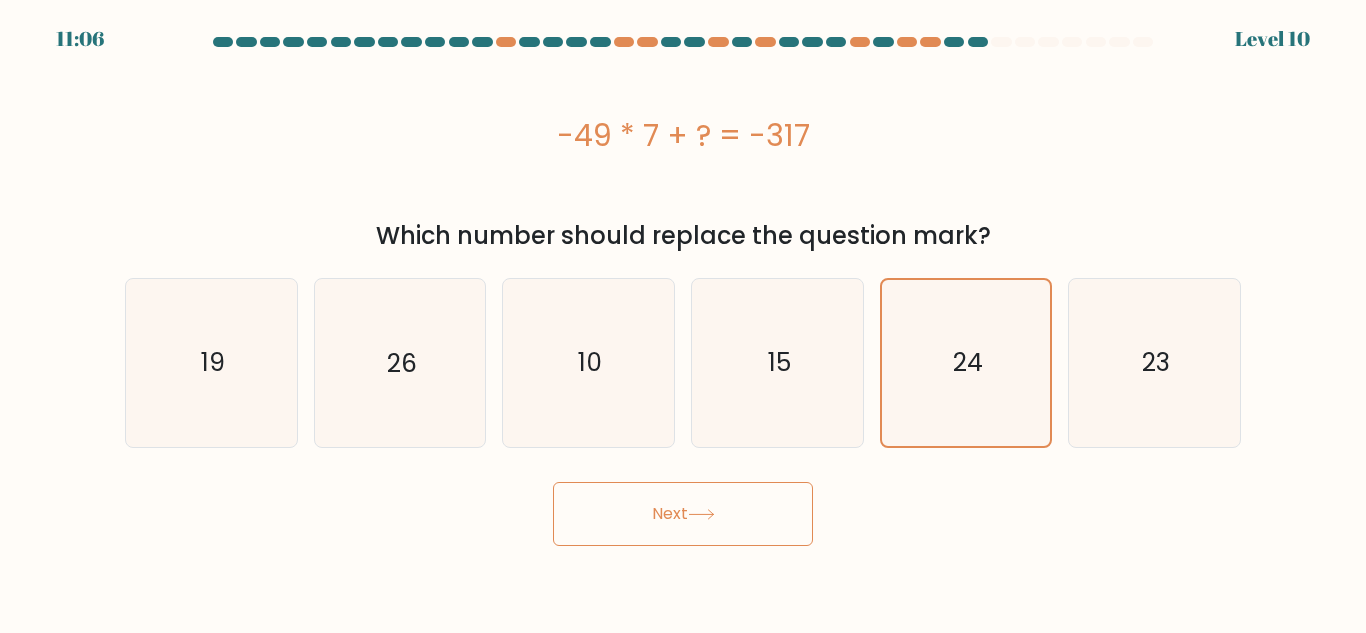 click on "Next" at bounding box center (683, 514) 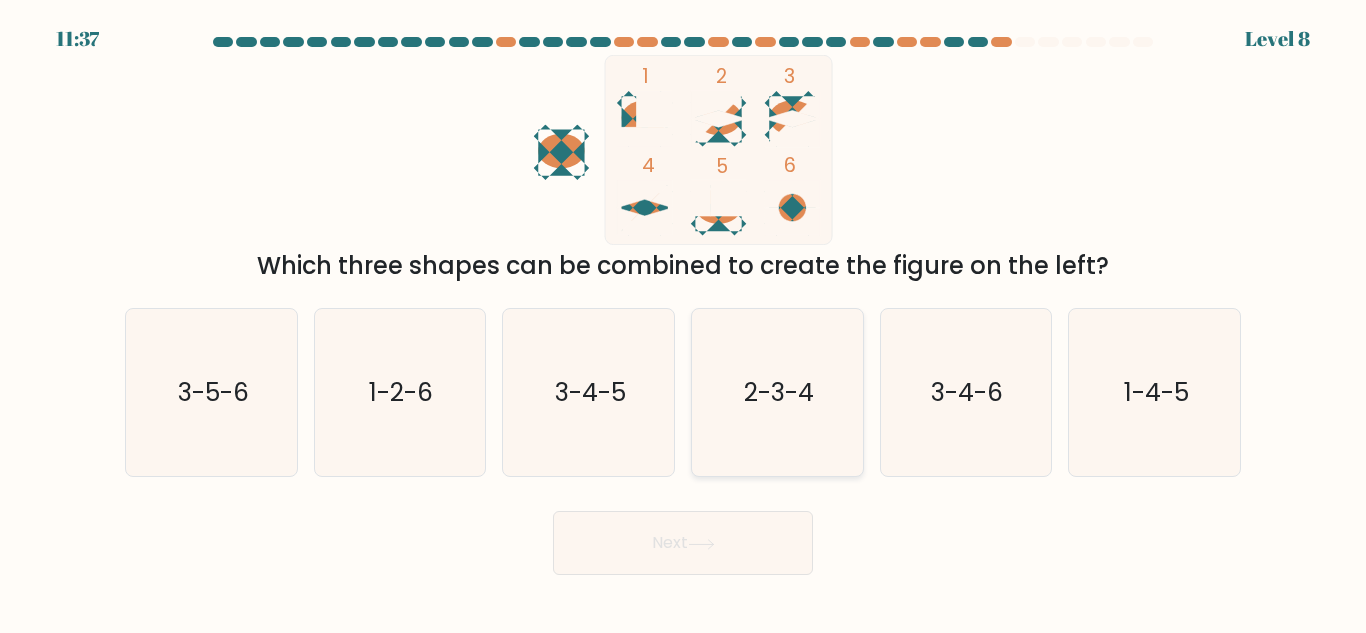 click on "2-3-4" at bounding box center [777, 392] 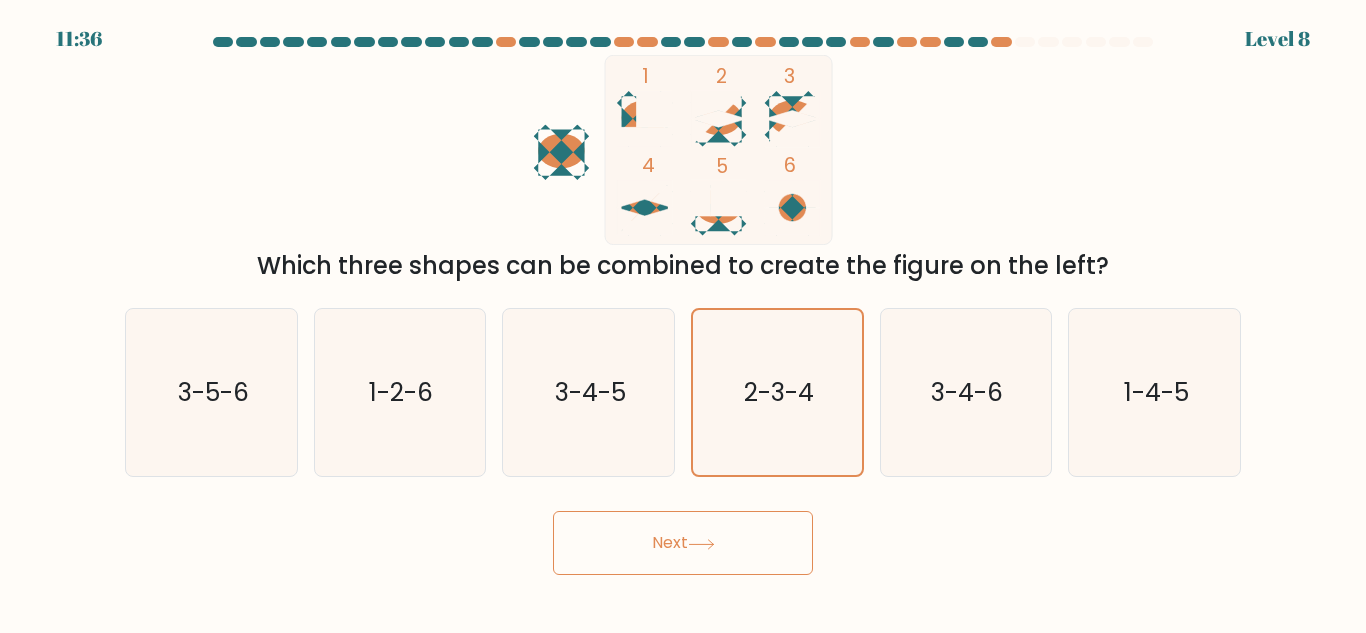 click on "Next" at bounding box center (683, 543) 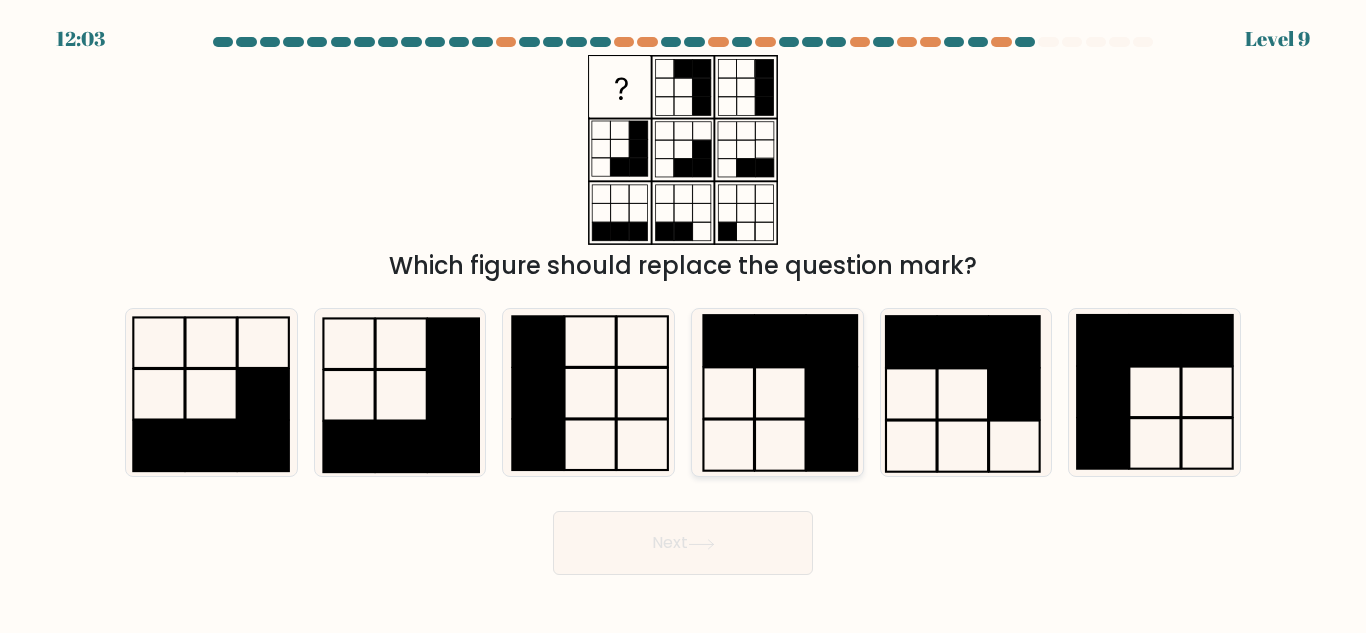 click at bounding box center (777, 392) 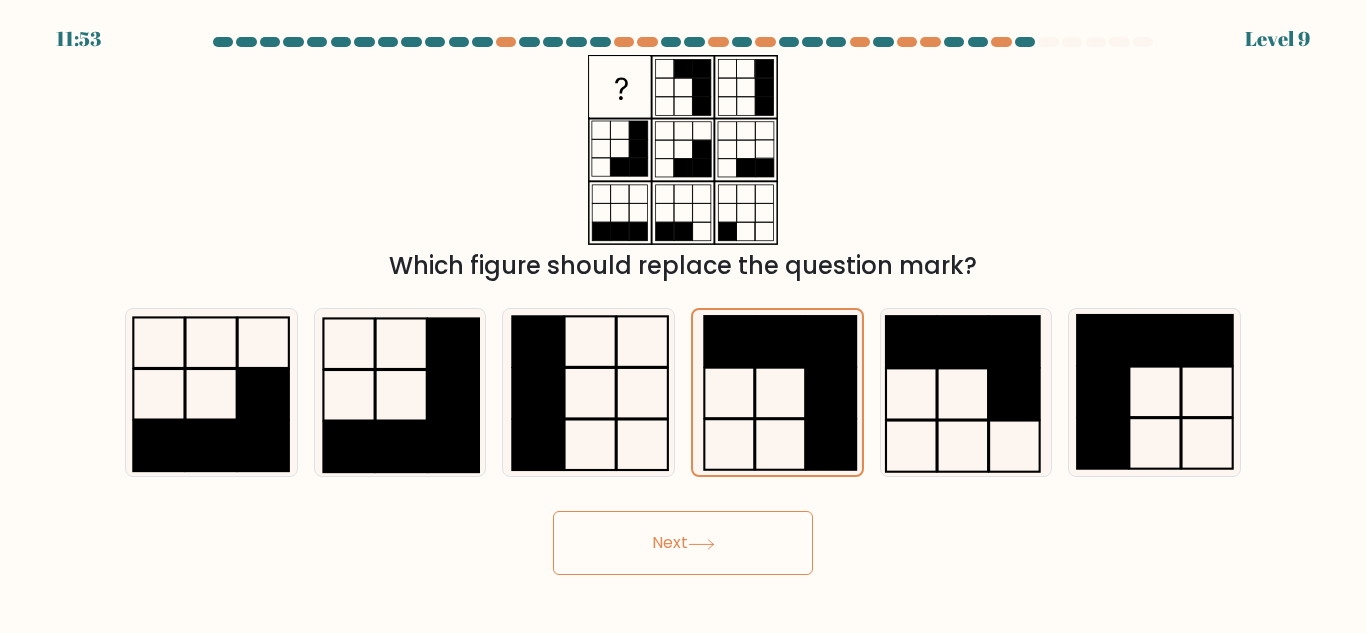 click on "Next" at bounding box center [683, 543] 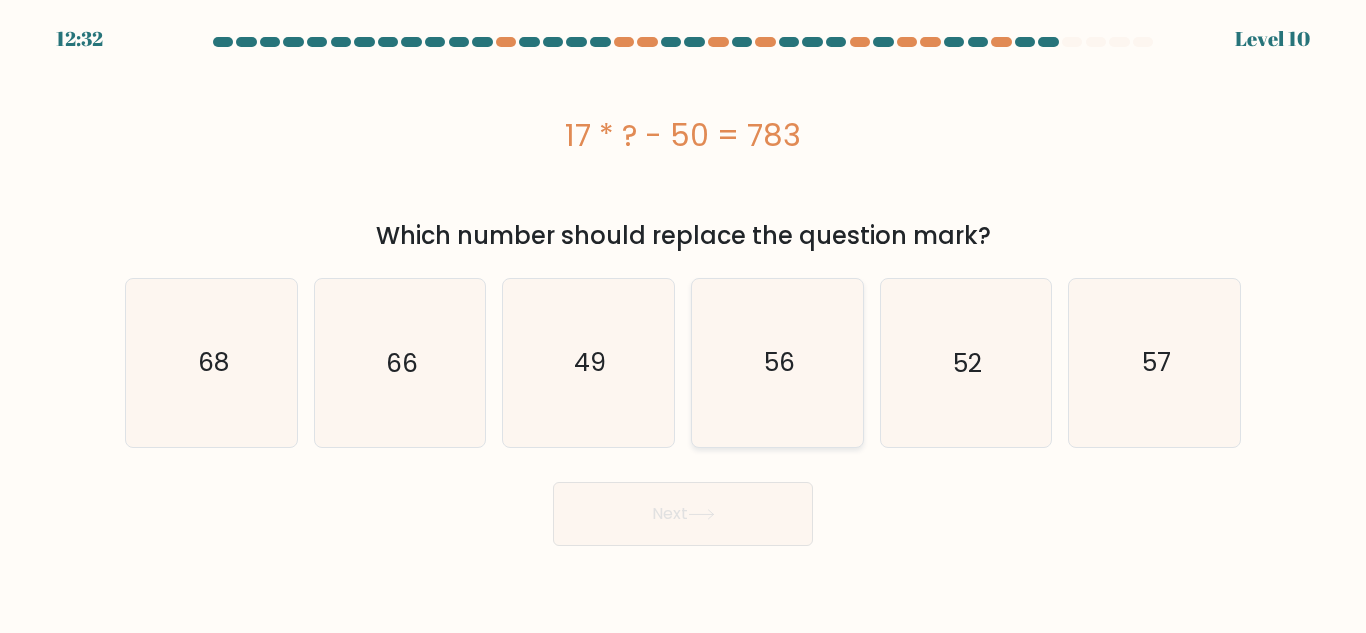 click on "56" at bounding box center [777, 362] 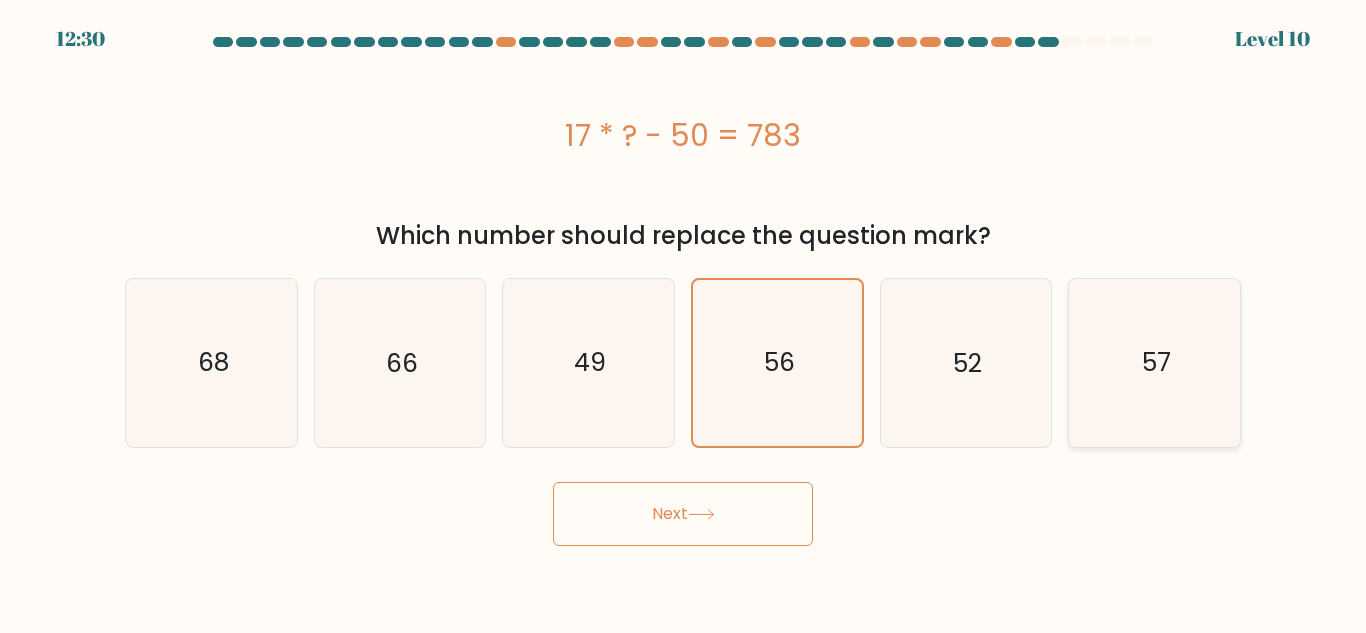 click on "57" at bounding box center [1154, 362] 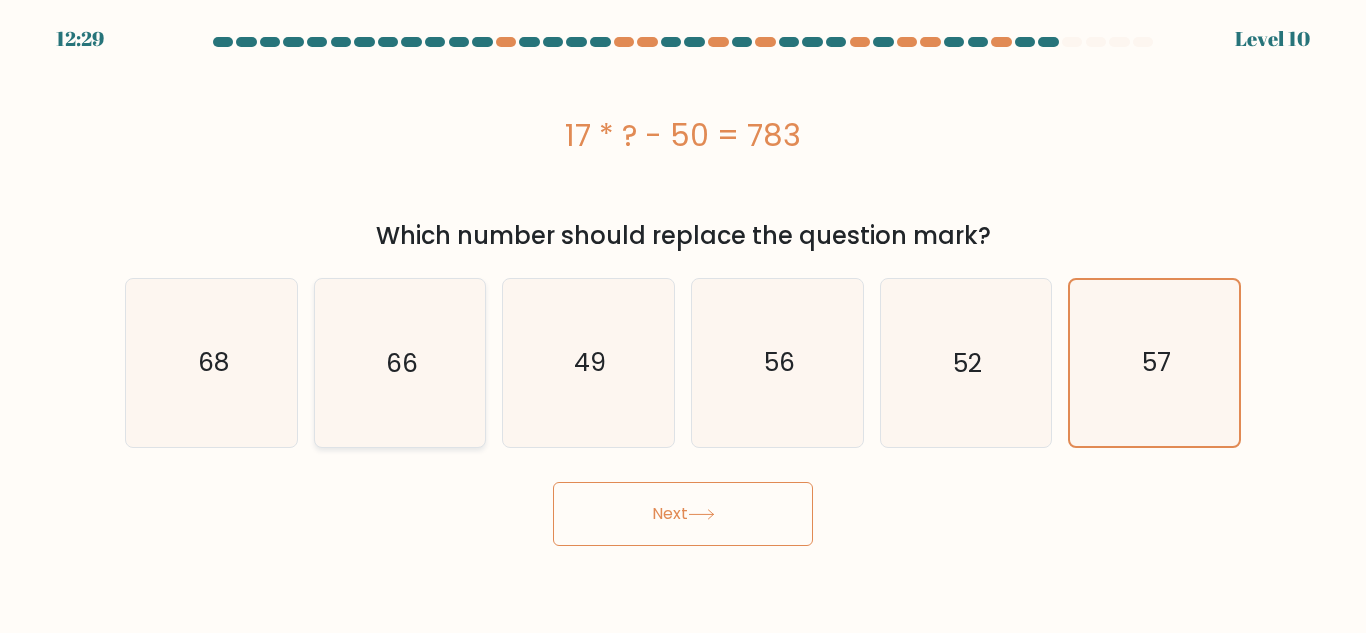 click on "66" at bounding box center (399, 362) 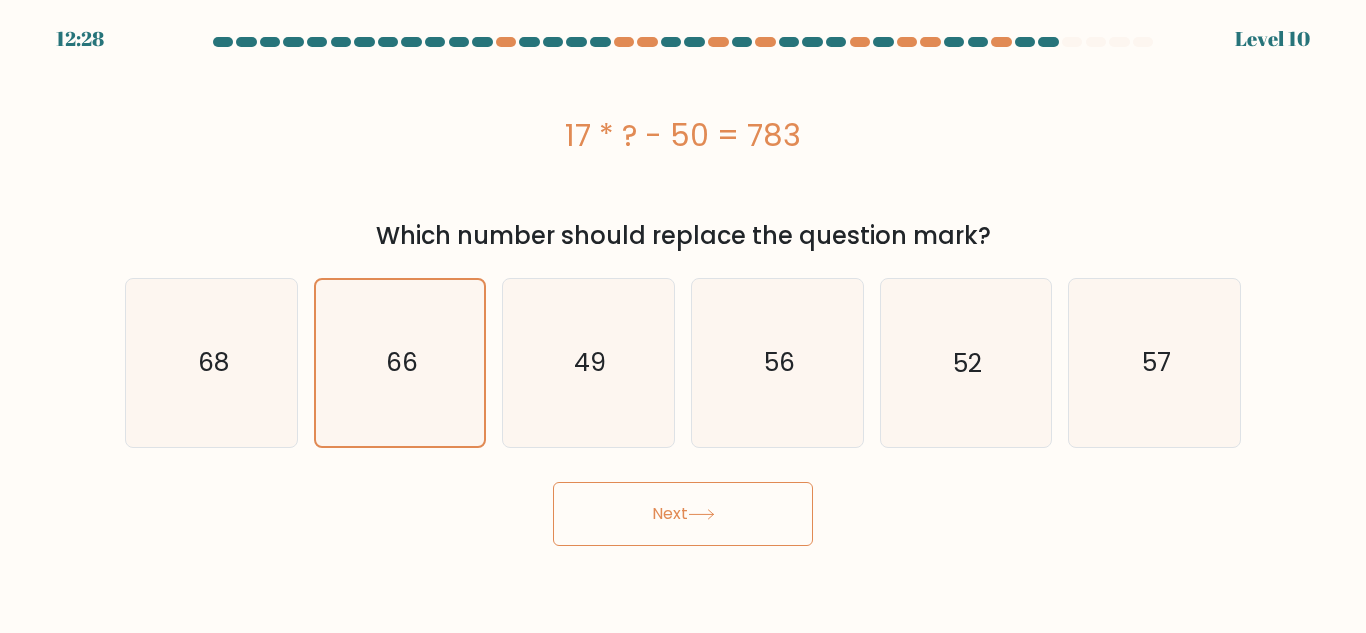 click on "Next" at bounding box center (683, 514) 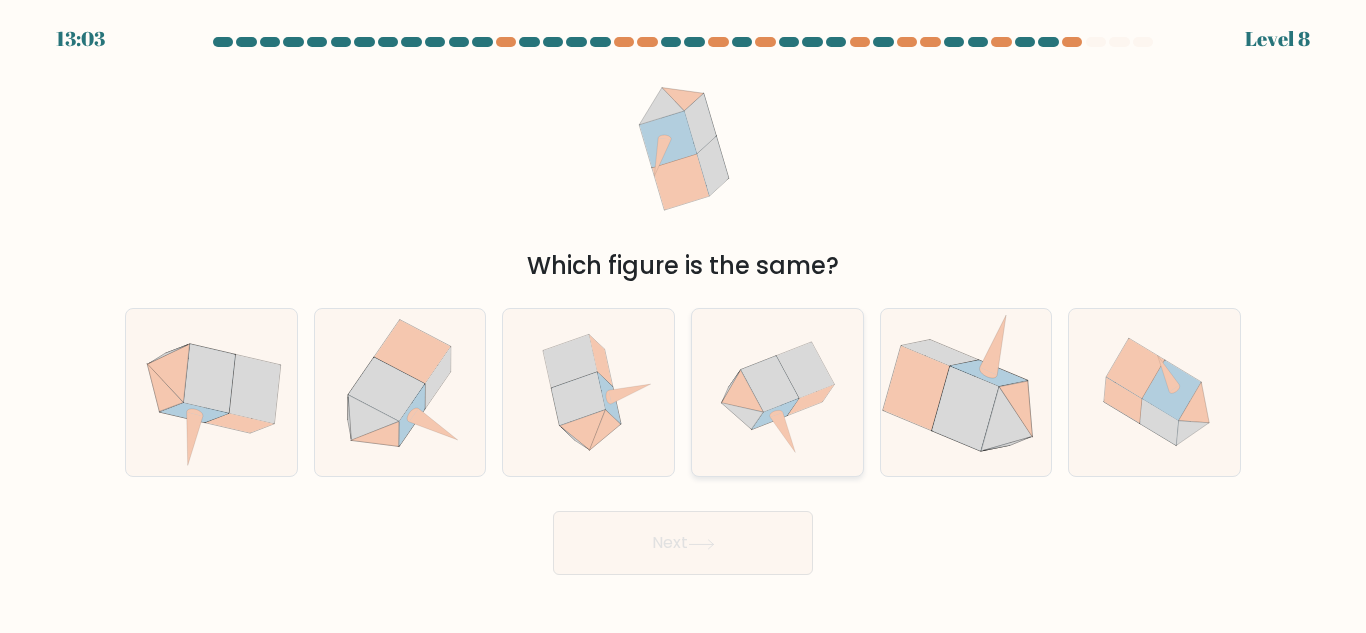 click at bounding box center (777, 392) 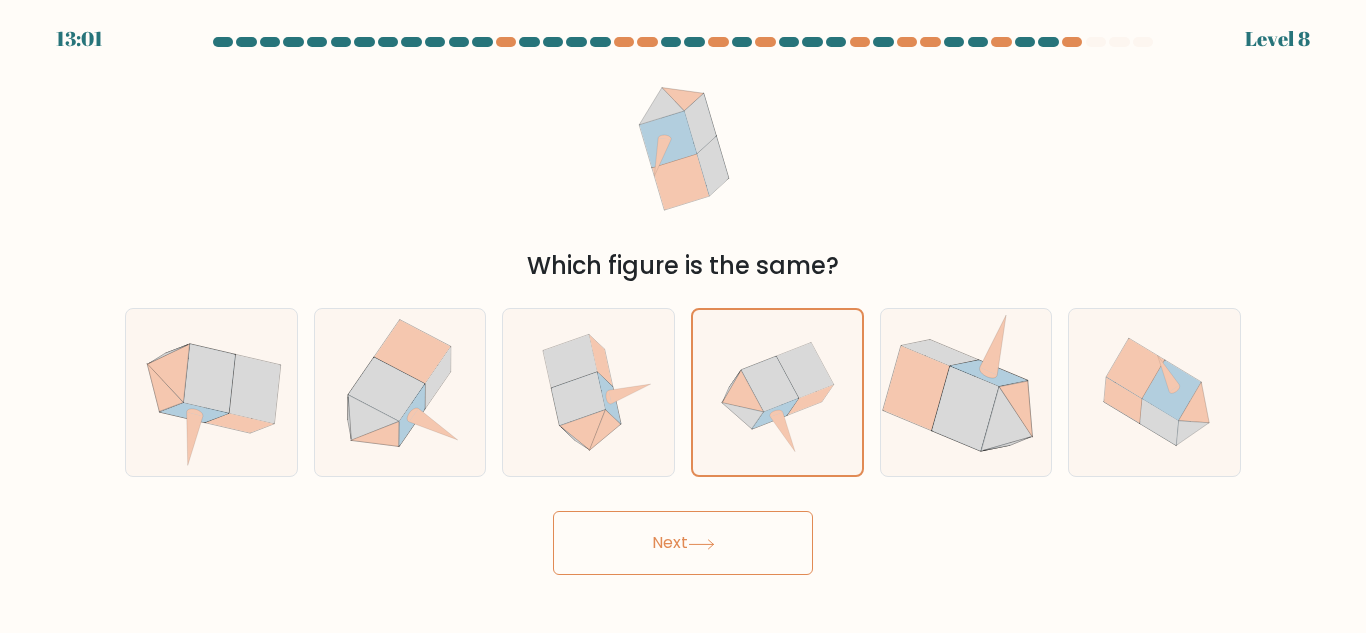 click on "Next" at bounding box center [683, 543] 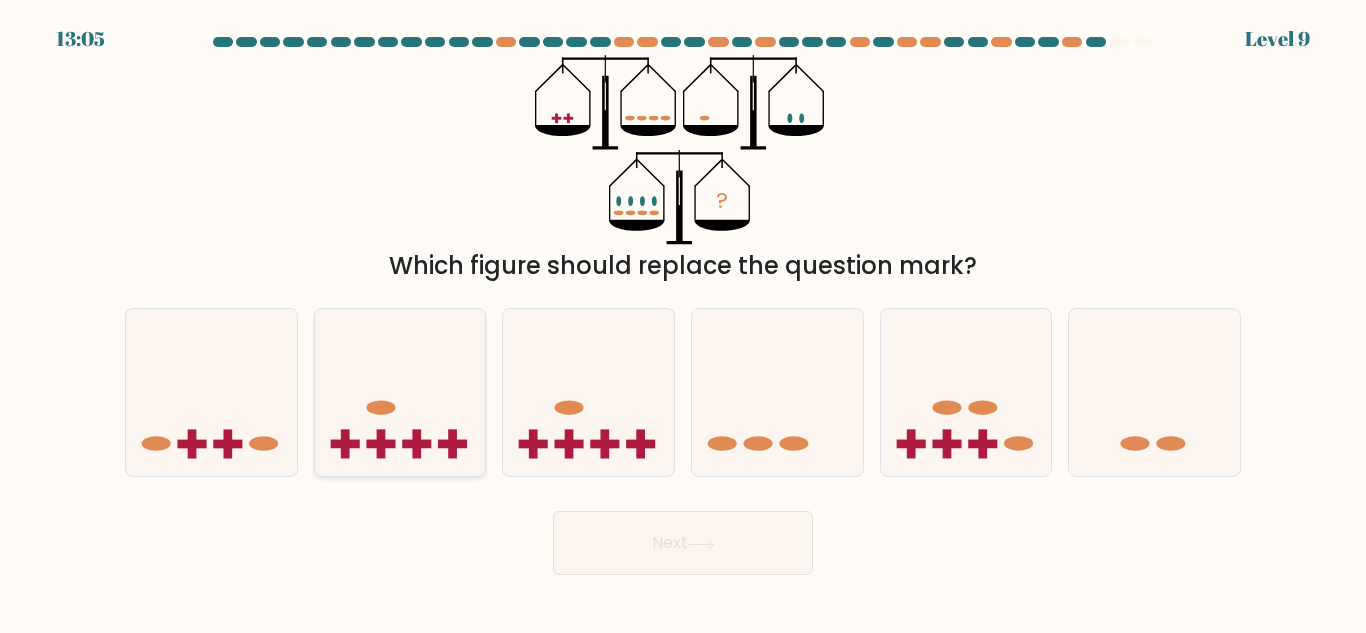 click at bounding box center [400, 392] 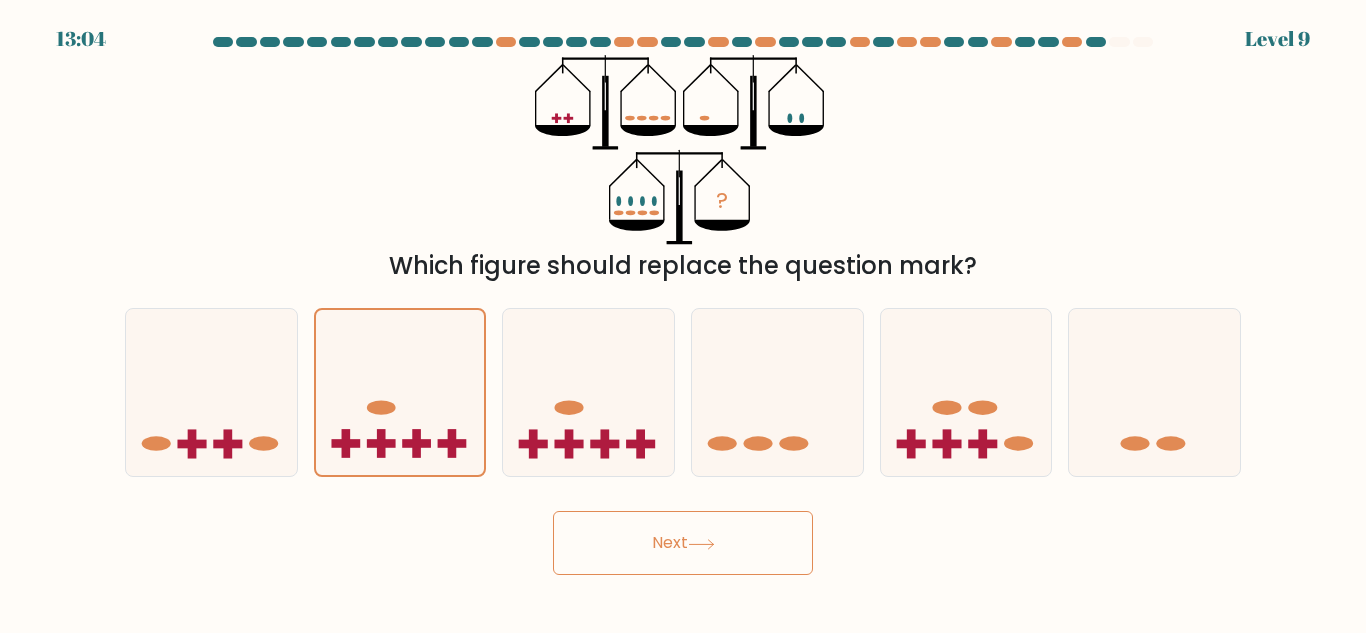 click on "Next" at bounding box center [683, 543] 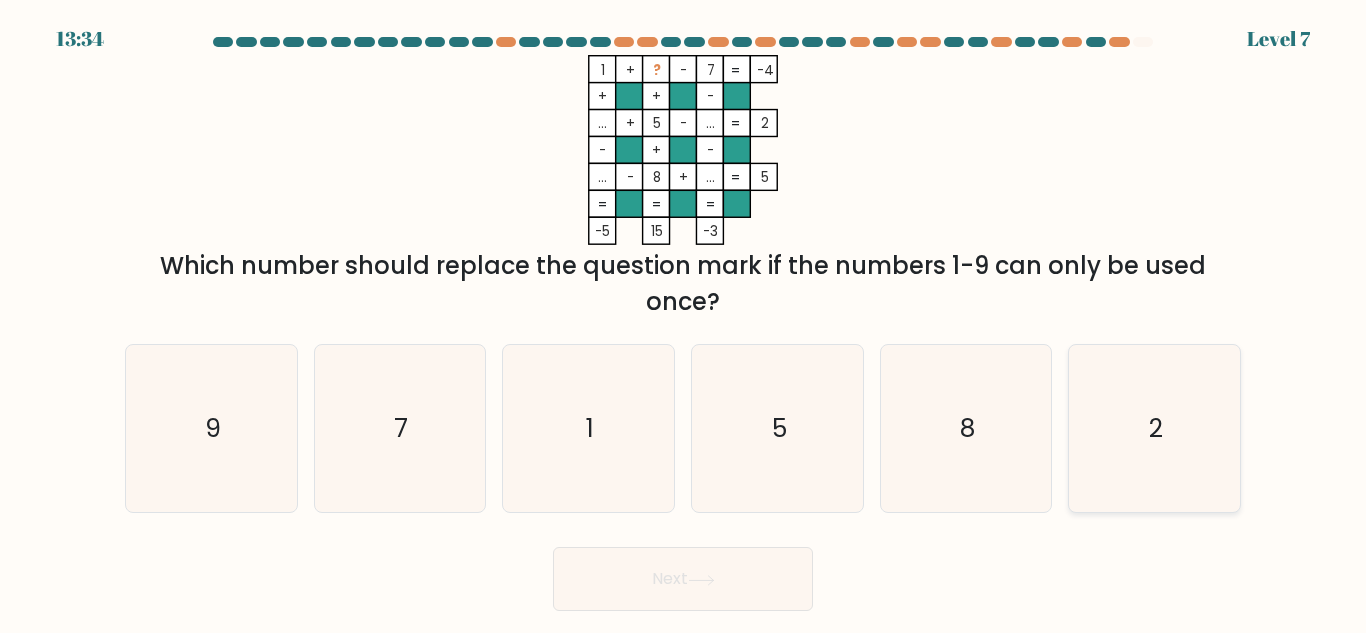 click on "2" at bounding box center [1154, 428] 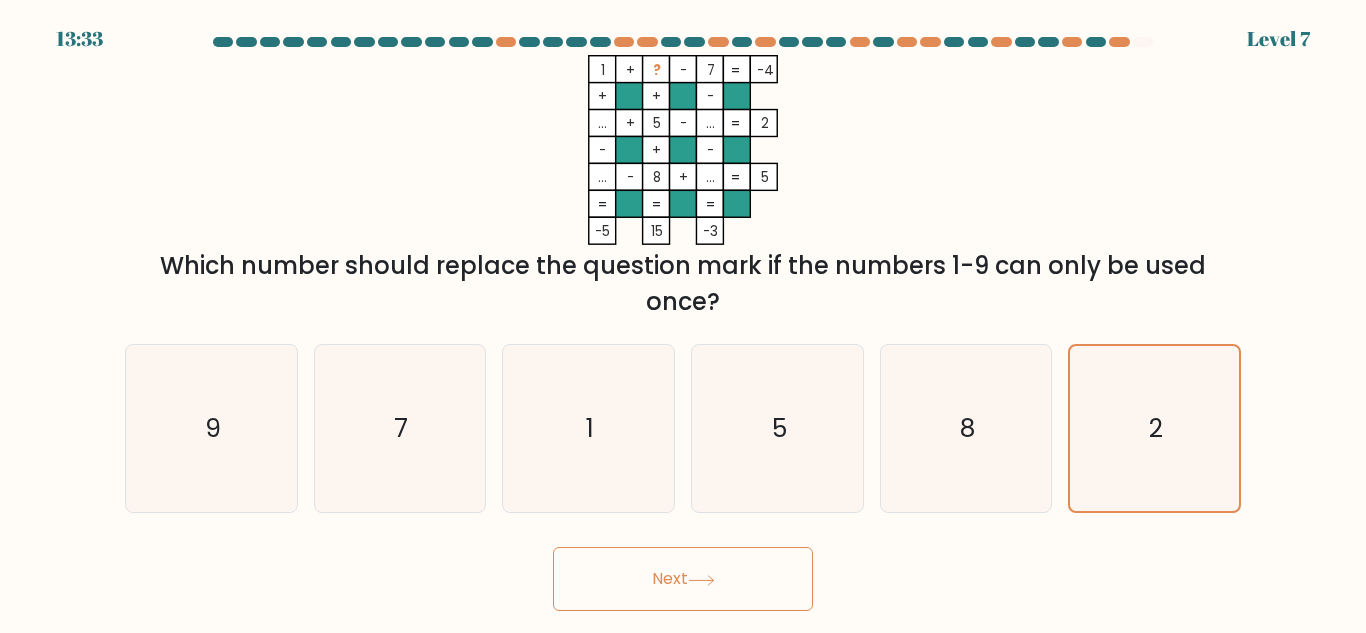 click on "Next" at bounding box center (683, 579) 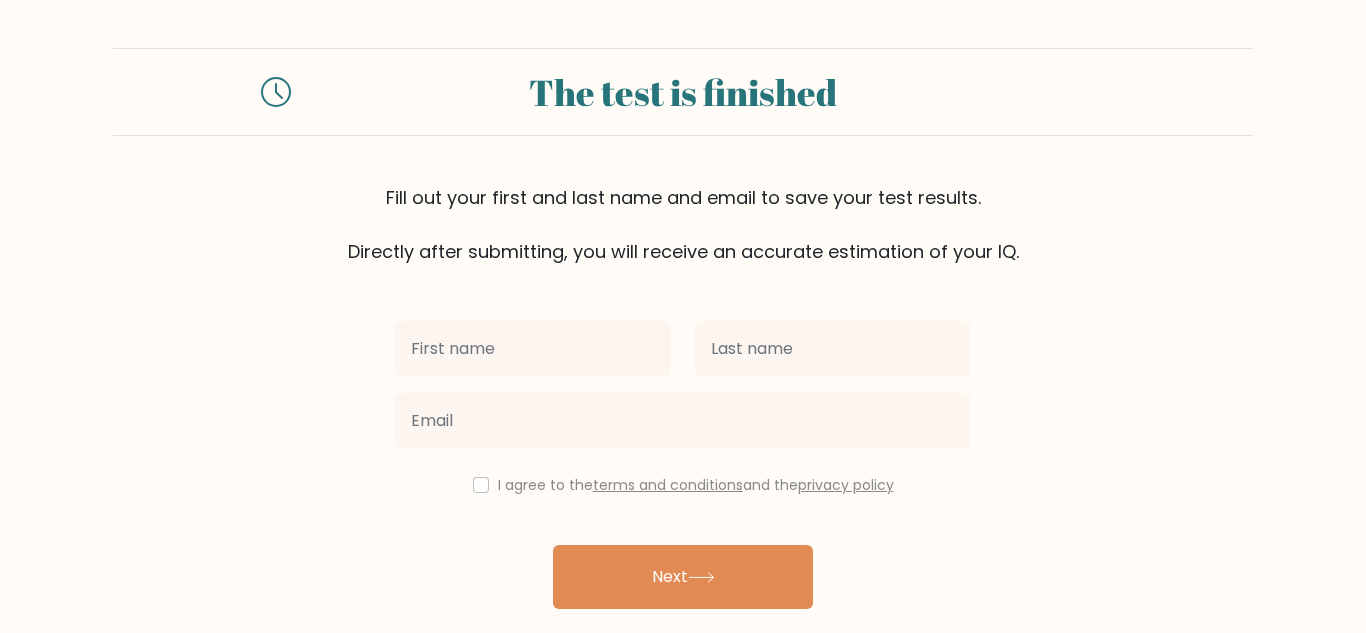 scroll, scrollTop: 0, scrollLeft: 0, axis: both 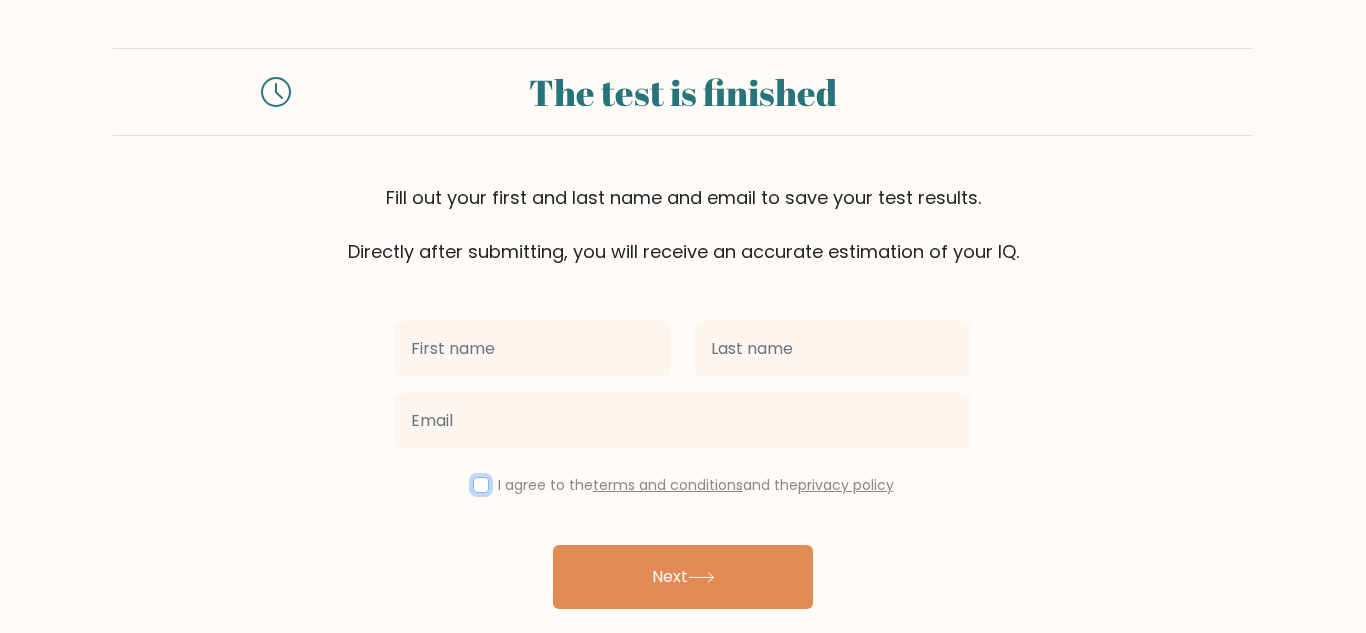 click at bounding box center (481, 485) 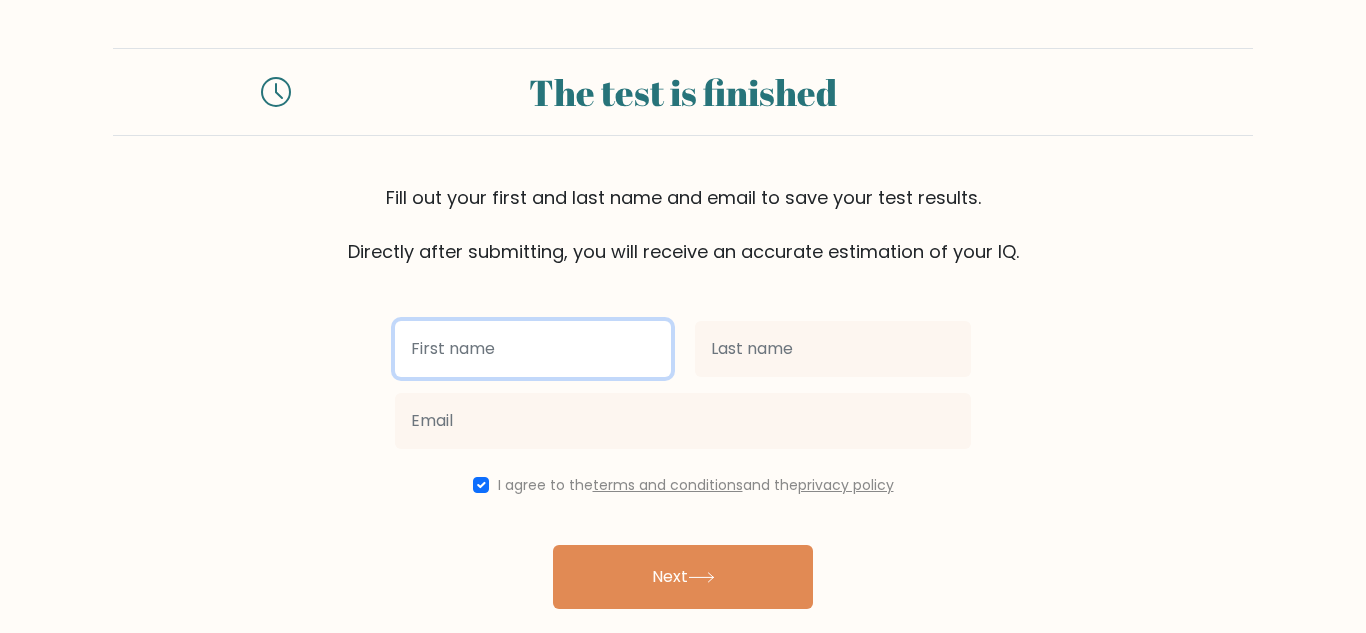 click at bounding box center [533, 349] 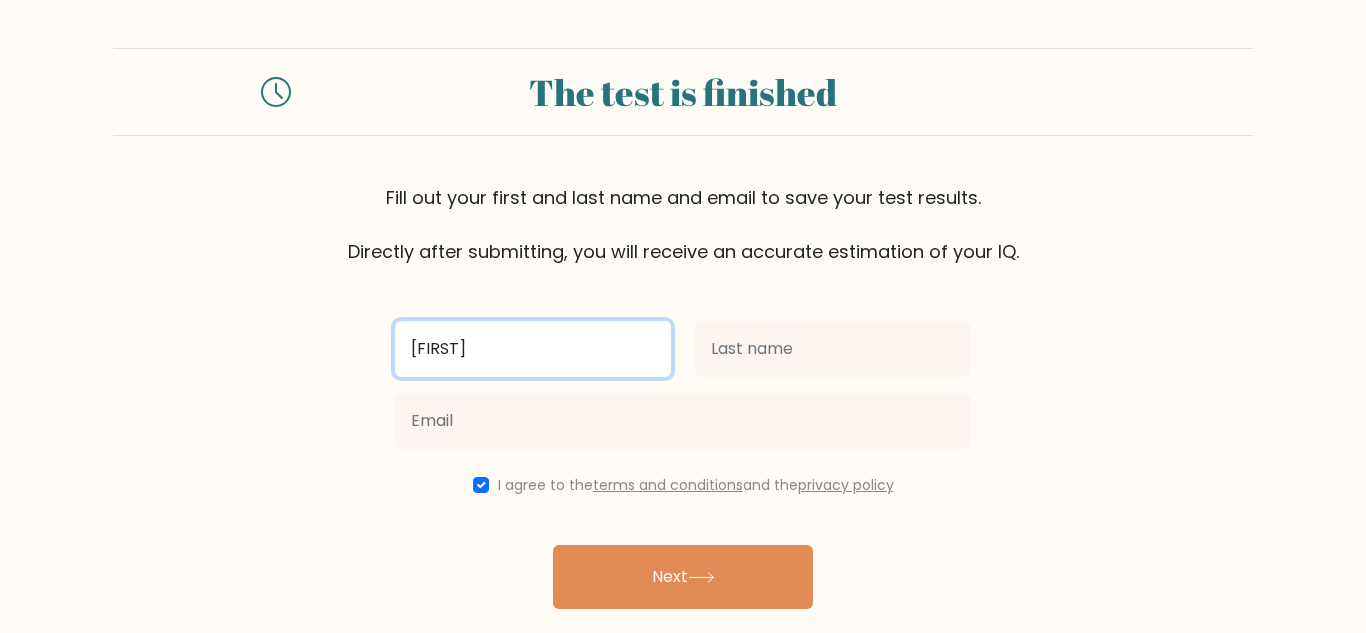 type on "Mila" 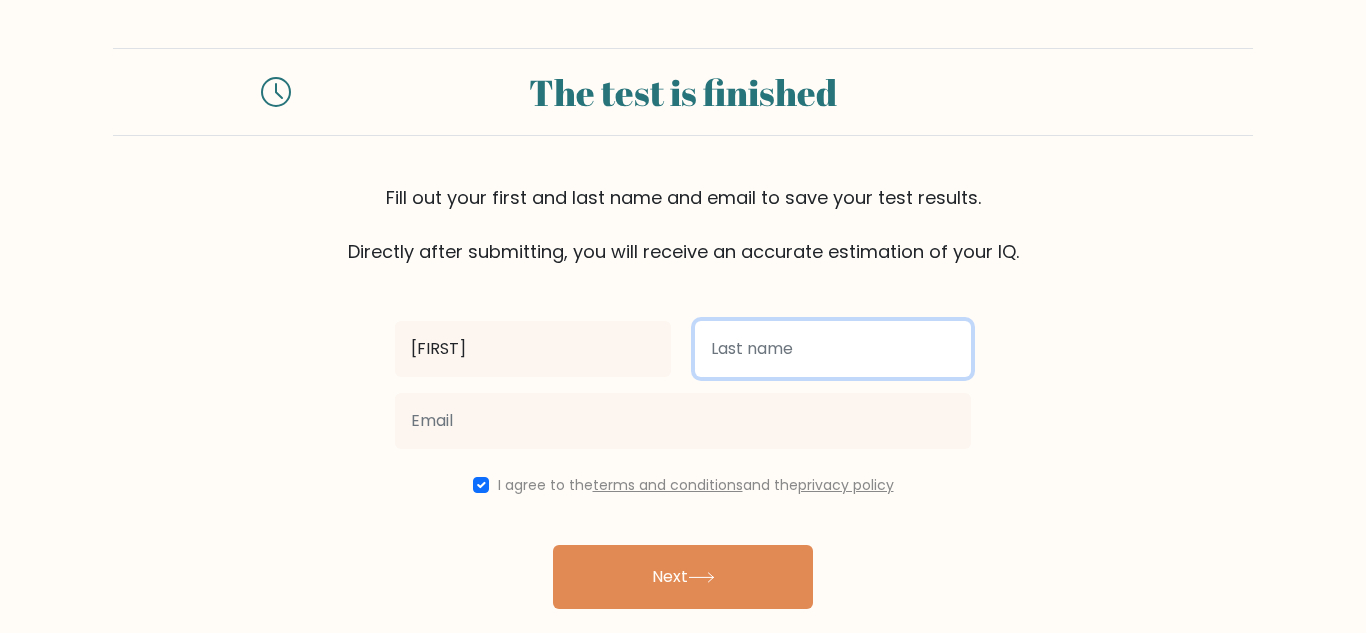 click at bounding box center [833, 349] 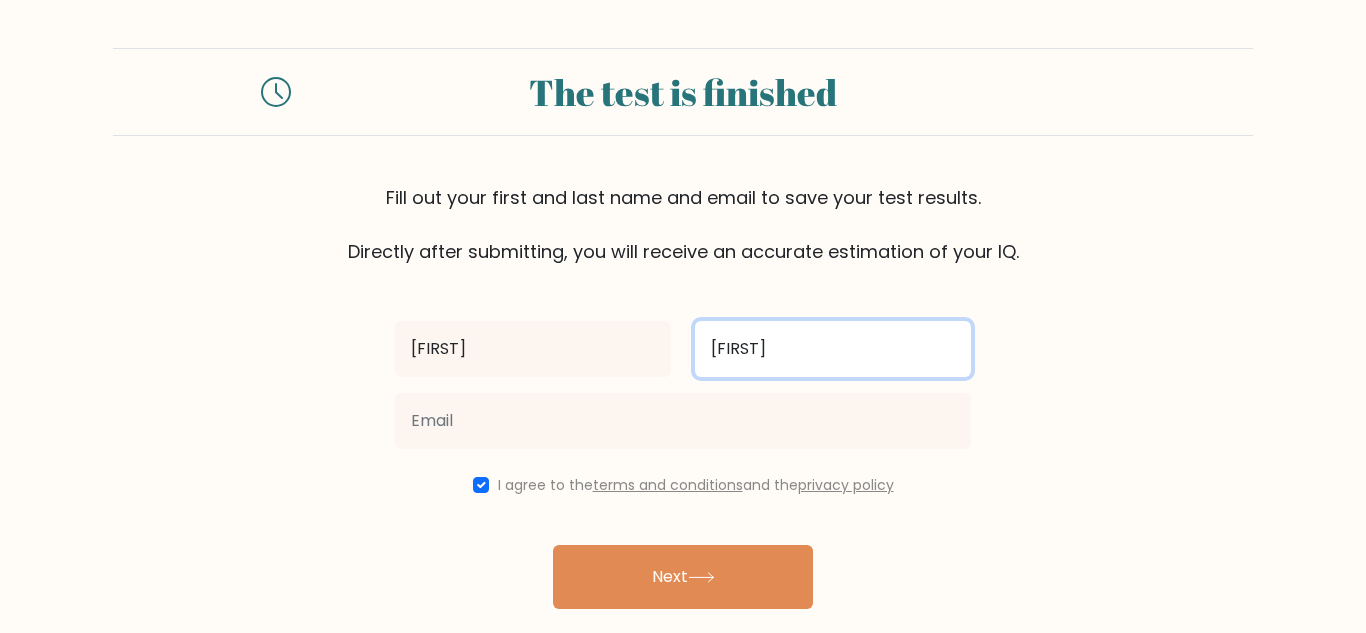 type on "Pucca" 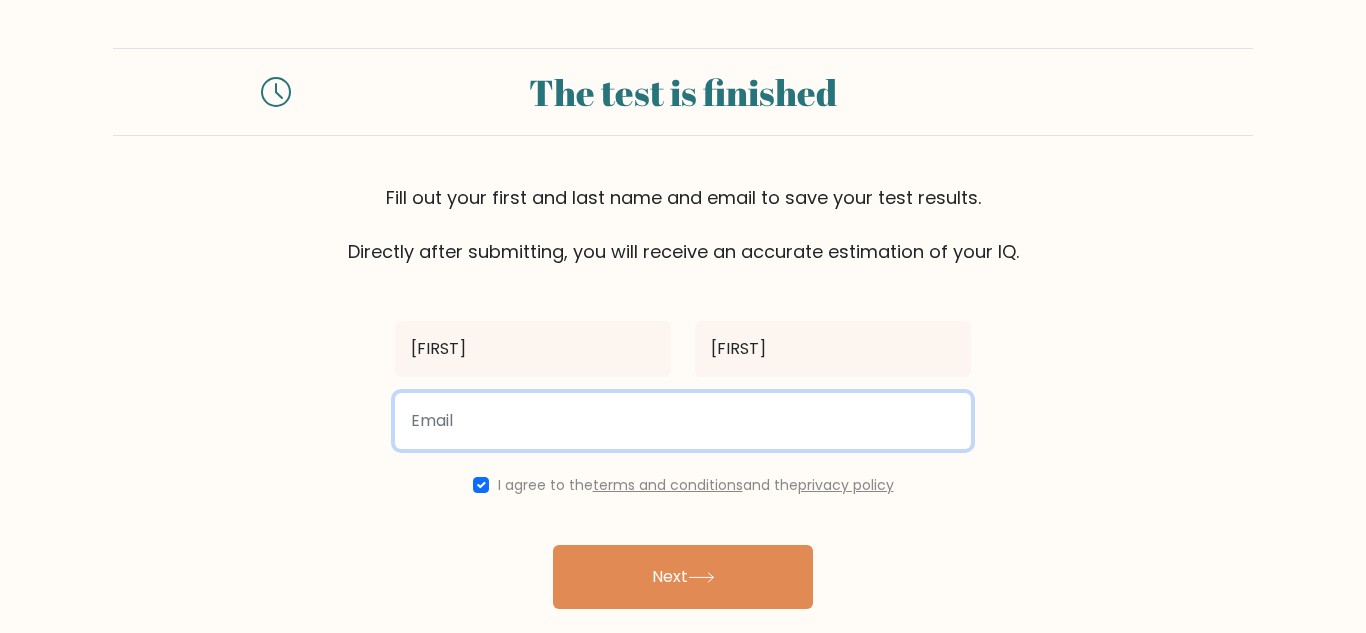 click at bounding box center (683, 421) 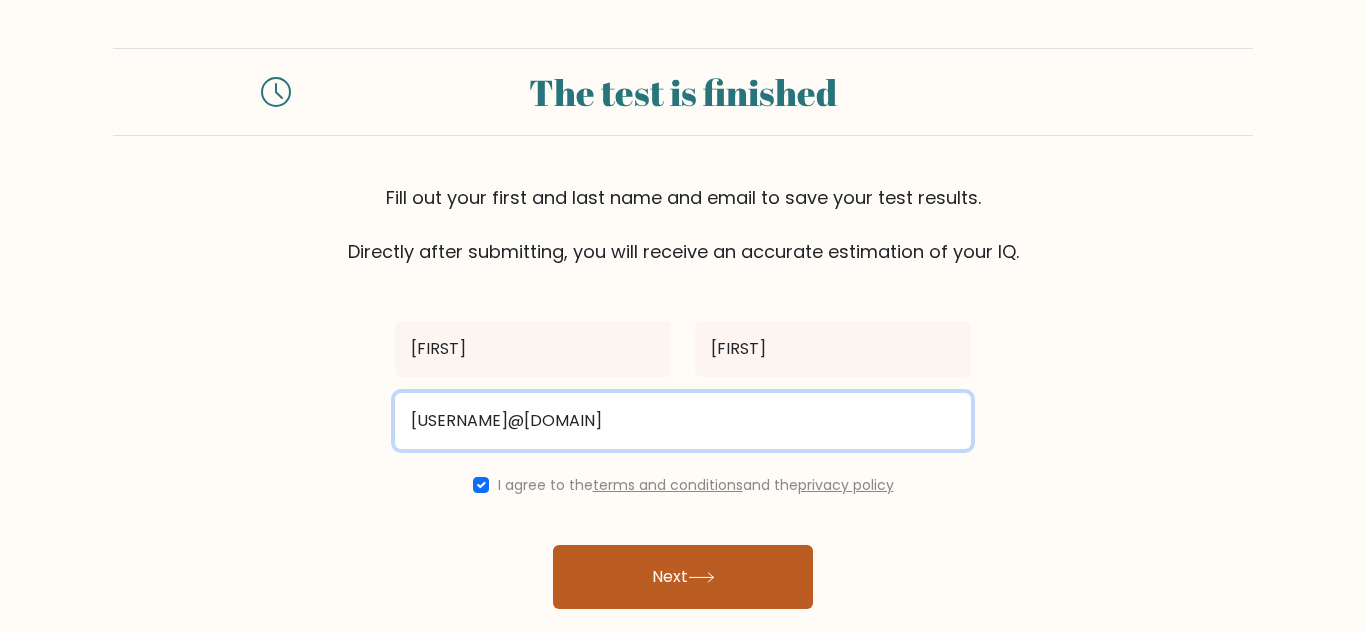 type on "moonbeanss16@gmail.com" 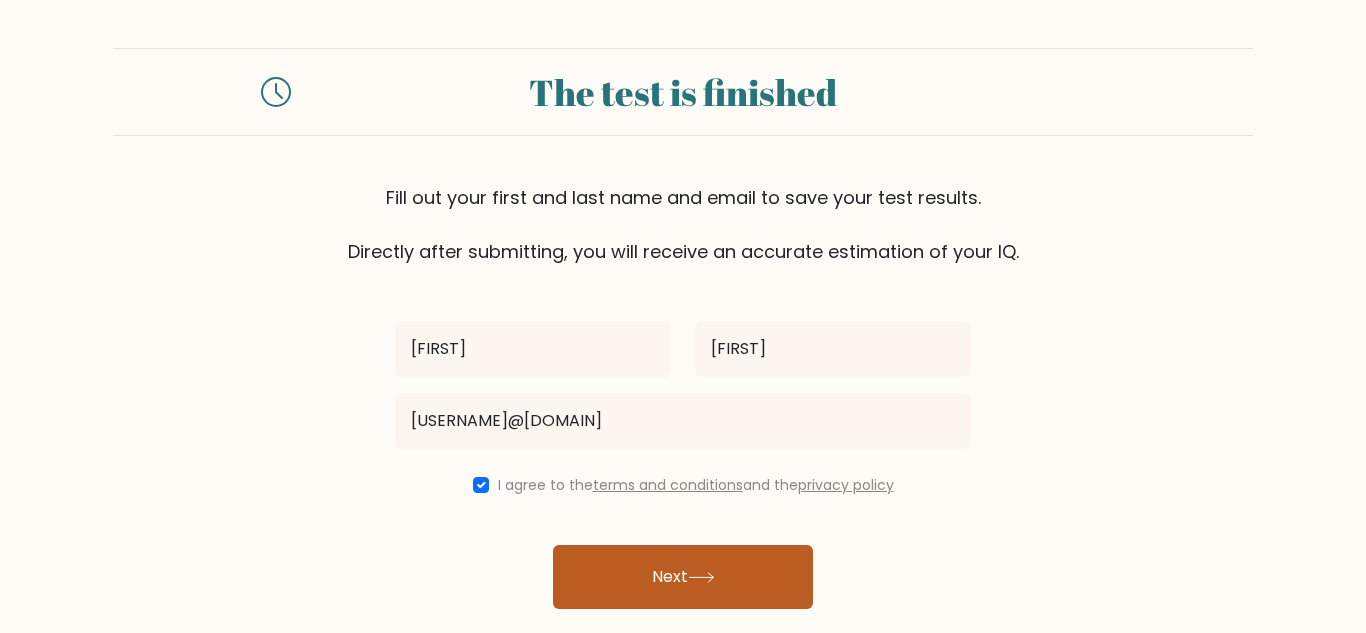 click on "Next" at bounding box center [683, 577] 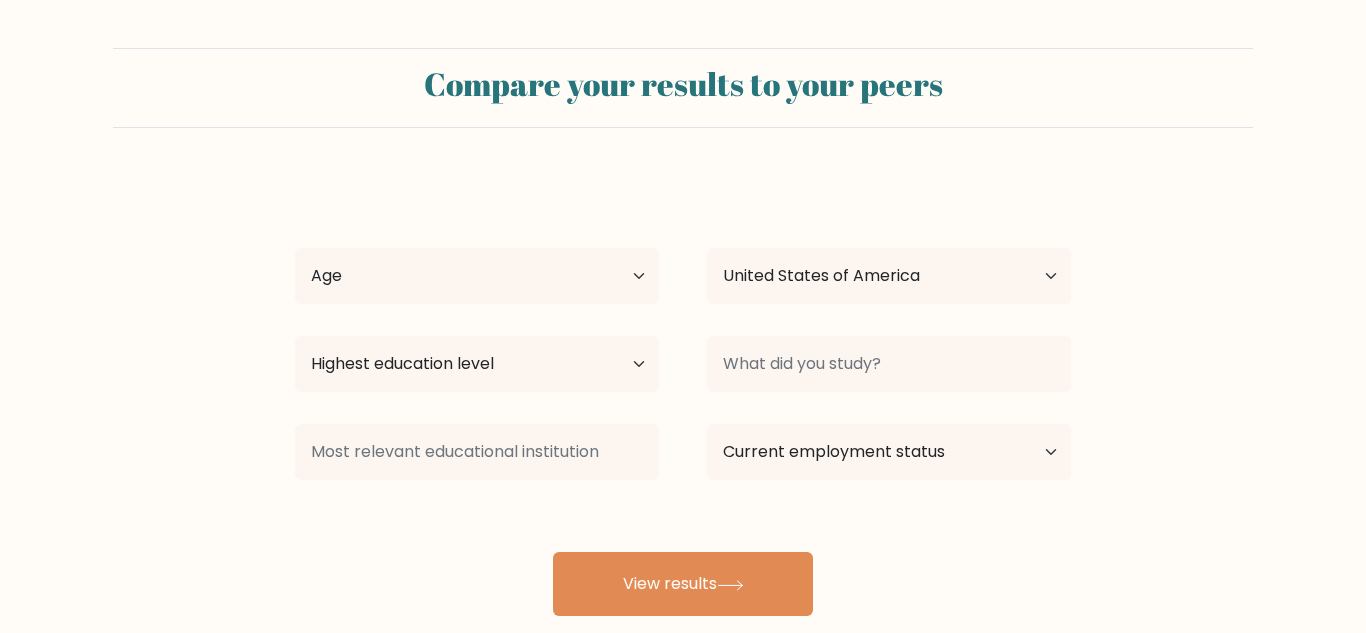 scroll, scrollTop: 0, scrollLeft: 0, axis: both 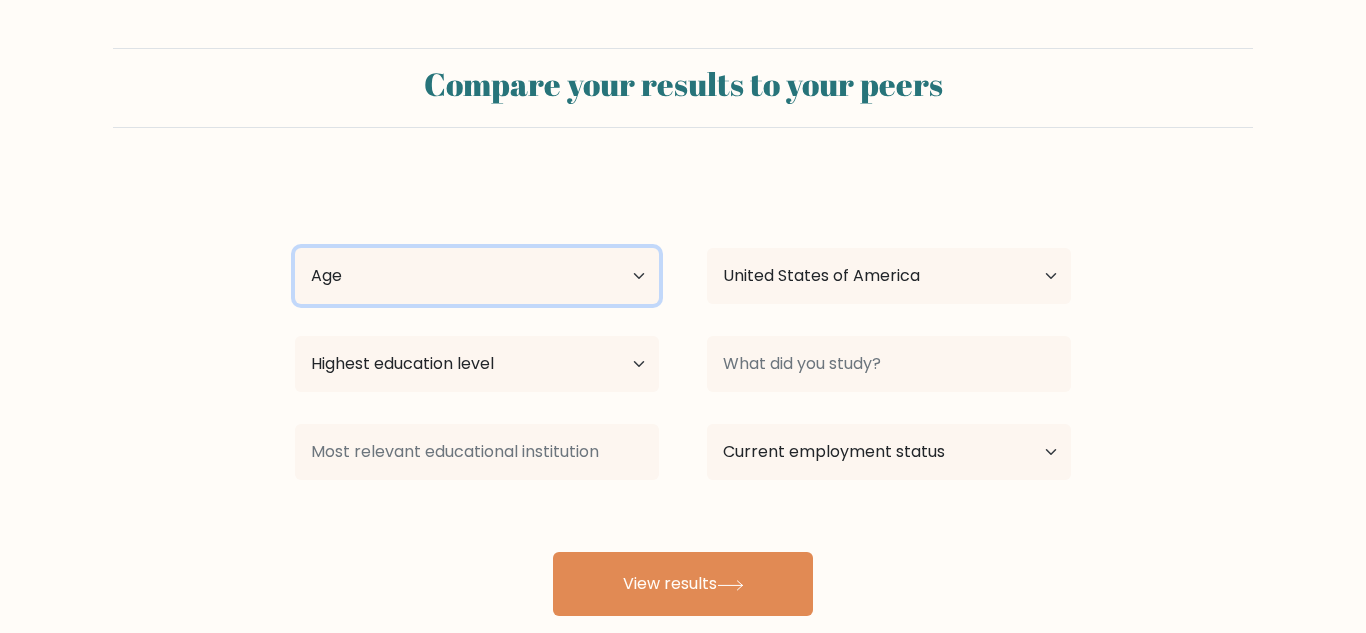 click on "Age
Under 18 years old
18-24 years old
25-34 years old
35-44 years old
45-54 years old
55-64 years old
65 years old and above" at bounding box center (477, 276) 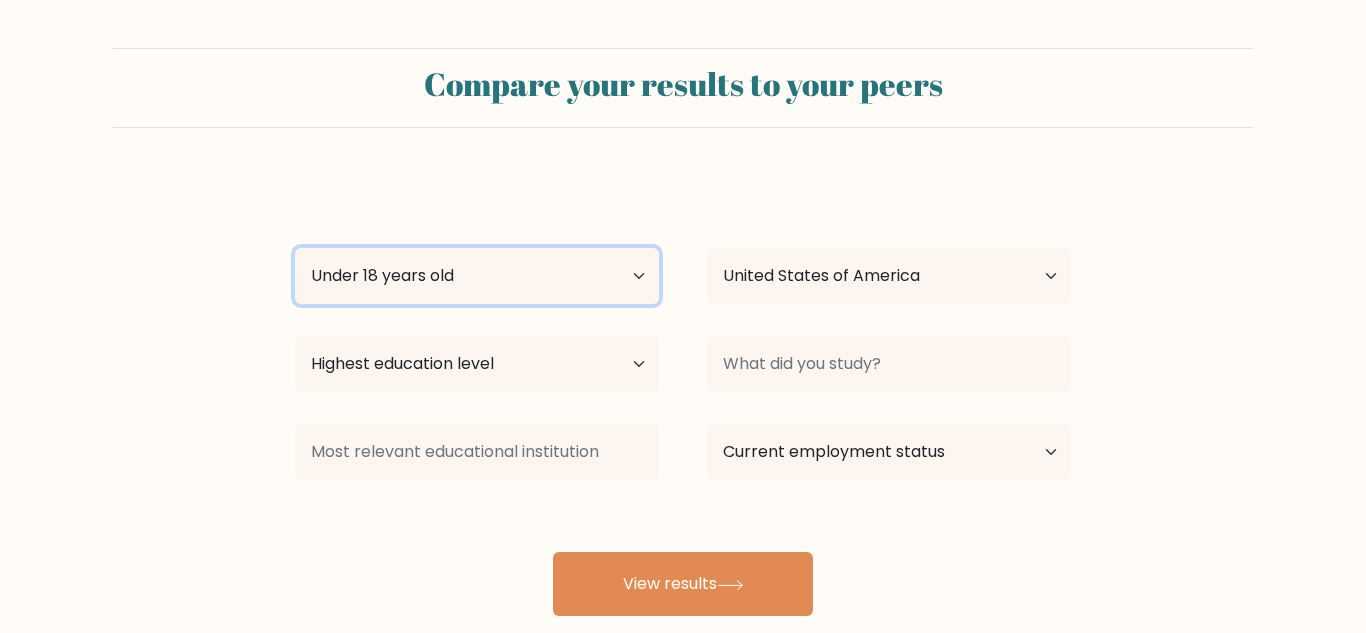 click on "Age
Under 18 years old
18-24 years old
25-34 years old
35-44 years old
45-54 years old
55-64 years old
65 years old and above" at bounding box center (477, 276) 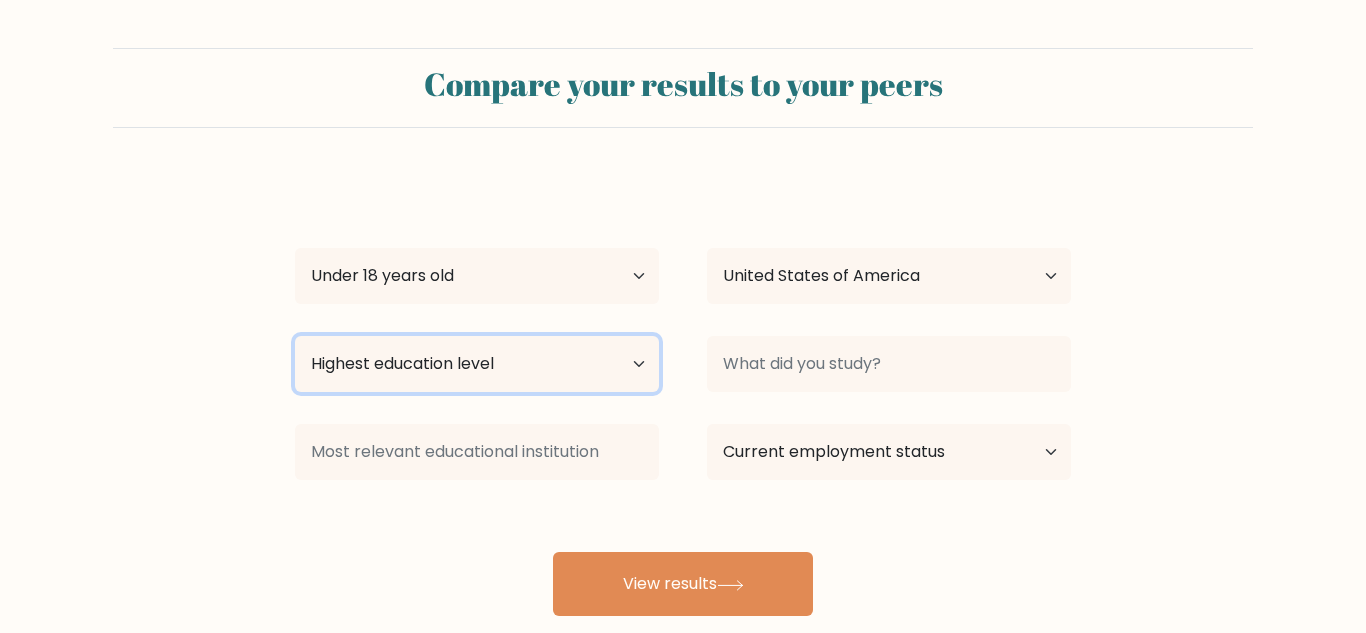click on "Highest education level
No schooling
Primary
Lower Secondary
Upper Secondary
Occupation Specific
Bachelor's degree
Master's degree
Doctoral degree" at bounding box center [477, 364] 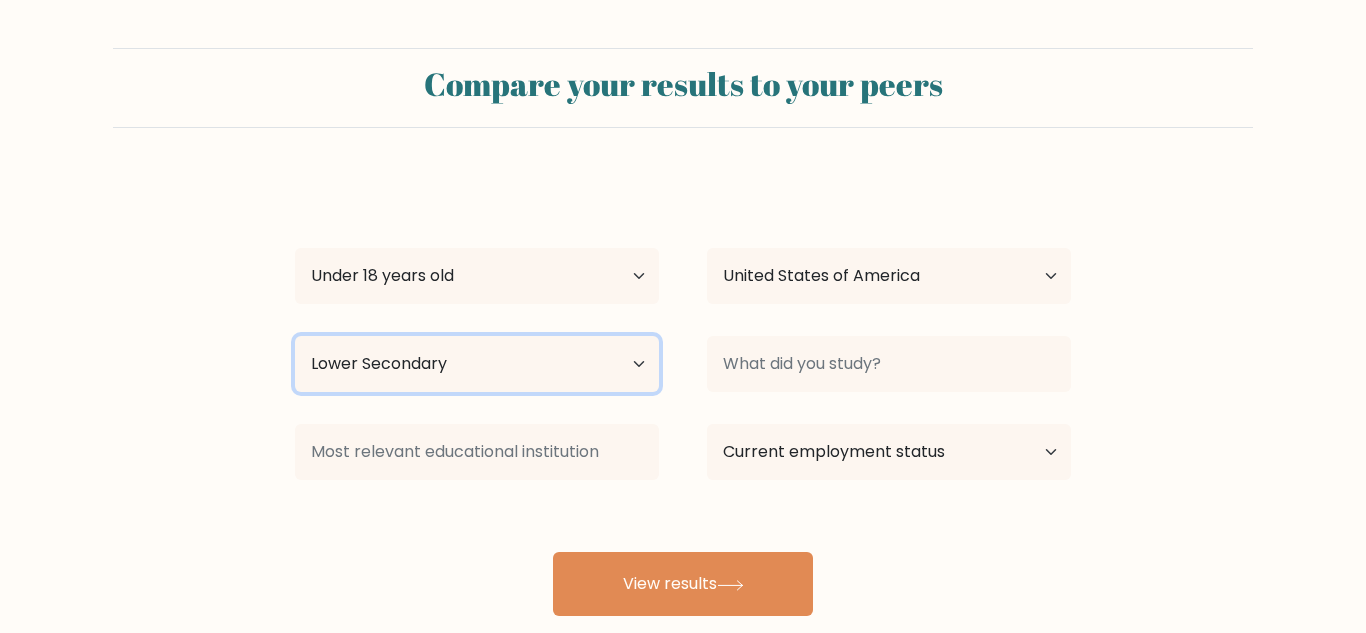 click on "Highest education level
No schooling
Primary
Lower Secondary
Upper Secondary
Occupation Specific
Bachelor's degree
Master's degree
Doctoral degree" at bounding box center (477, 364) 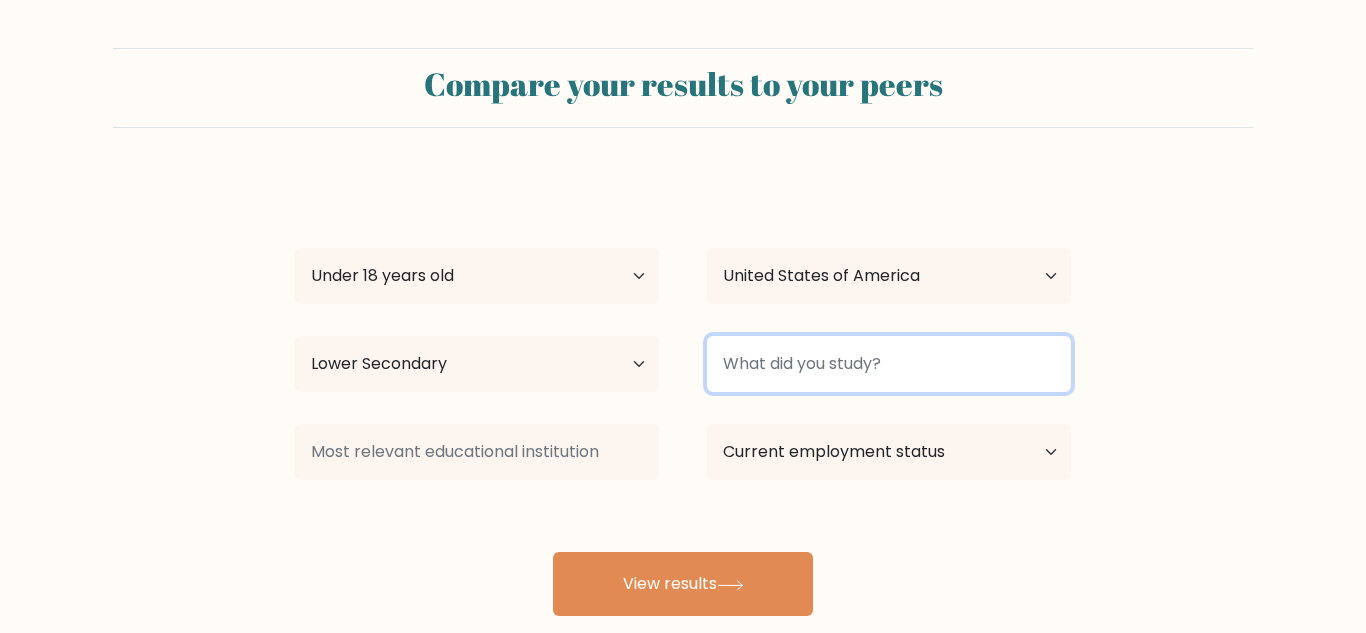 click at bounding box center [889, 364] 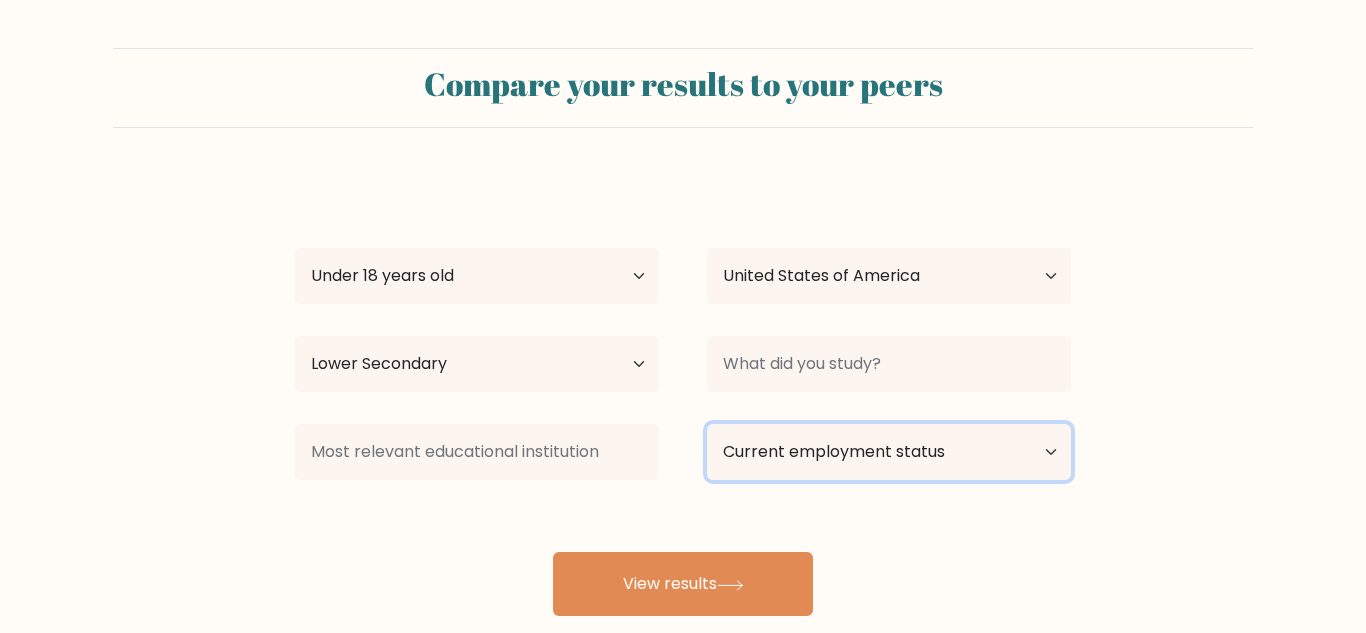 click on "Current employment status
Employed
Student
Retired
Other / prefer not to answer" at bounding box center (889, 452) 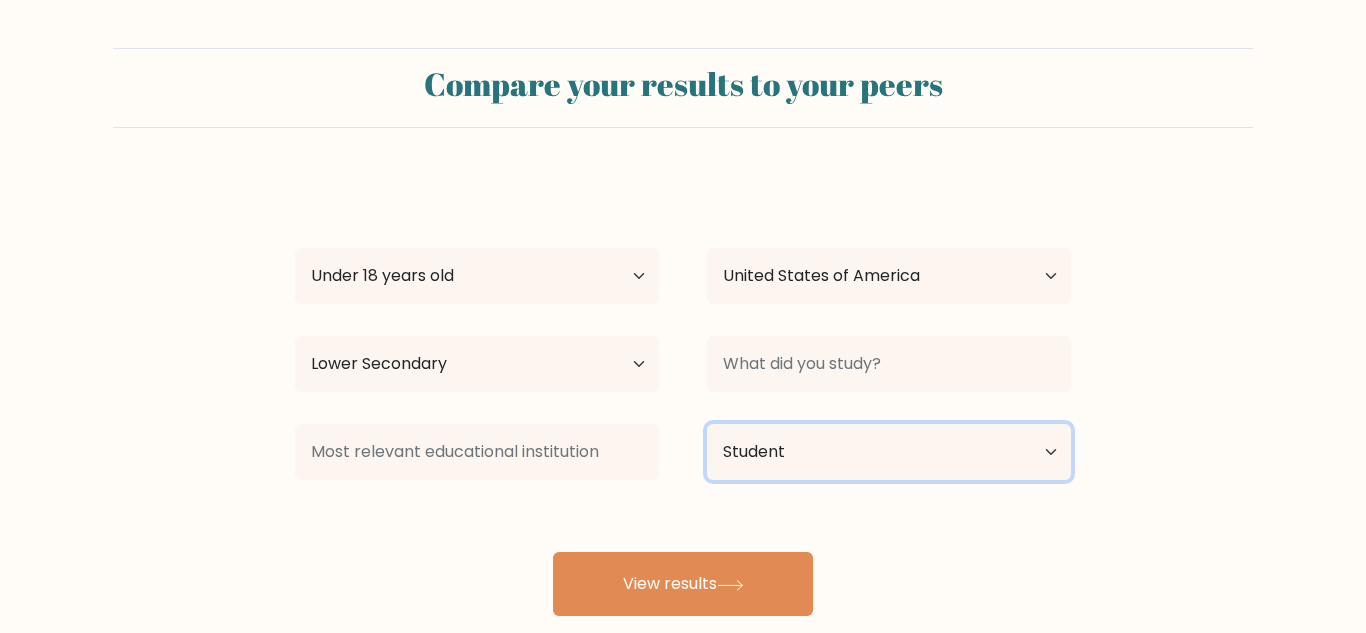 click on "Current employment status
Employed
Student
Retired
Other / prefer not to answer" at bounding box center (889, 452) 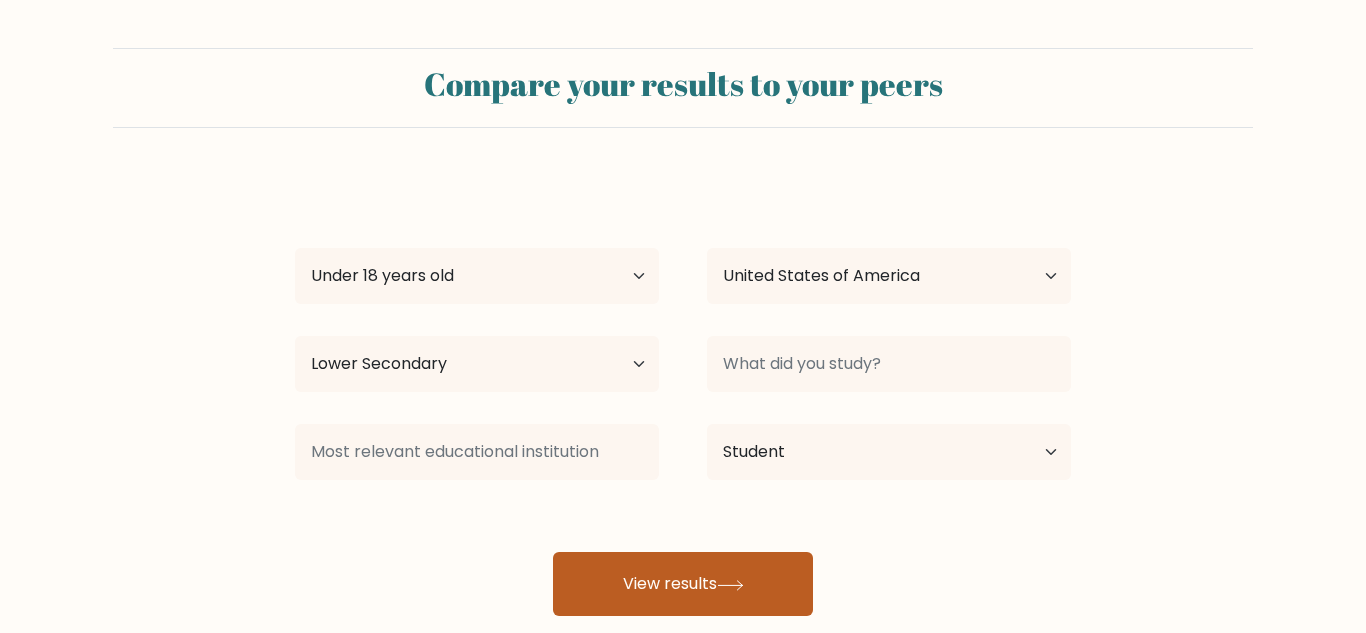 click on "View results" at bounding box center (683, 584) 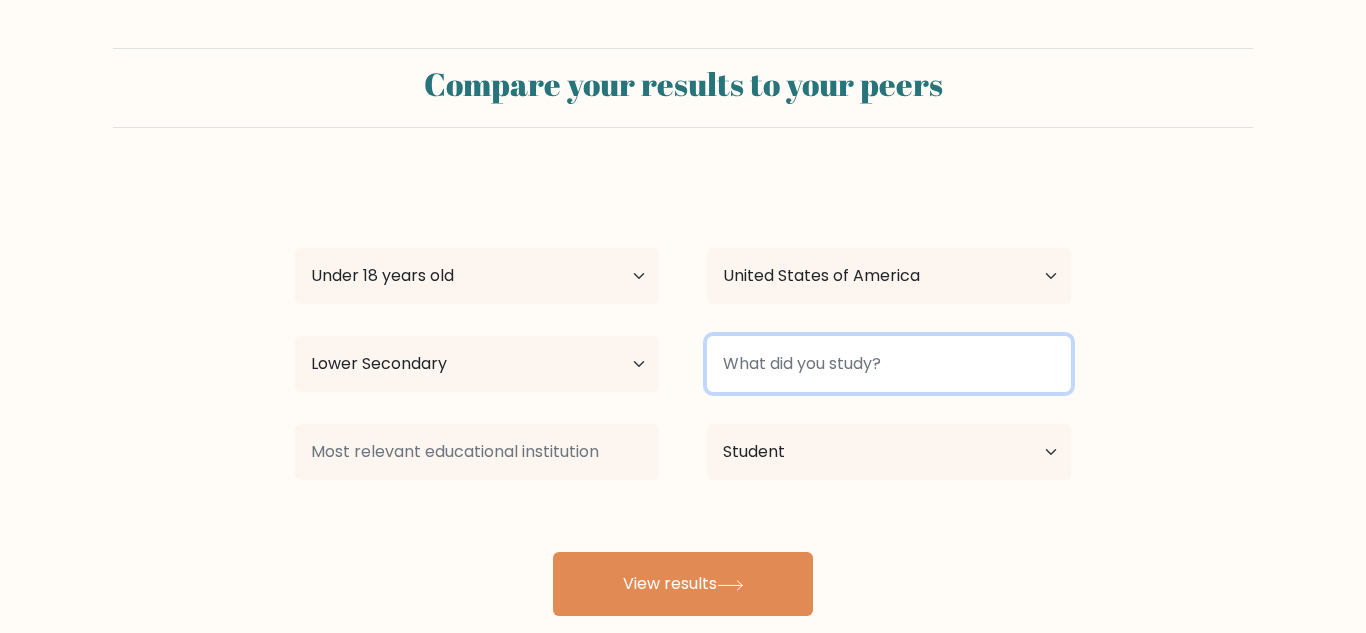 click at bounding box center (889, 364) 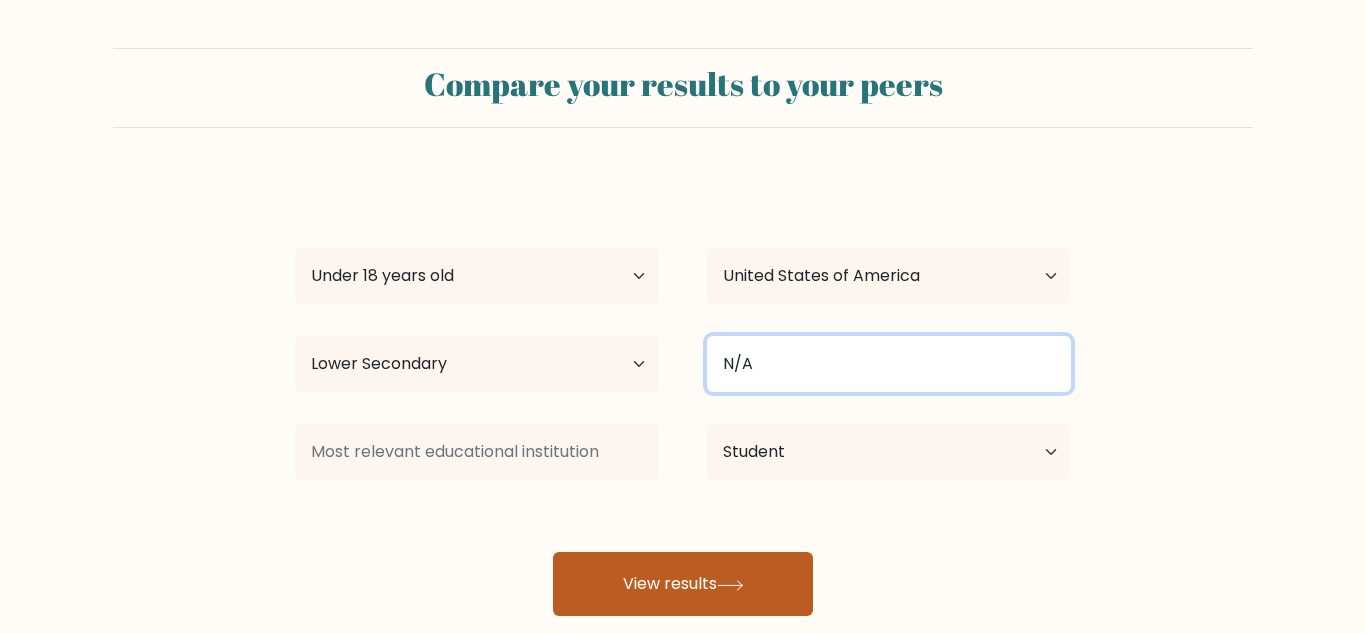 type on "N/A" 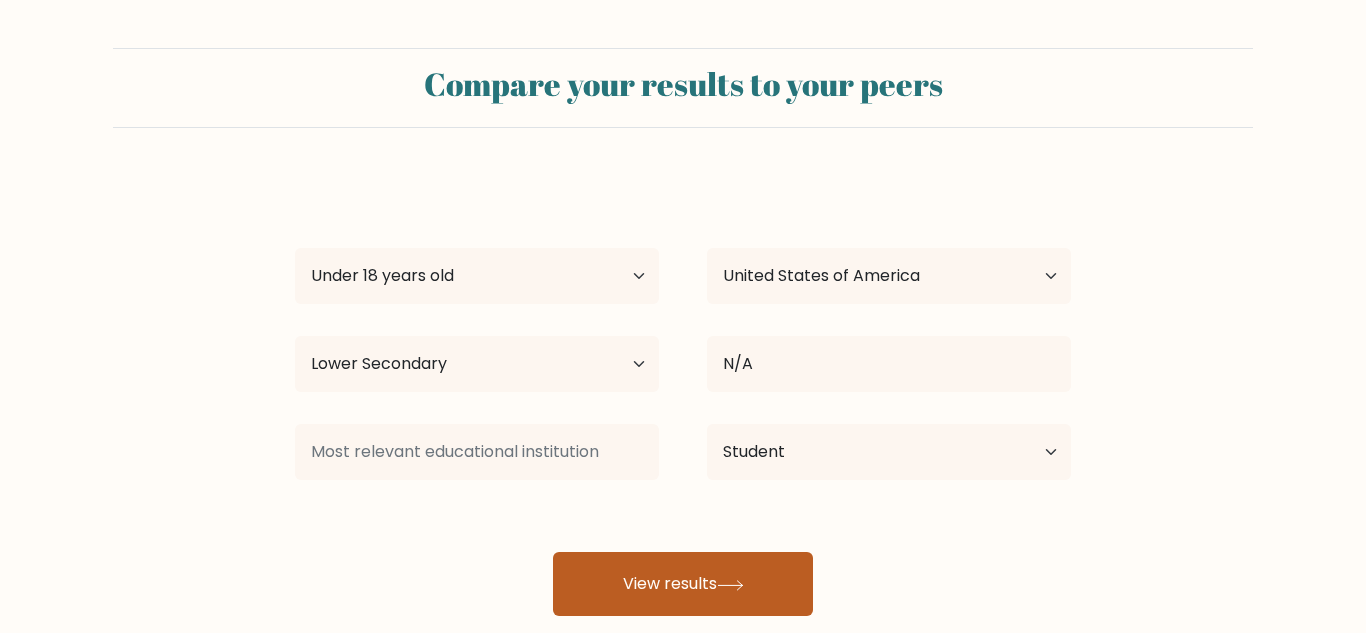 click on "View results" at bounding box center (683, 584) 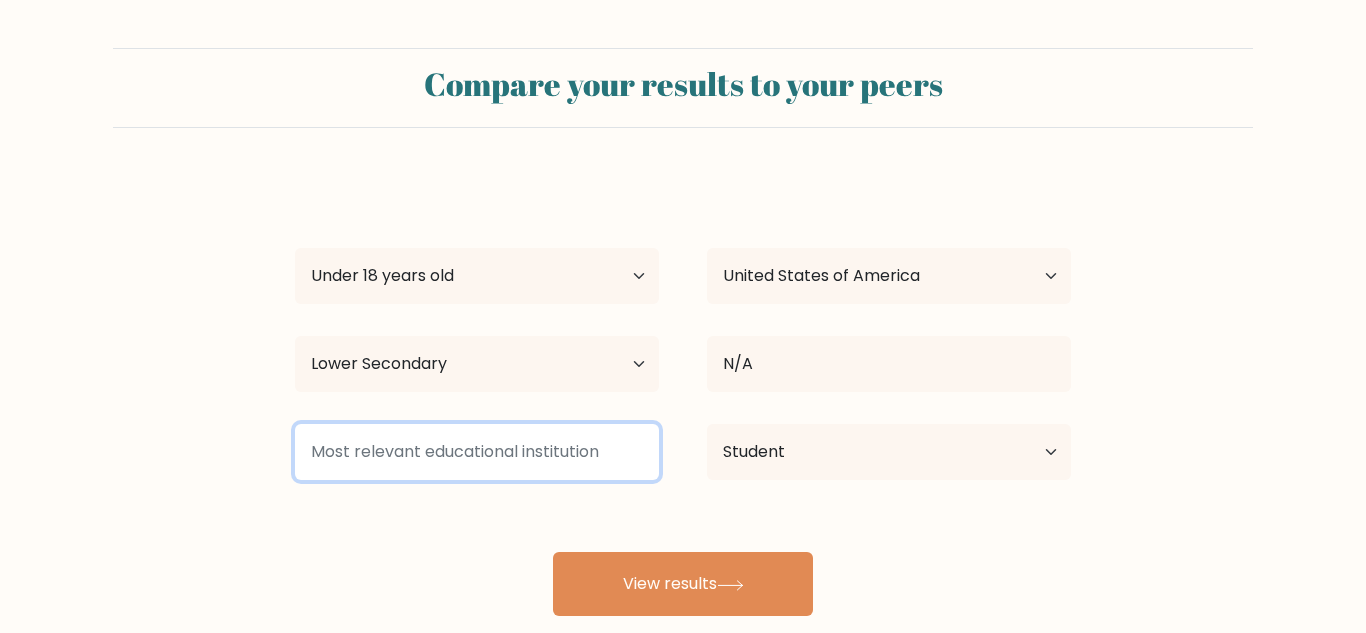 click at bounding box center [477, 452] 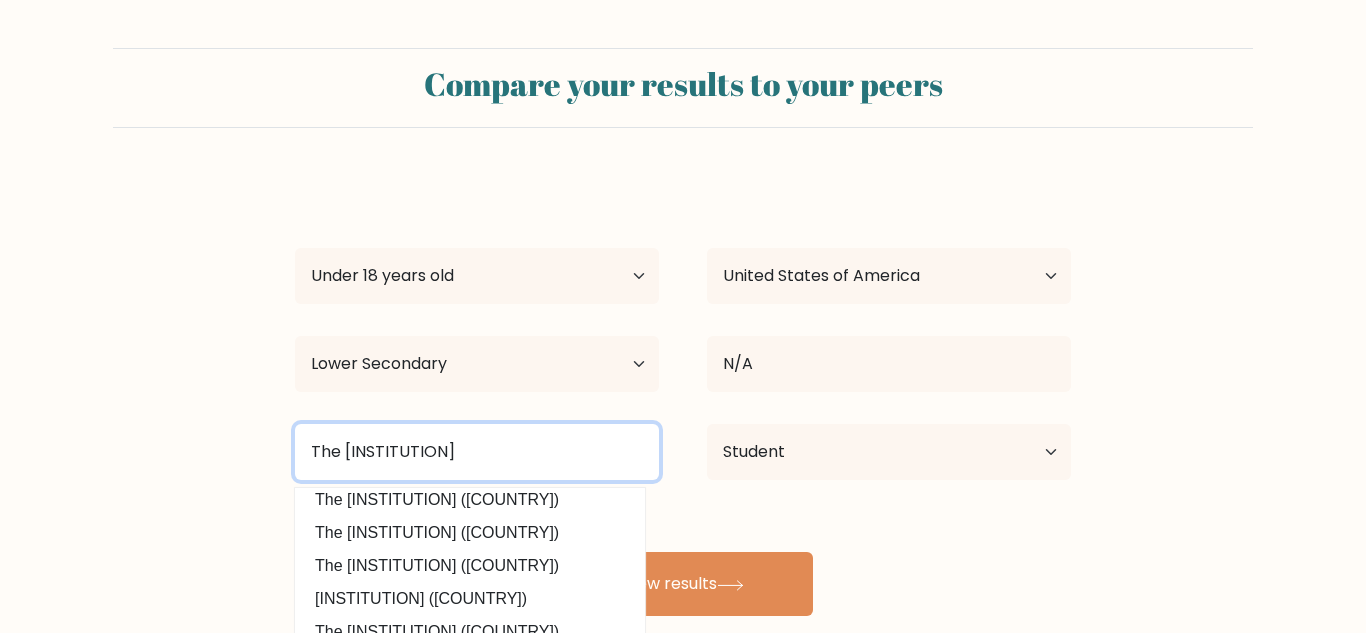 scroll, scrollTop: 180, scrollLeft: 0, axis: vertical 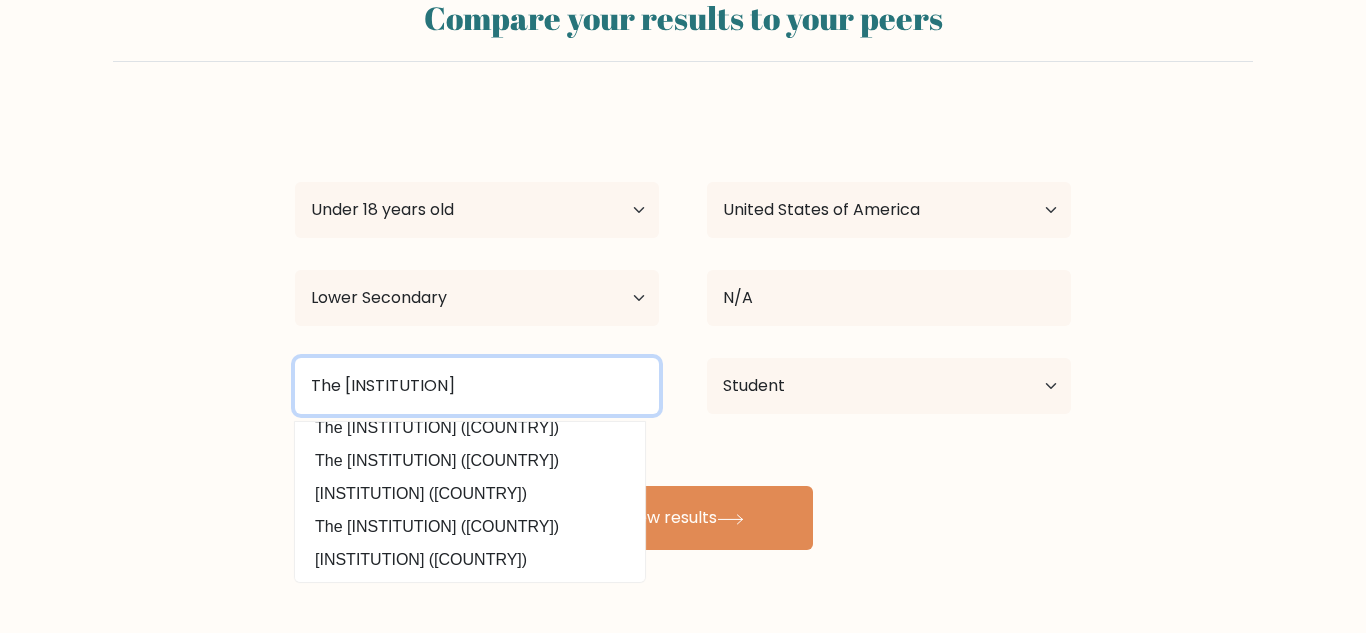 drag, startPoint x: 524, startPoint y: 387, endPoint x: 307, endPoint y: 374, distance: 217.38905 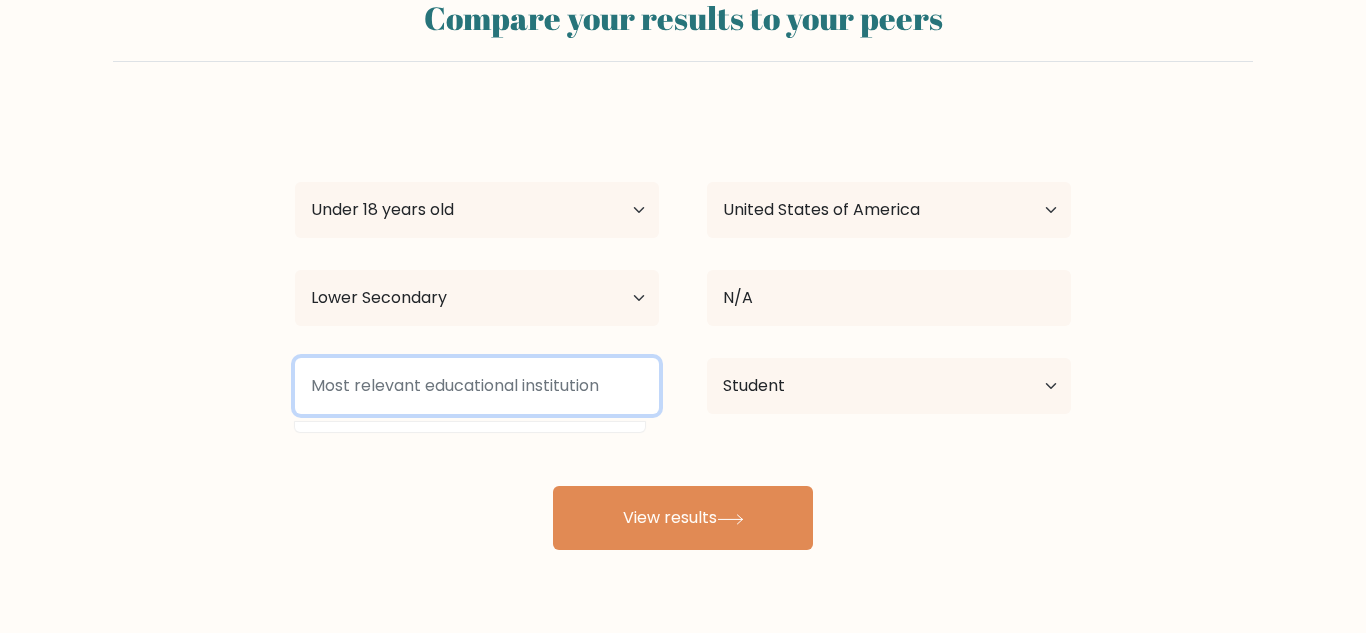 scroll, scrollTop: 0, scrollLeft: 0, axis: both 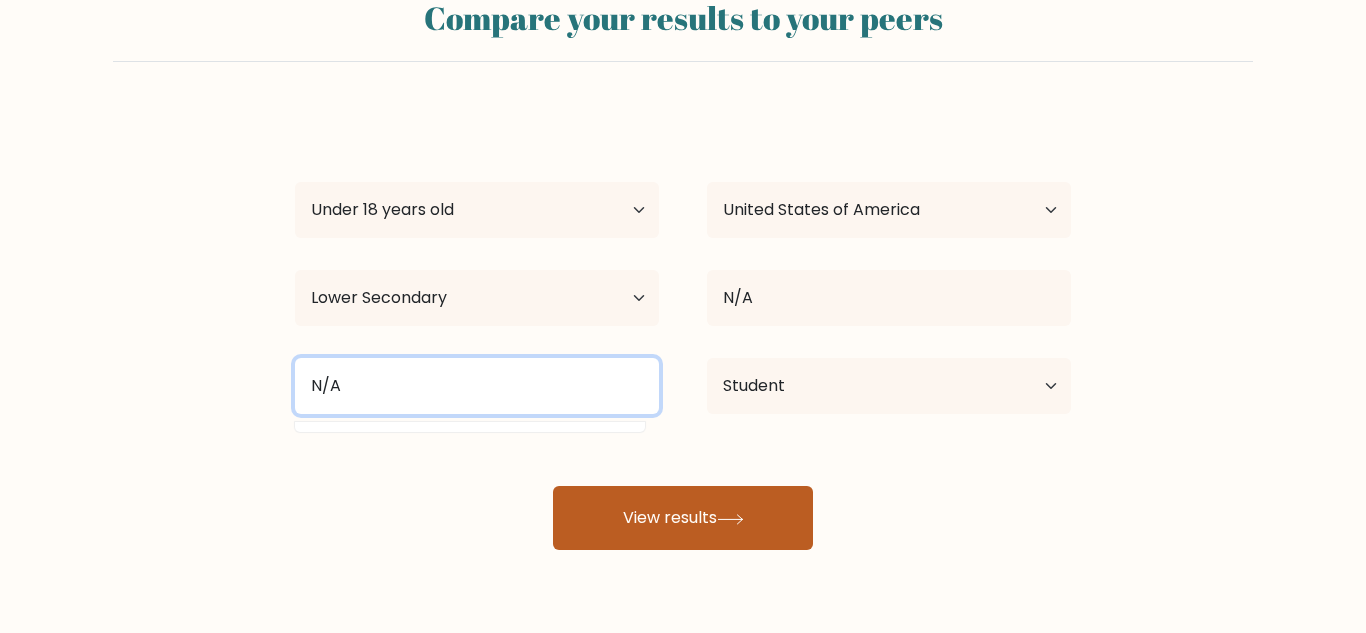 type on "N/A" 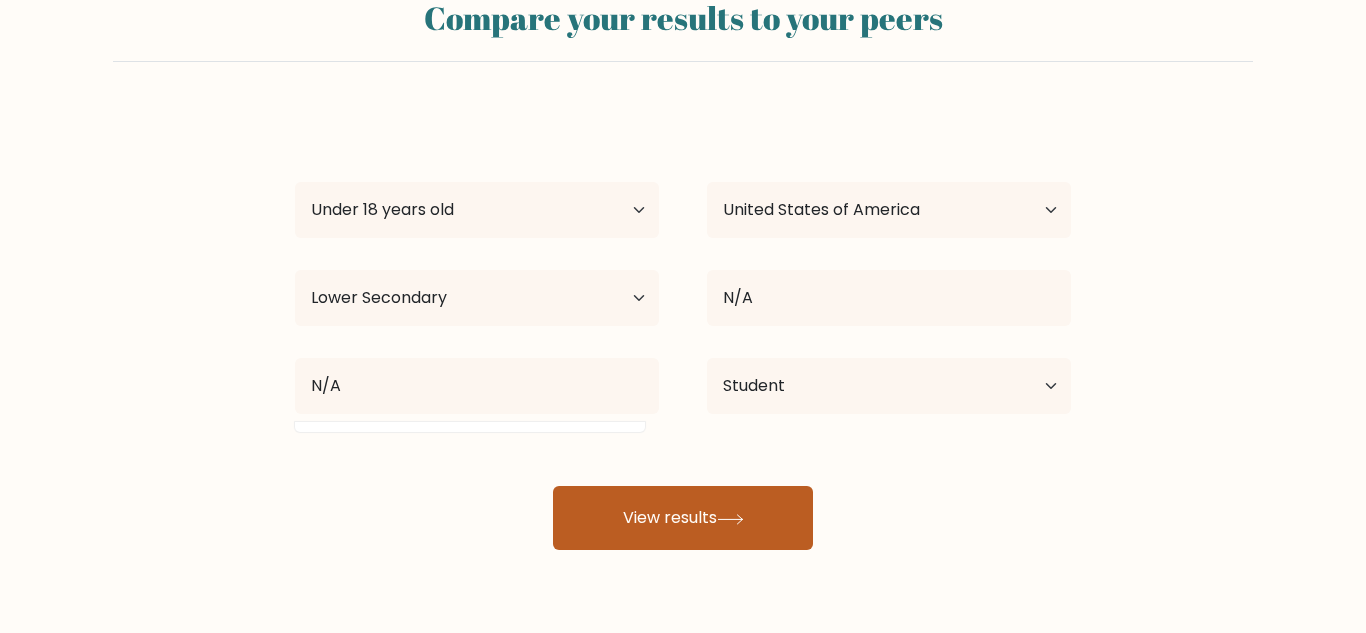 click on "View results" at bounding box center (683, 518) 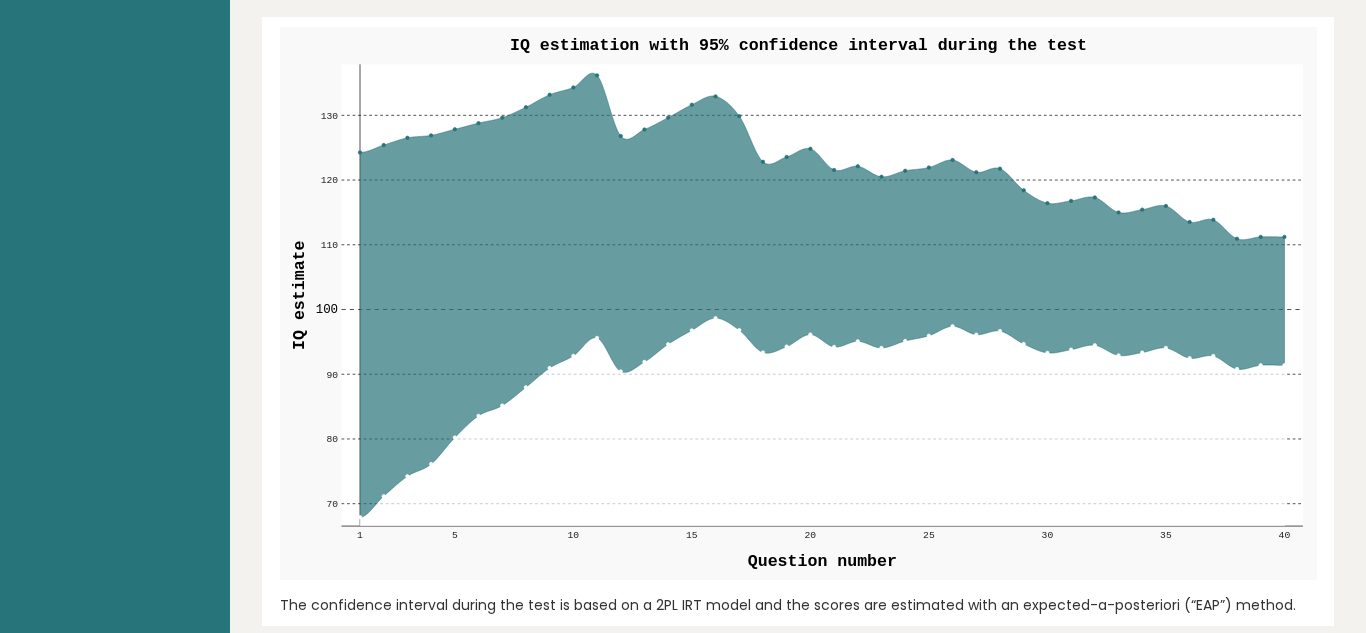 scroll, scrollTop: 2319, scrollLeft: 0, axis: vertical 